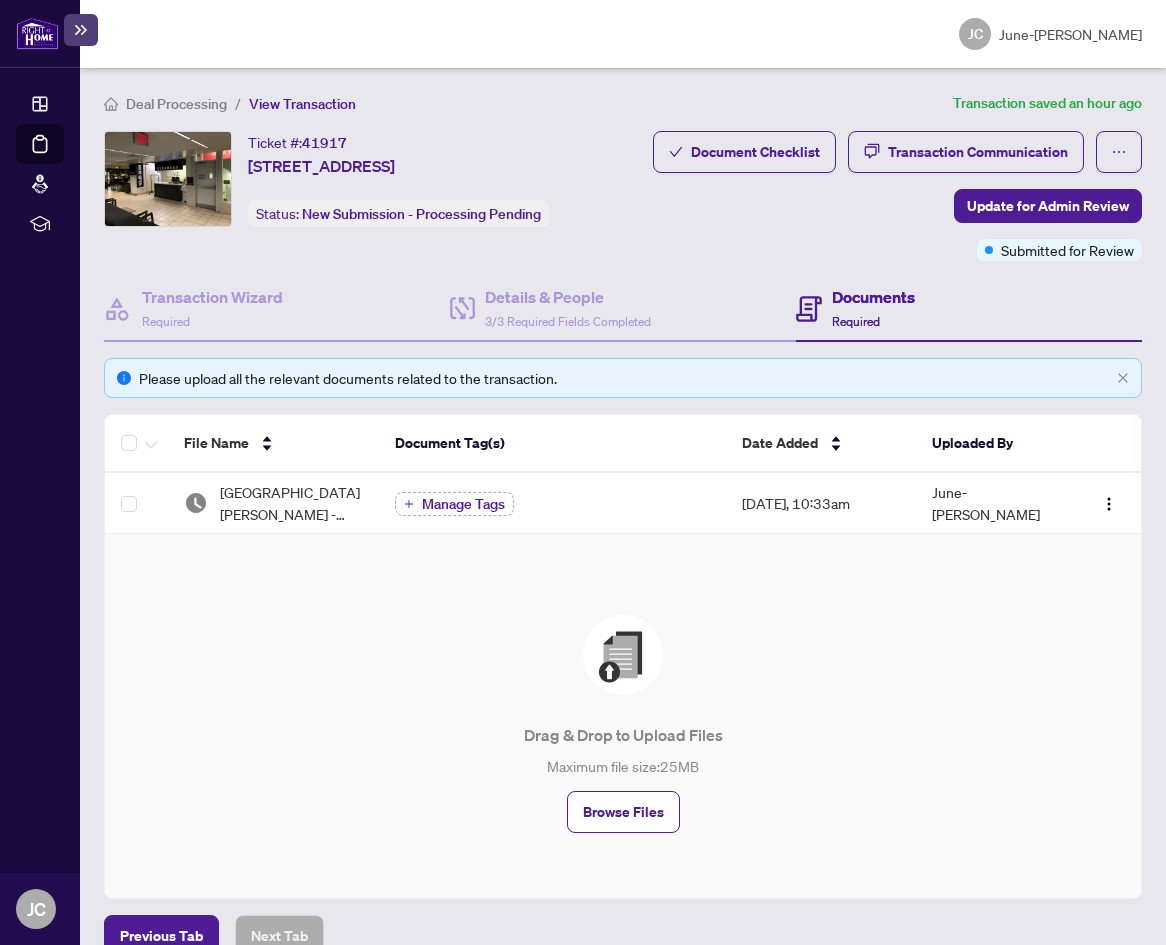 scroll, scrollTop: 0, scrollLeft: 0, axis: both 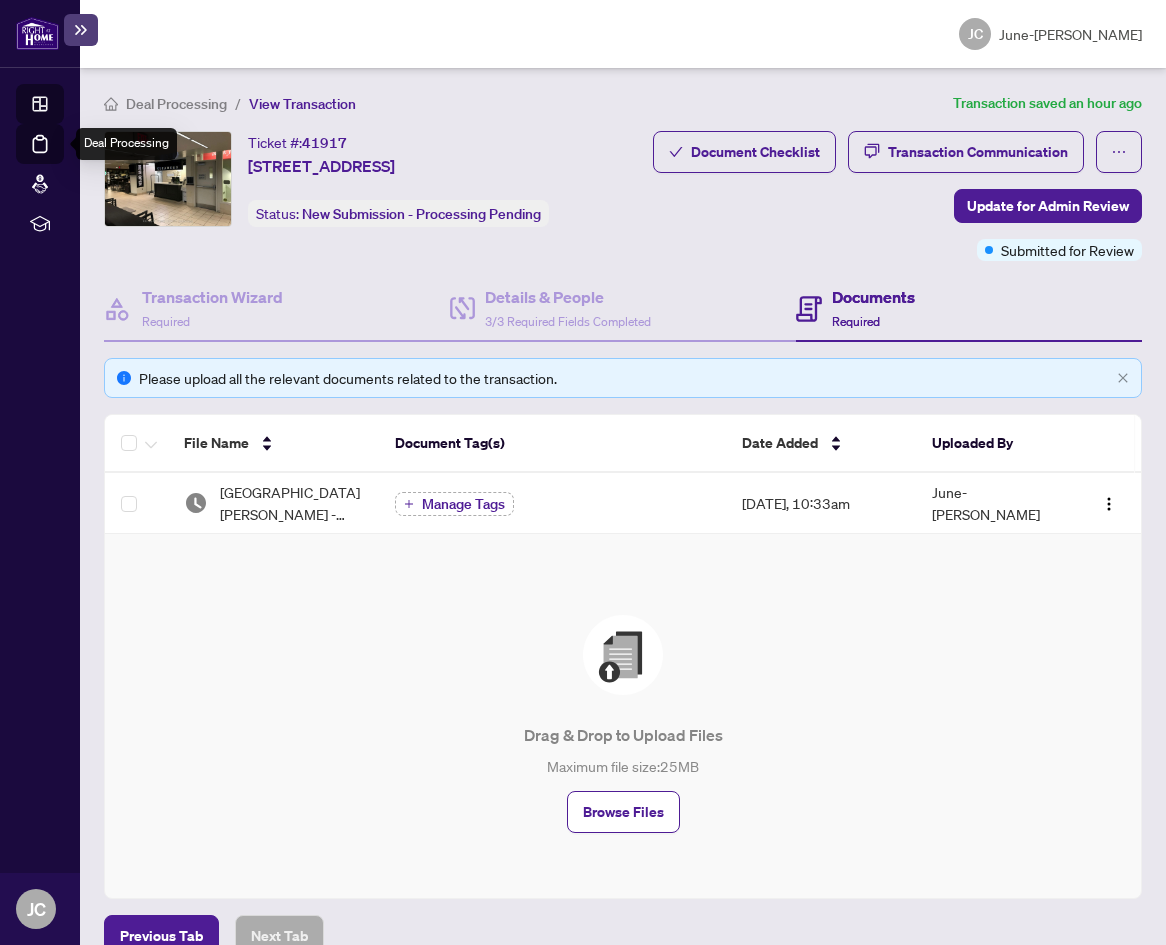click on "Dashboard" at bounding box center [62, 107] 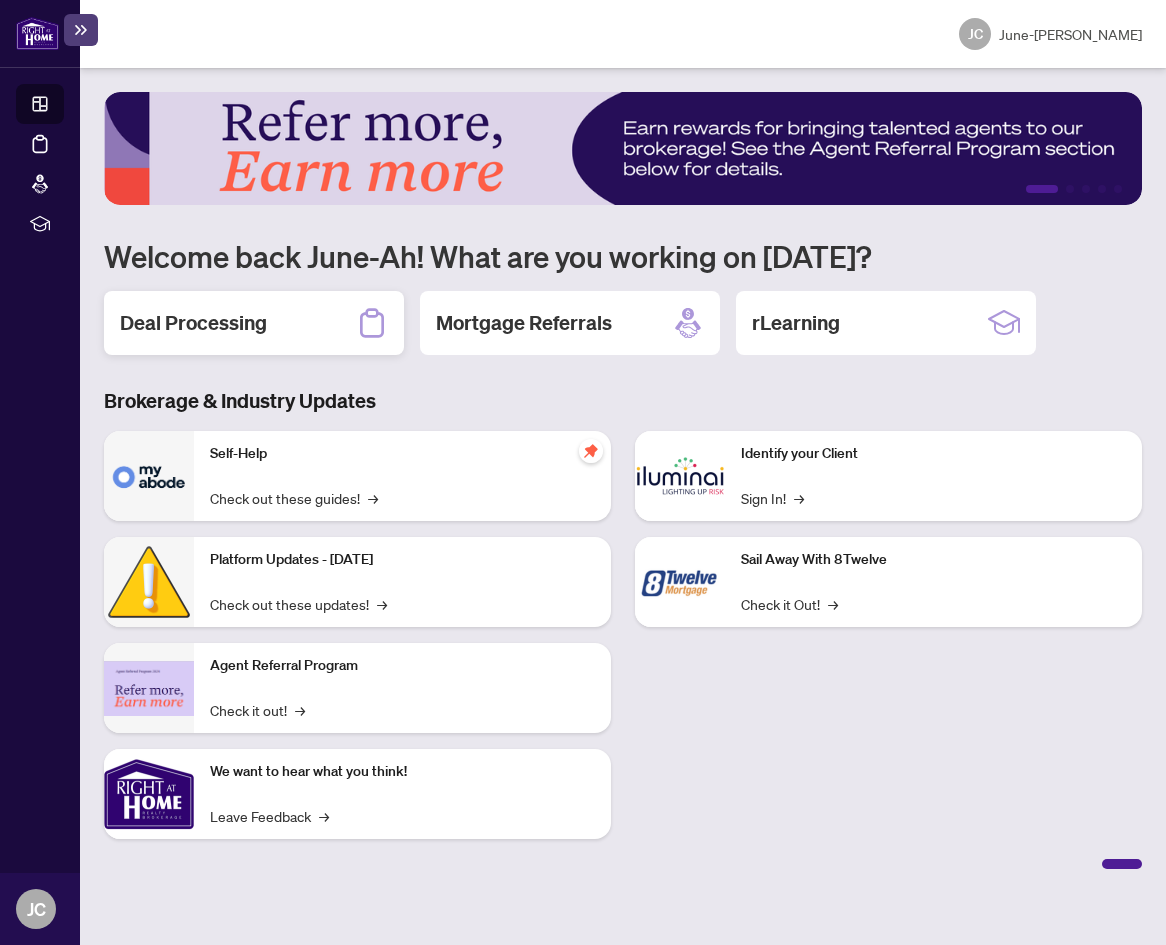 click on "Deal Processing" at bounding box center (254, 323) 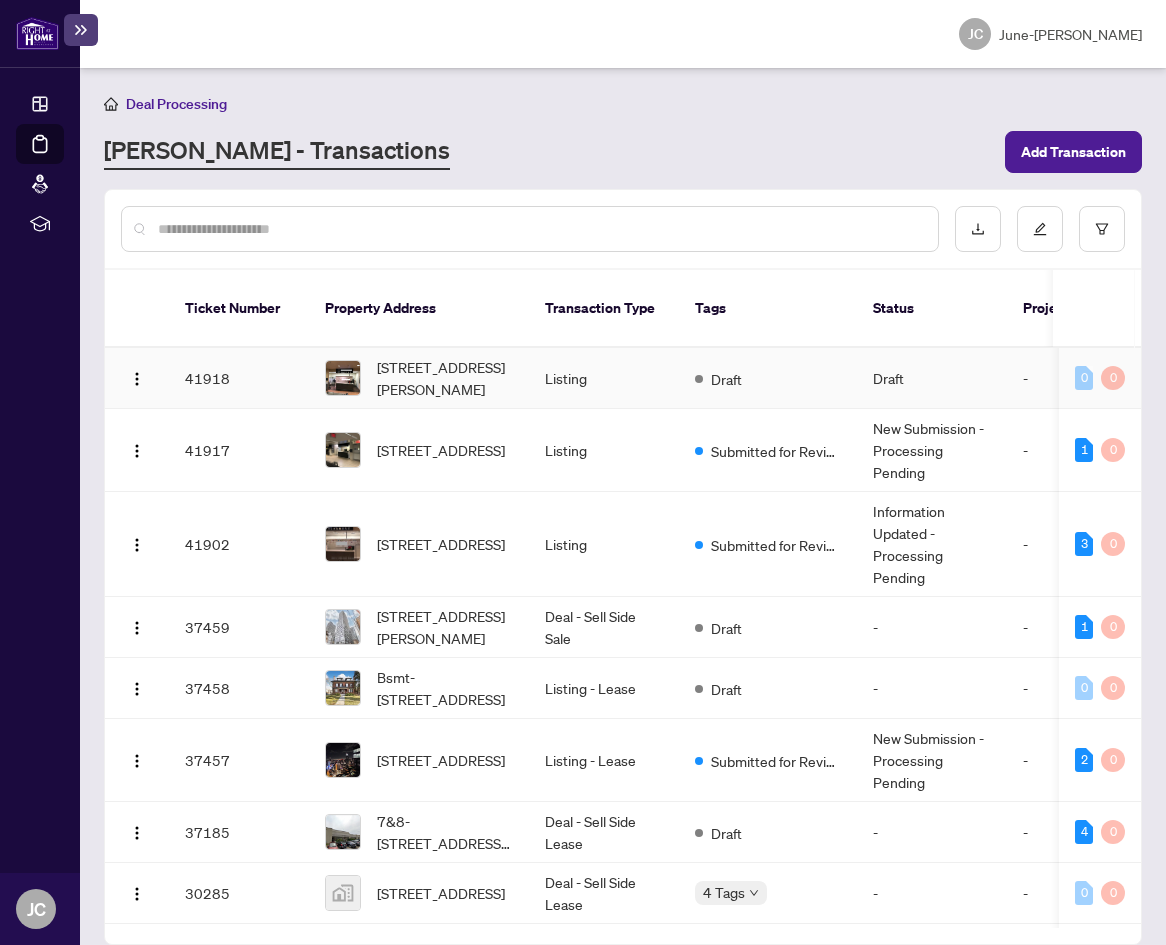 click on "[STREET_ADDRESS][PERSON_NAME]" at bounding box center (445, 378) 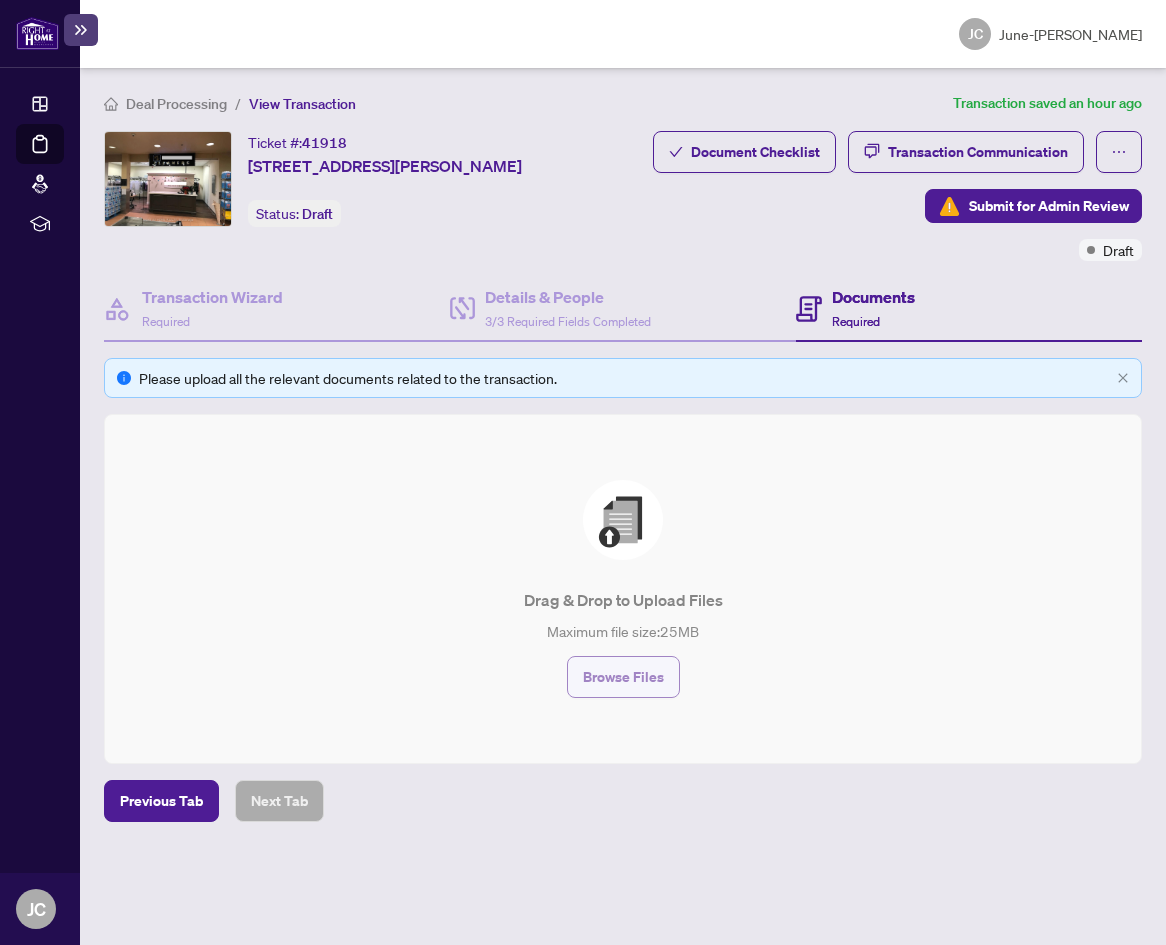 click on "Browse Files" at bounding box center [623, 677] 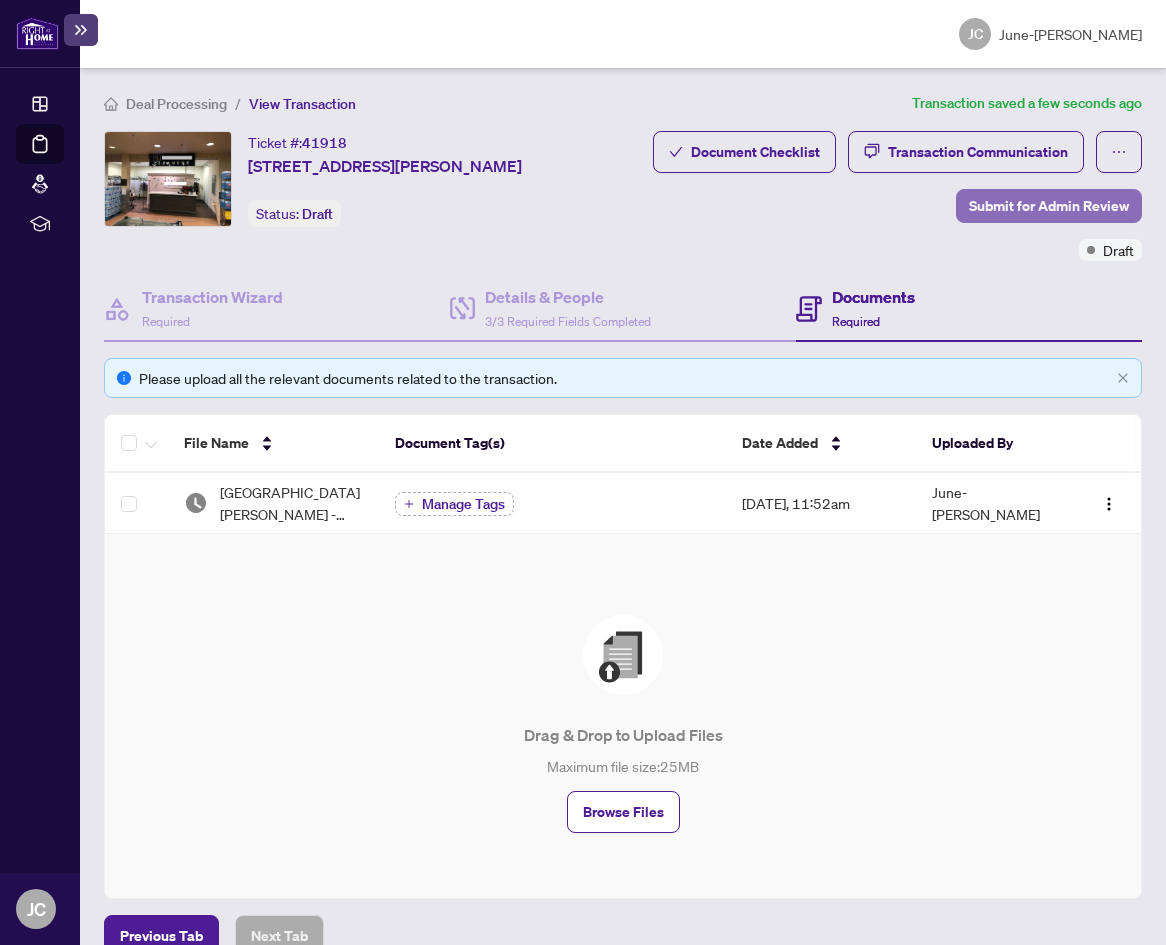 click on "Submit for Admin Review" at bounding box center [1049, 206] 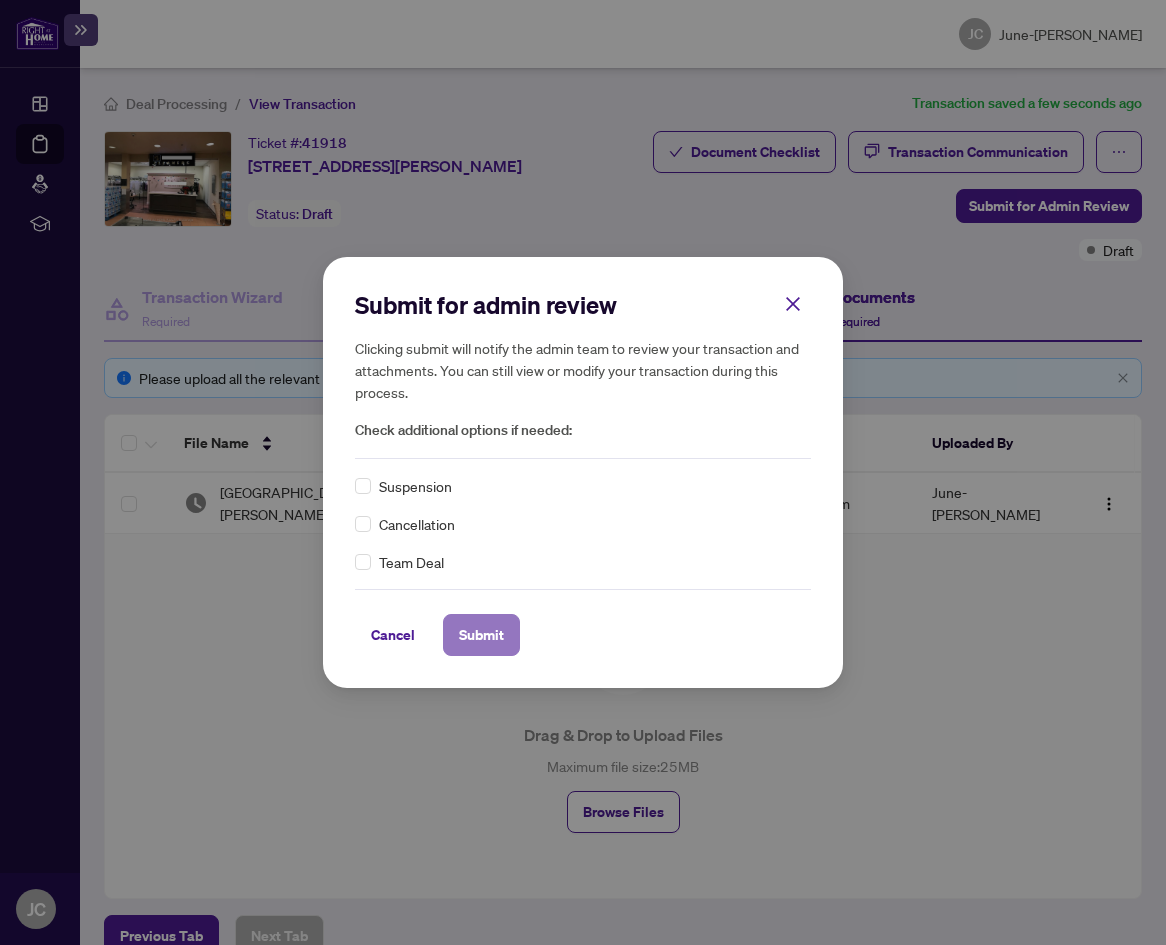 click on "Submit" at bounding box center (481, 635) 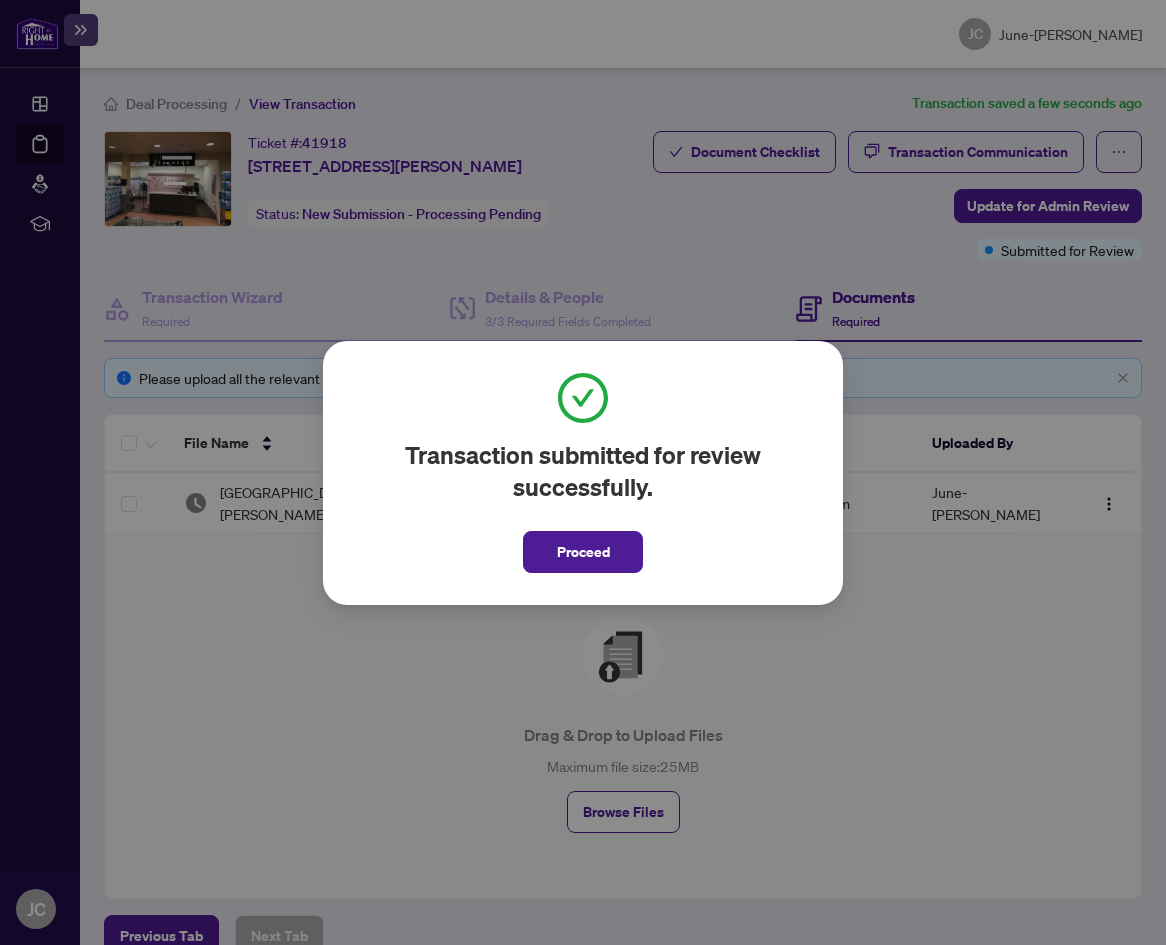 click on "Transaction submitted for review successfully. Proceed Cancel OK" at bounding box center (583, 472) 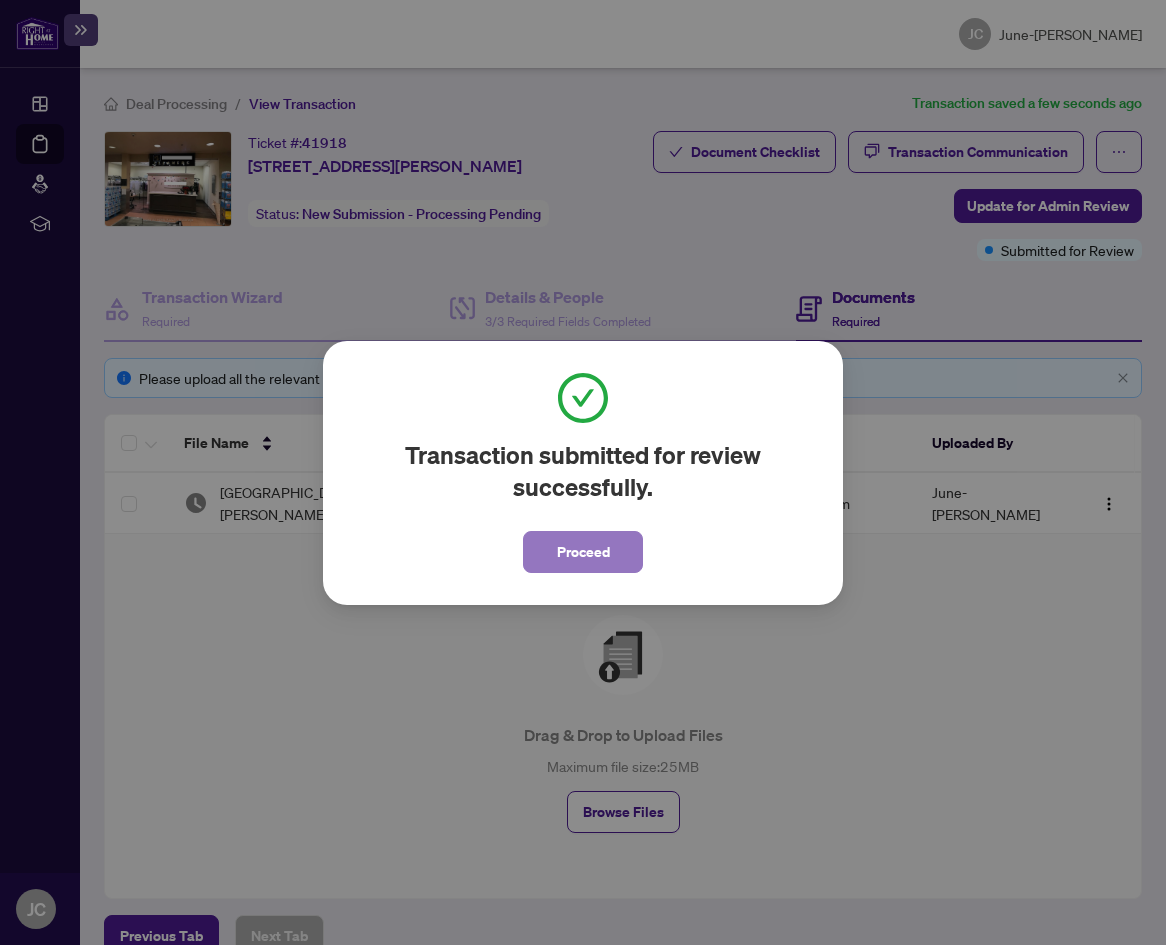 click on "Proceed" at bounding box center [583, 552] 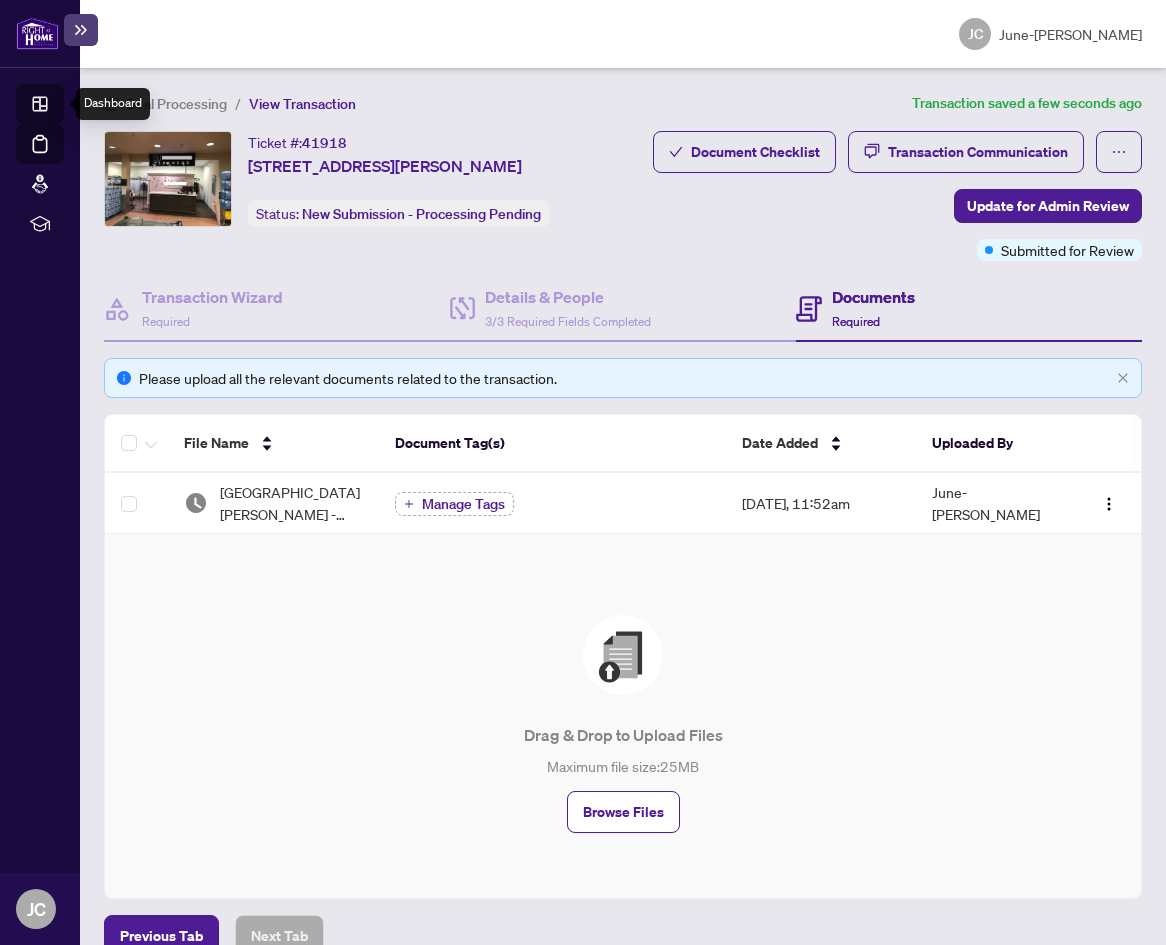 click on "Dashboard" at bounding box center (62, 107) 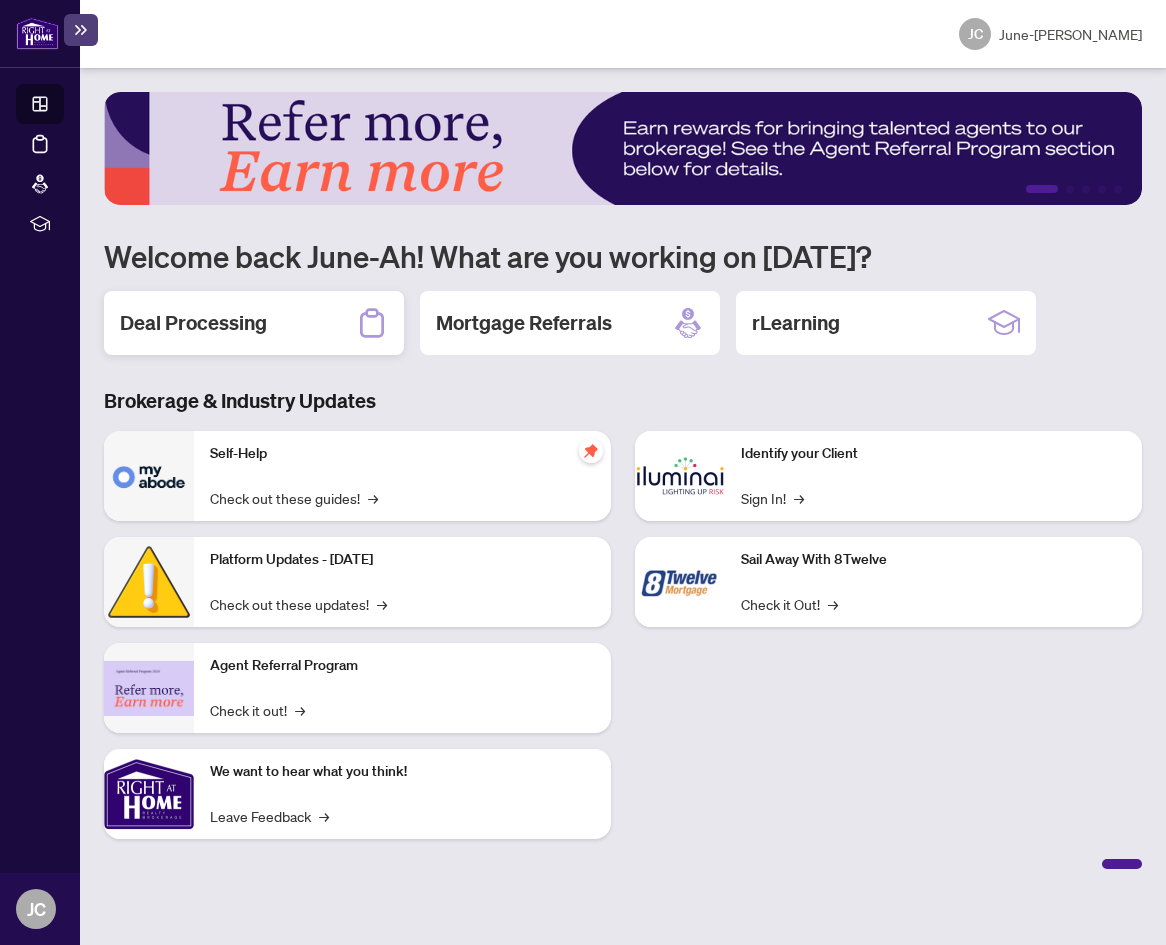 click on "Deal Processing" at bounding box center [254, 323] 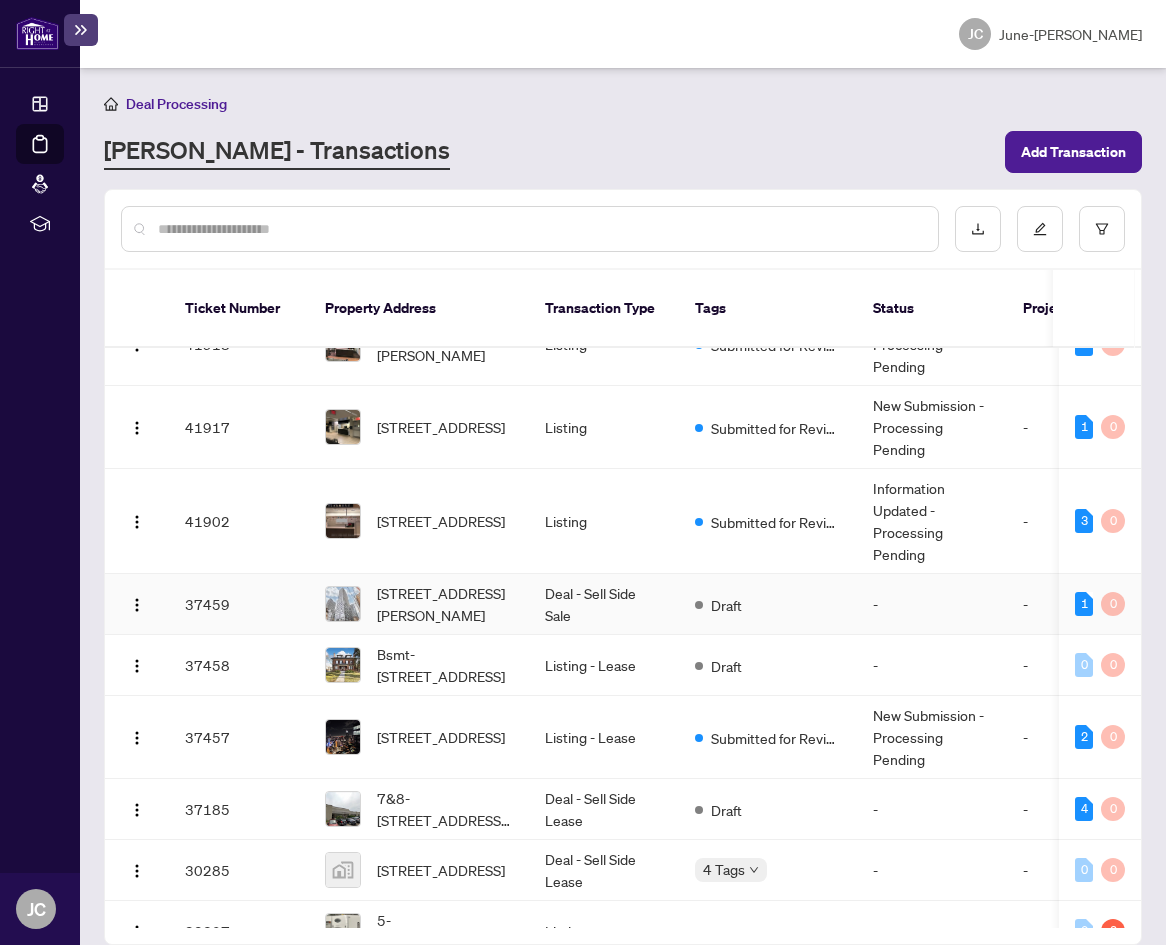 scroll, scrollTop: 85, scrollLeft: 0, axis: vertical 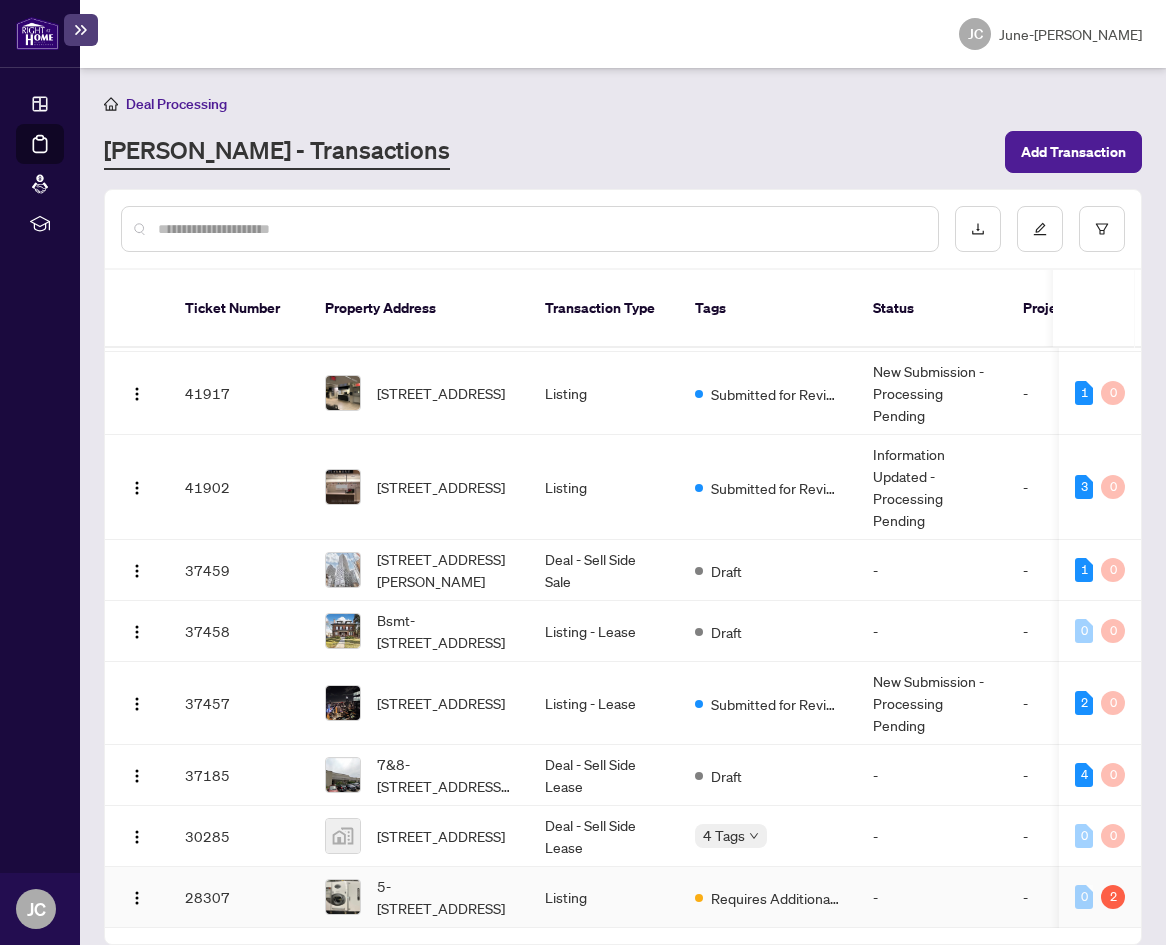 click on "5-[STREET_ADDRESS]" at bounding box center [419, 897] 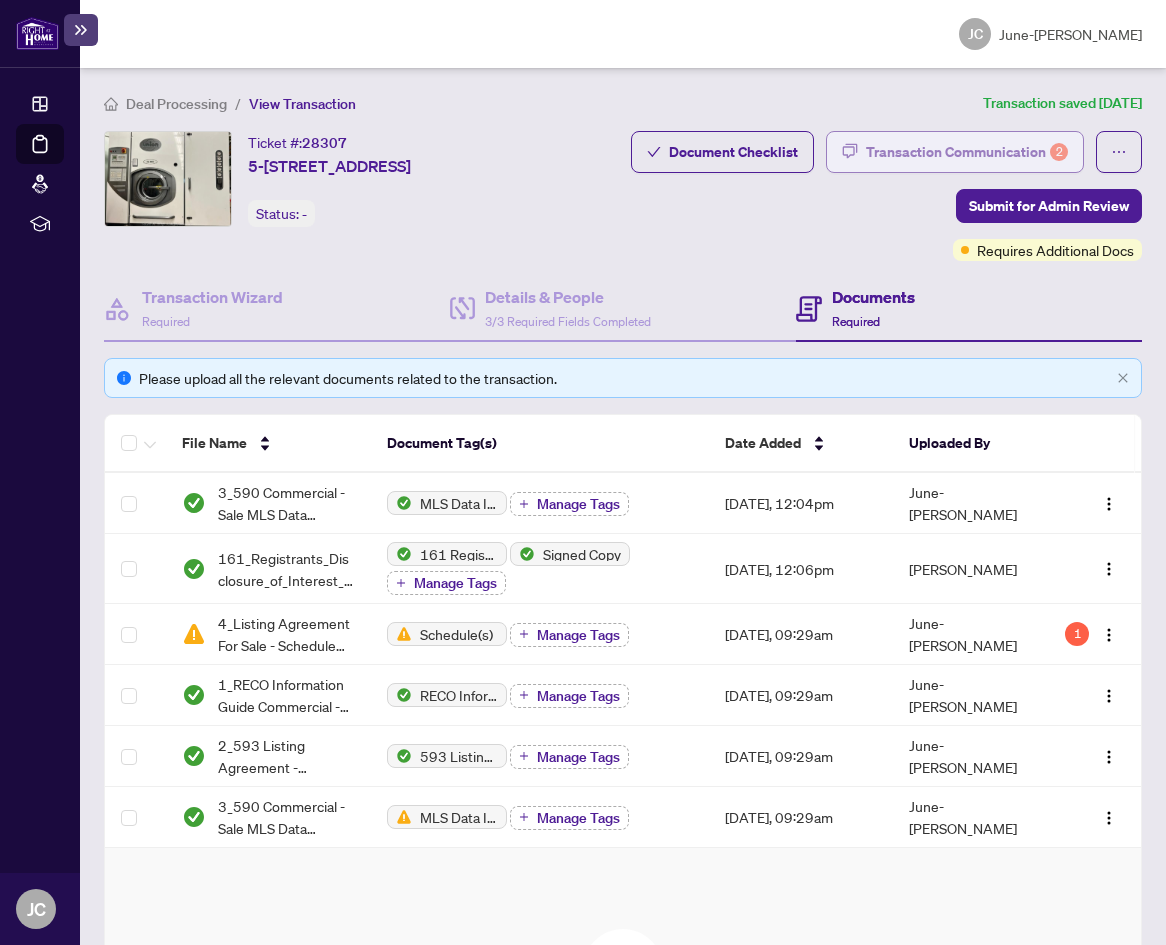 click on "Transaction Communication 2" at bounding box center [967, 152] 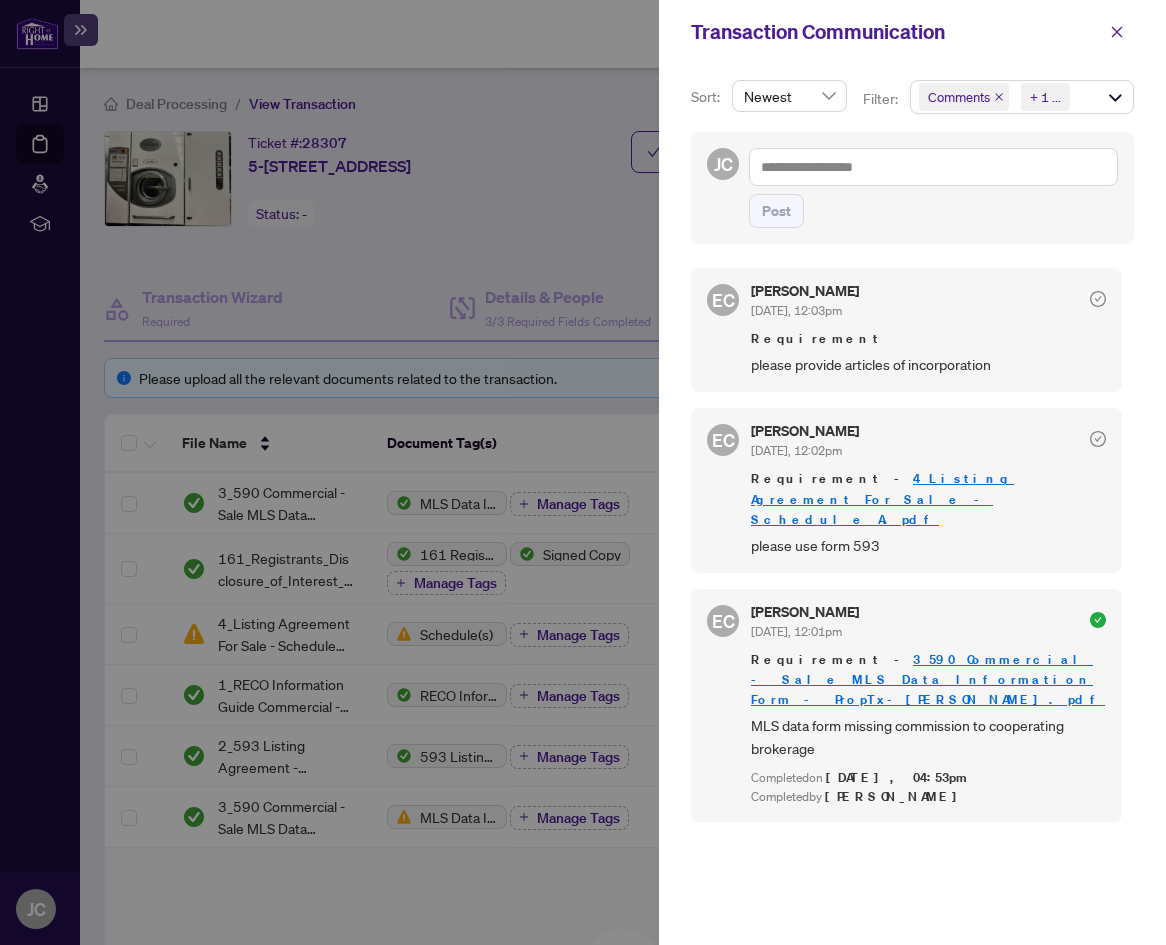 click at bounding box center (583, 472) 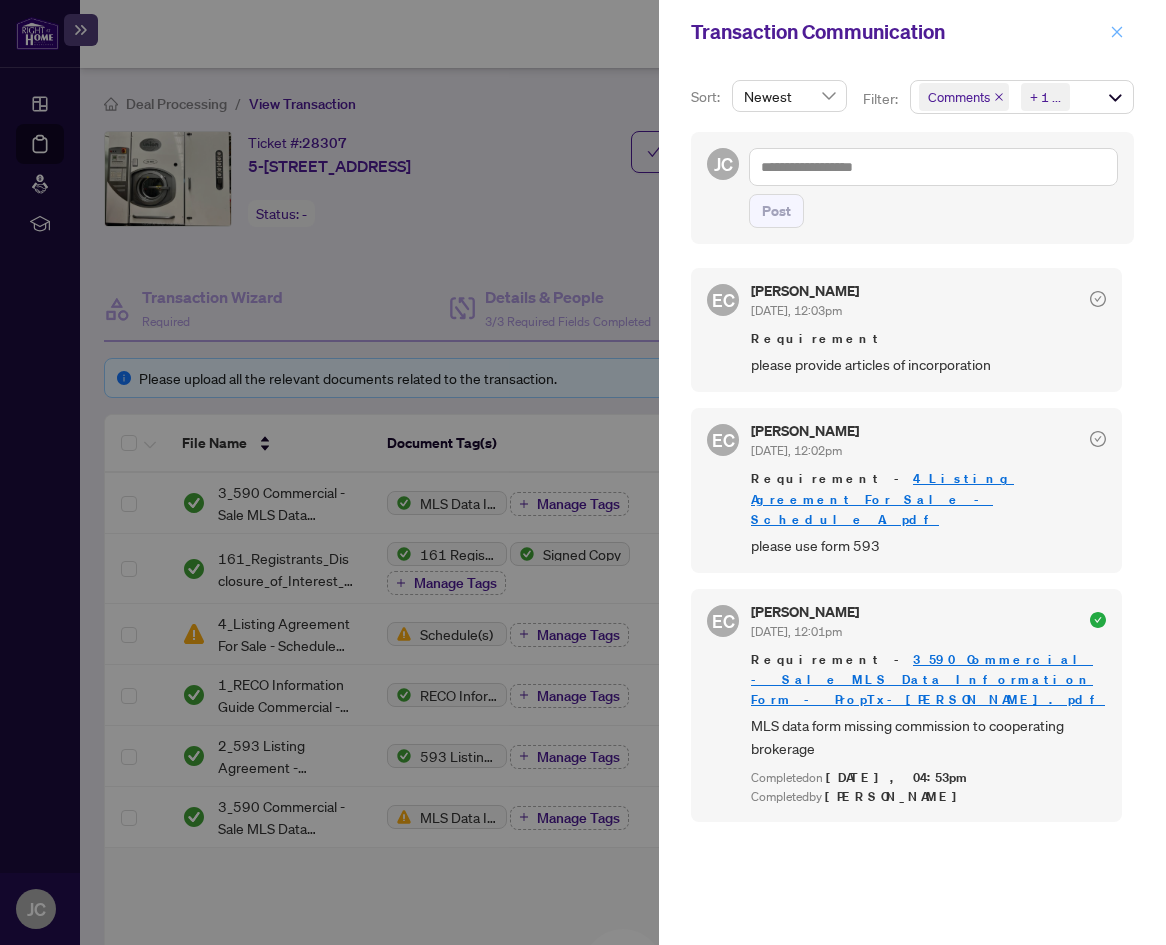click 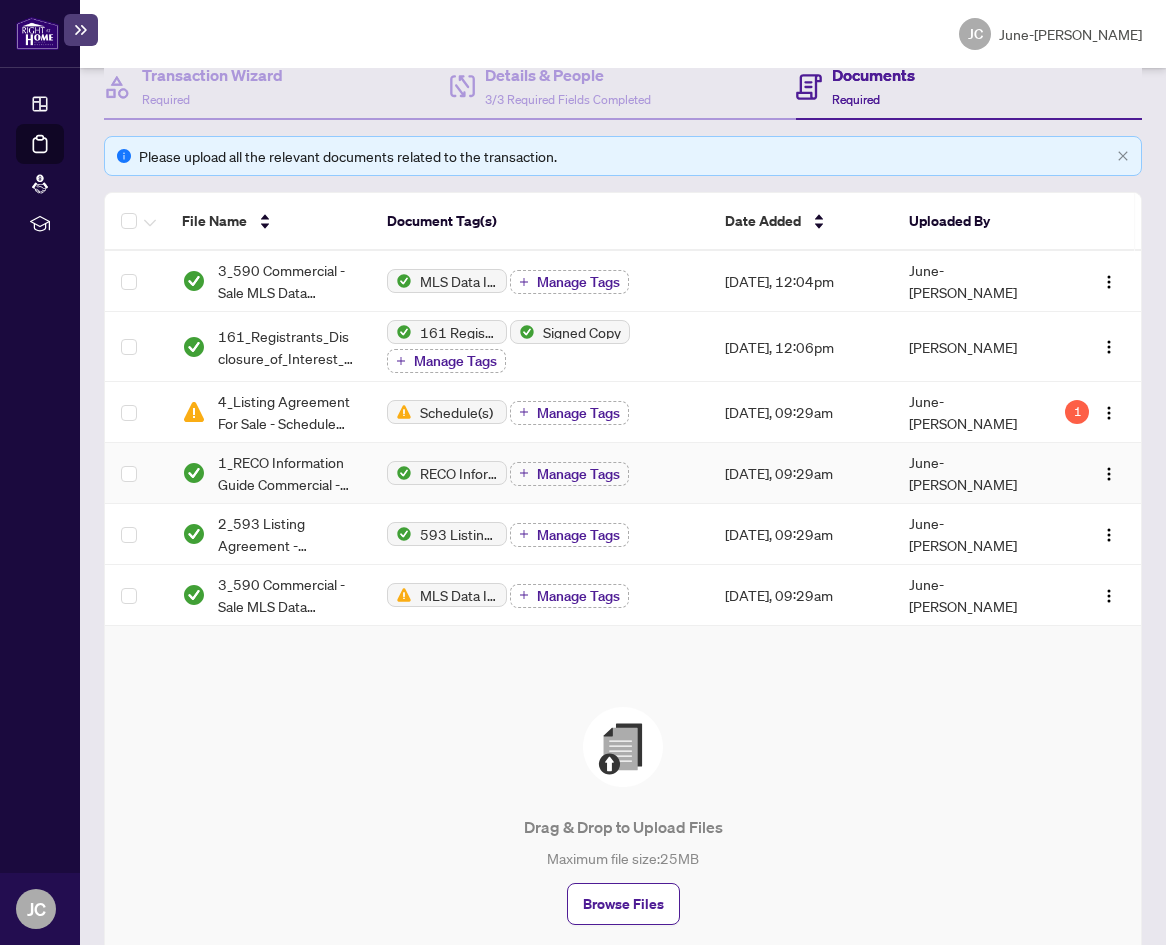 scroll, scrollTop: 224, scrollLeft: 0, axis: vertical 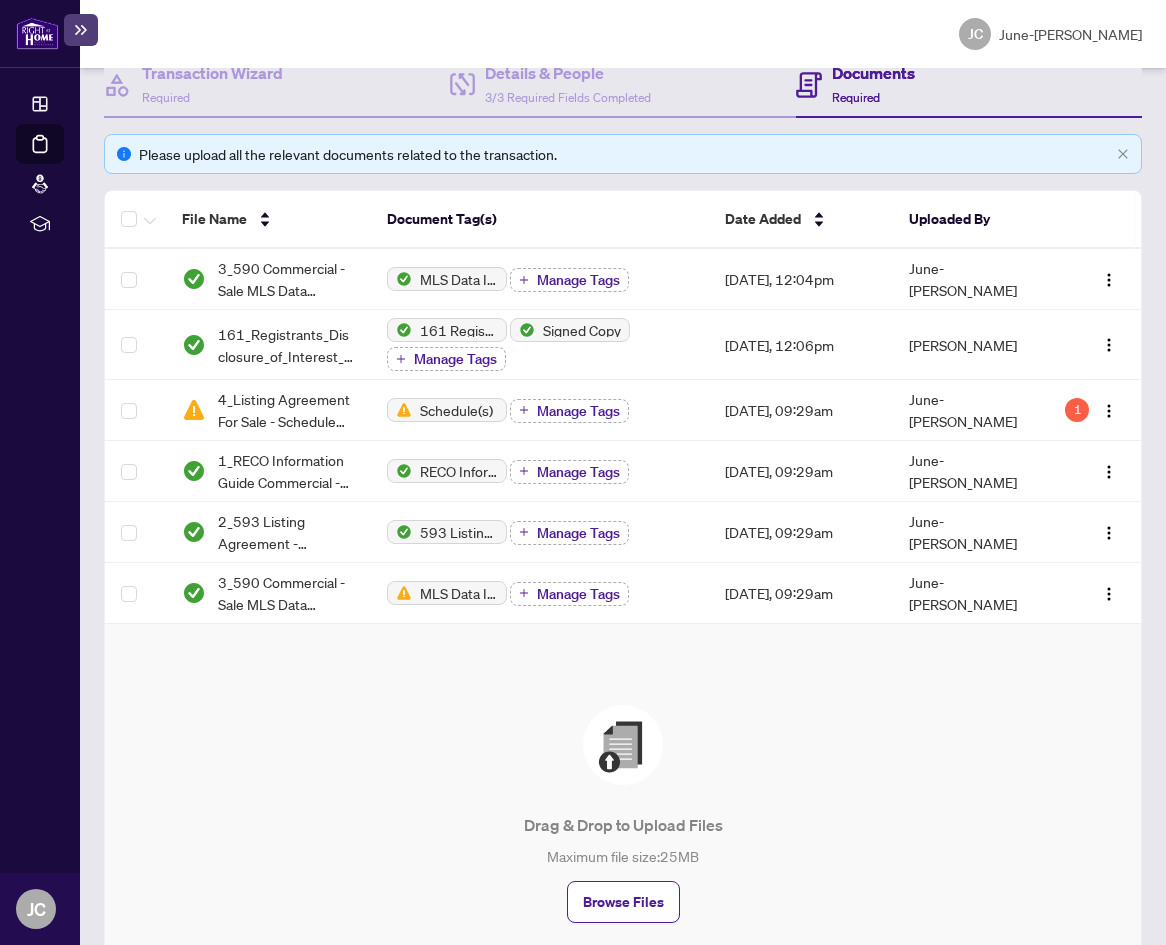 click at bounding box center (623, 745) 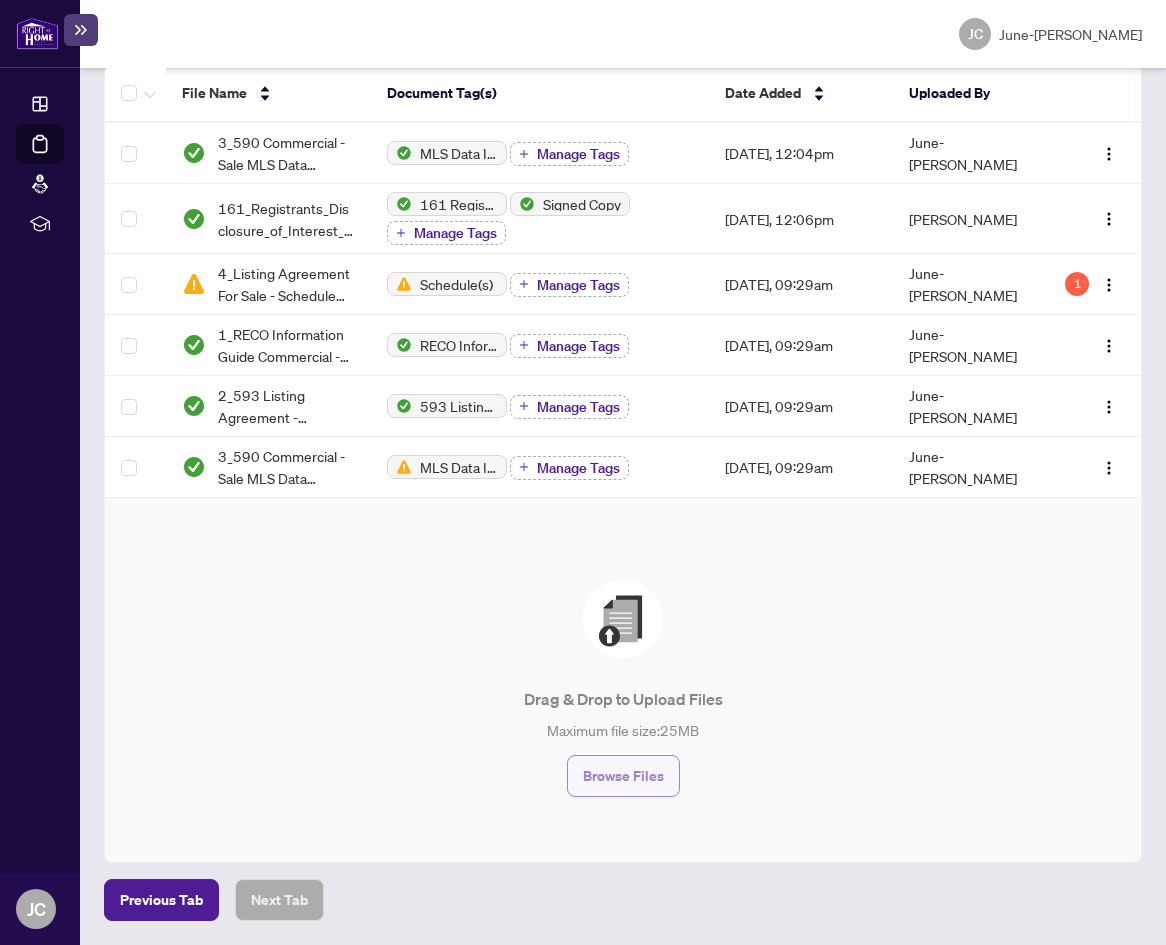 click on "Browse Files" at bounding box center [623, 776] 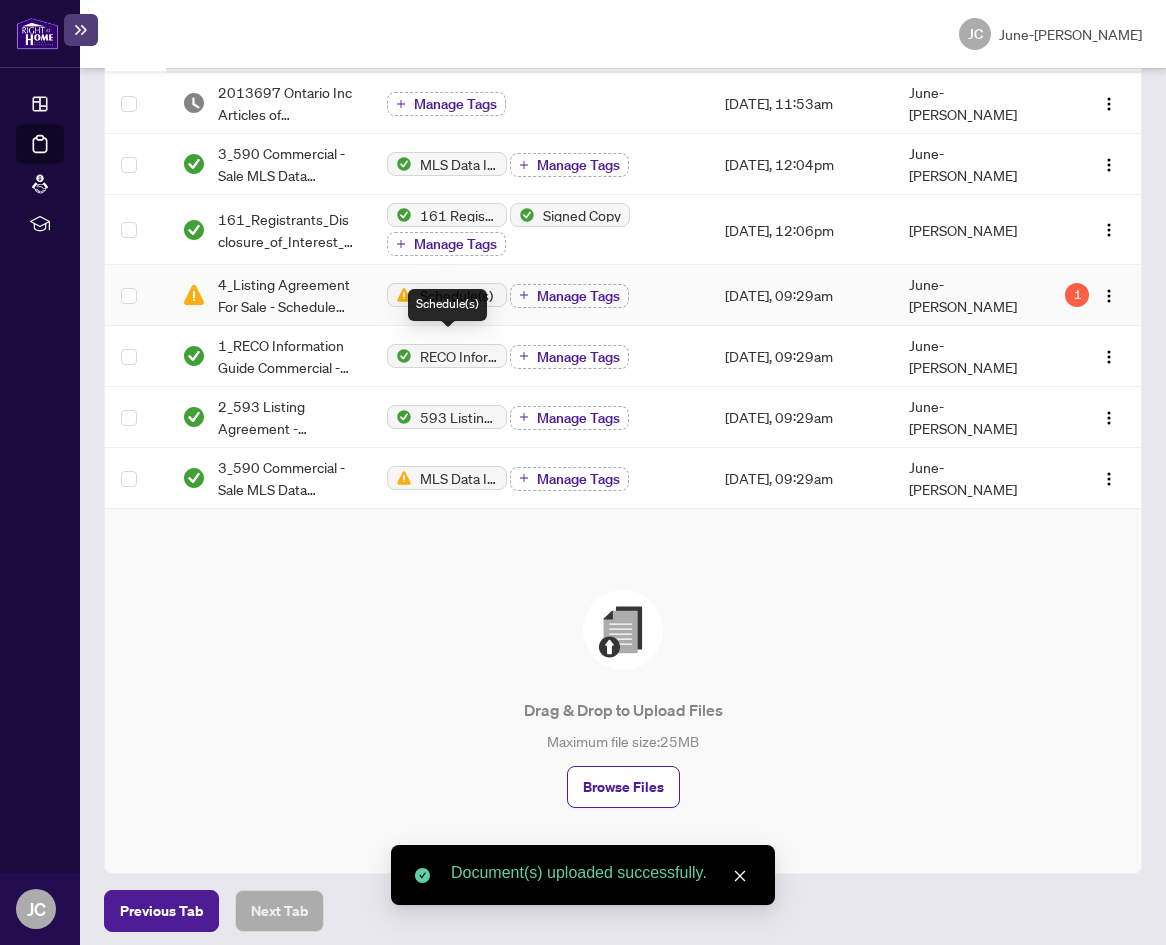 click on "Schedule(s)" at bounding box center (447, 295) 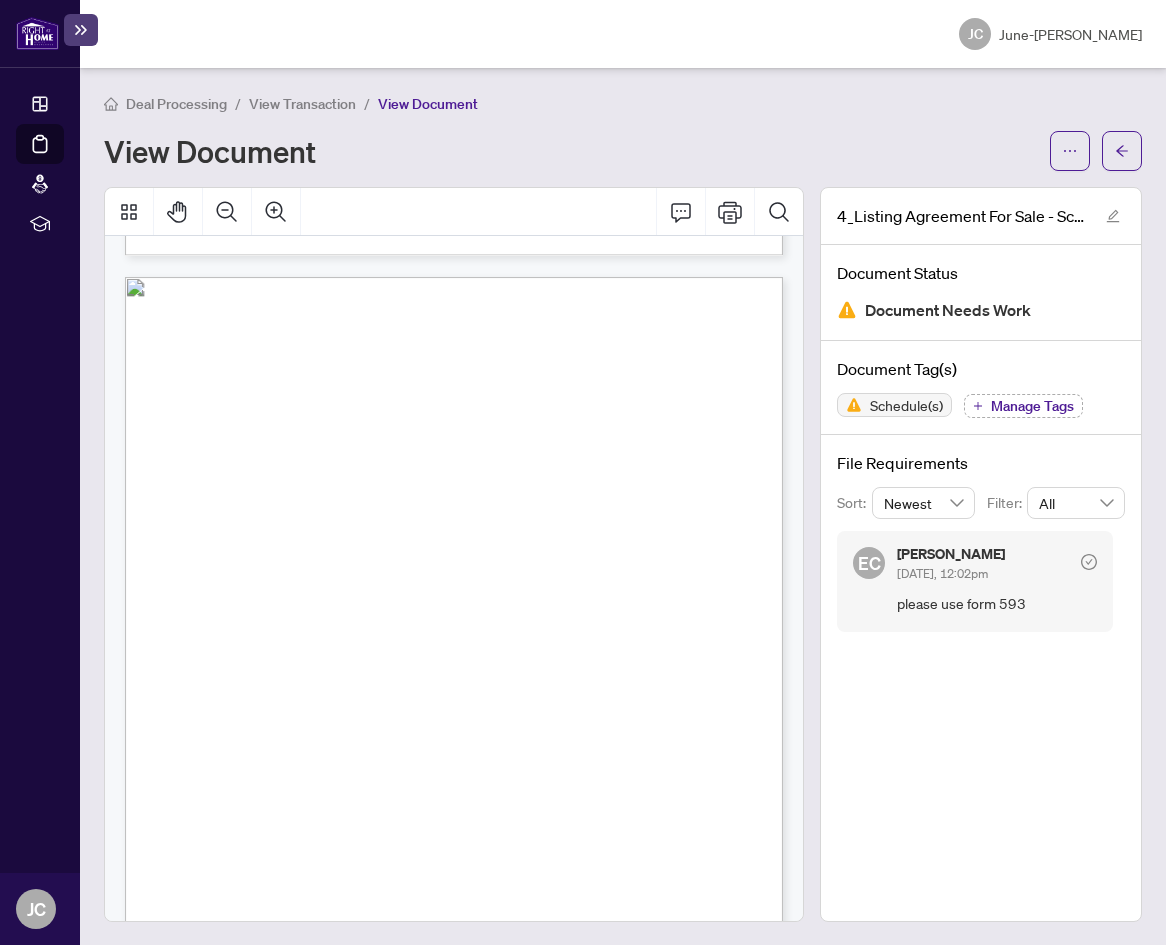 scroll, scrollTop: 807, scrollLeft: 0, axis: vertical 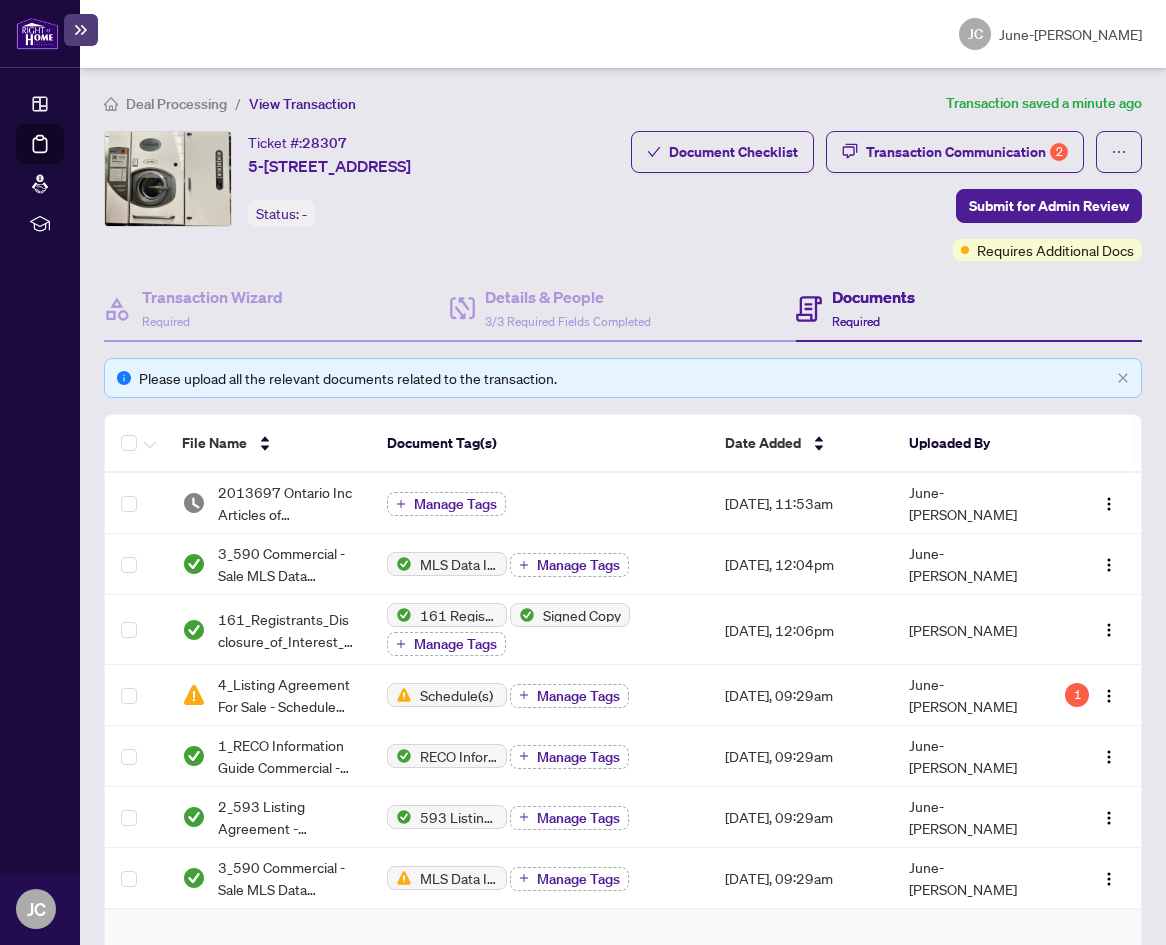 click on "Deal Processing / View Transaction Transaction saved   a minute ago Ticket #:  28307 5-8750 Bayview Ave, Richmond Hill, Ontario L4B 4V9, Canada Status:   - Submit for Admin Review Document Checklist Transaction Communication 2 Submit for Admin Review Requires Additional Docs Transaction Wizard Required Details & People 3/3 Required Fields Completed Documents Required Please upload all the relevant documents related to the transaction. File Name Document Tag(s) Date Added Uploaded By             2013697 Ontario Inc Articles of Corporation.pdf Manage Tags Jul/02/2025, 11:53am June-Ah Cho 3_590 Commercial - Sale MLS Data Information Form - PropTx-OREA.pdf MLS Data Information Sheet Manage Tags Mar/30/2025, 12:04pm June-Ah Cho 161_Registrants_Disclosure_of_Interest_-_Disposition_of_Property_-_PropTx-OREA 6 EXECUTED.pdf 161 Registrant Disclosure of Interest - Disposition ofProperty Signed Copy Manage Tags Mar/28/2025, 12:06pm Erika Cunanan 4_Listing Agreement For Sale - Schedule A.pdf Schedule(s) Manage Tags" at bounding box center (623, 712) 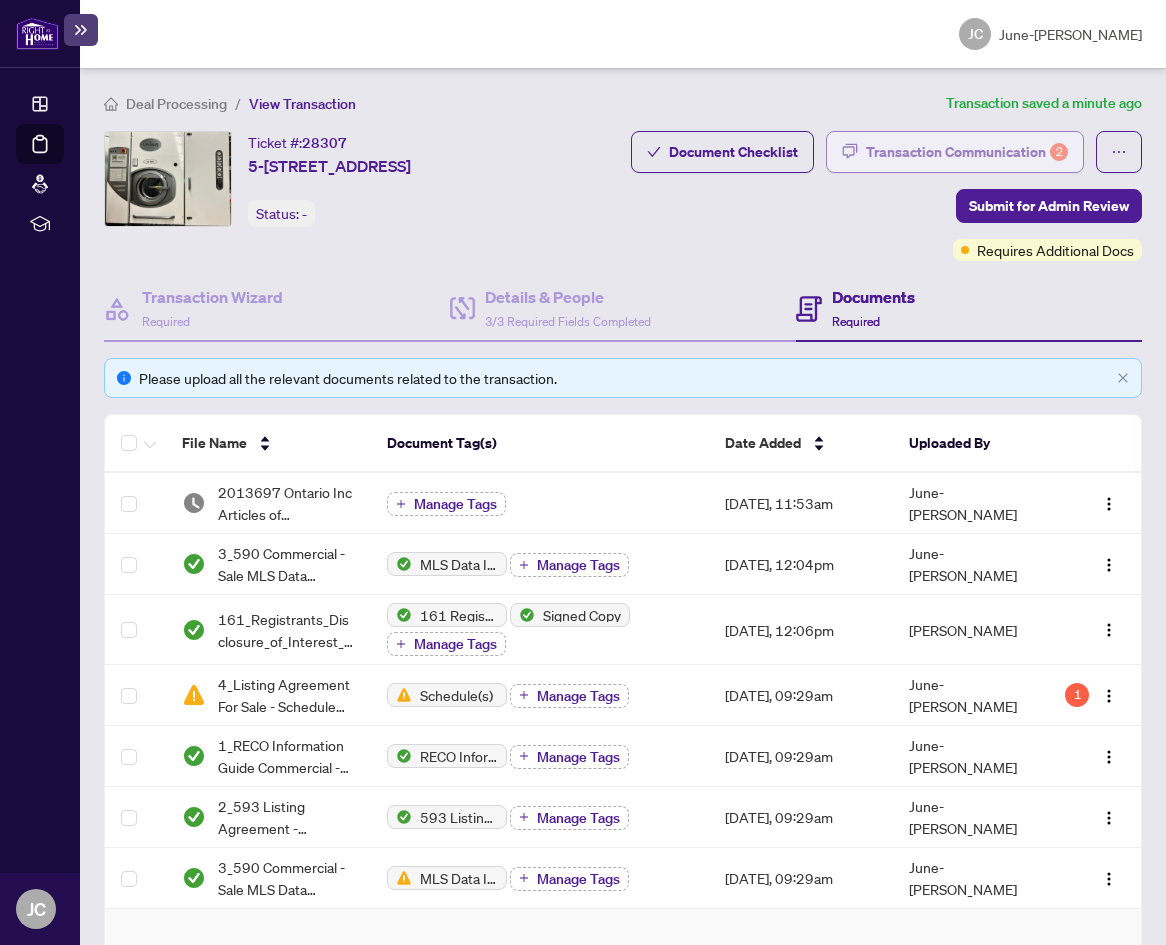 click on "Transaction Communication 2" at bounding box center (967, 152) 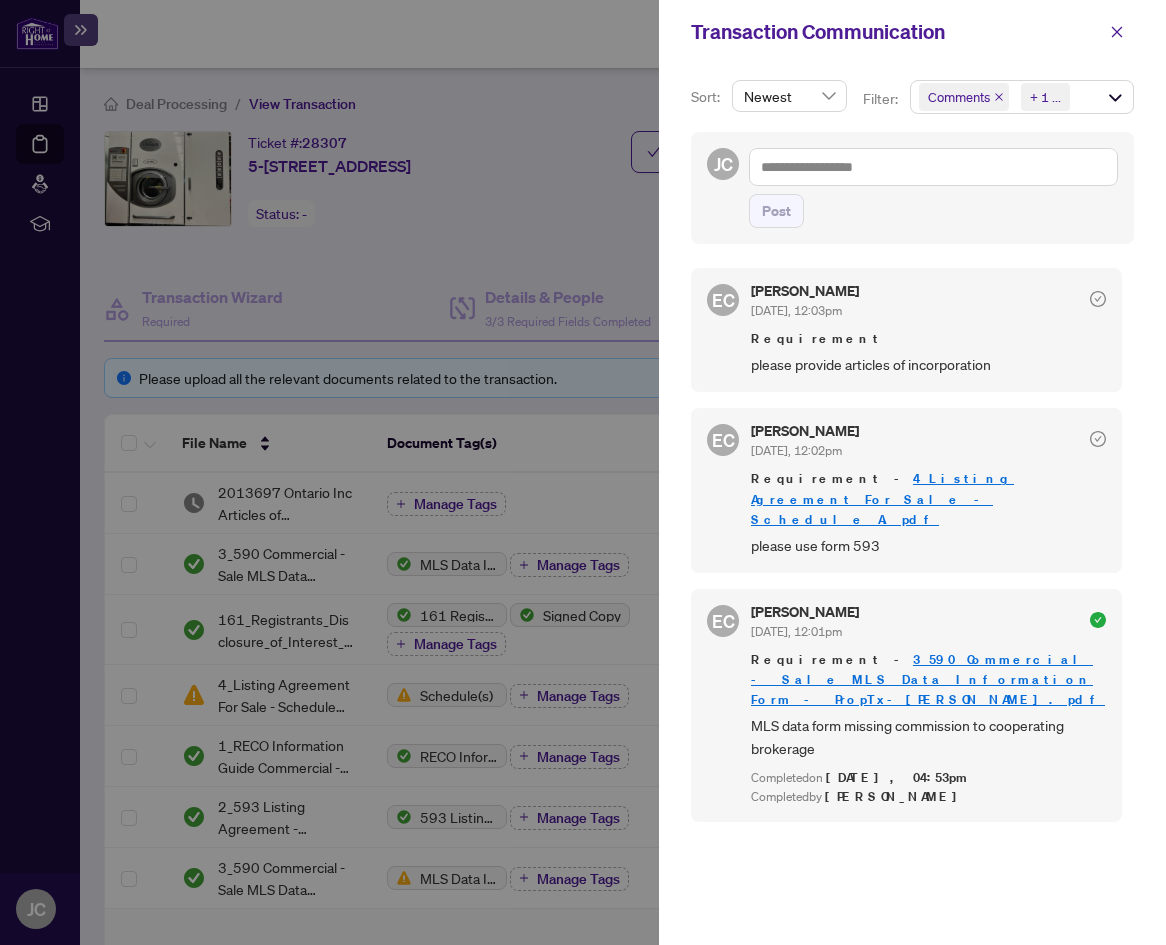 click on "4_Listing Agreement For Sale - Schedule A.pdf" at bounding box center [882, 498] 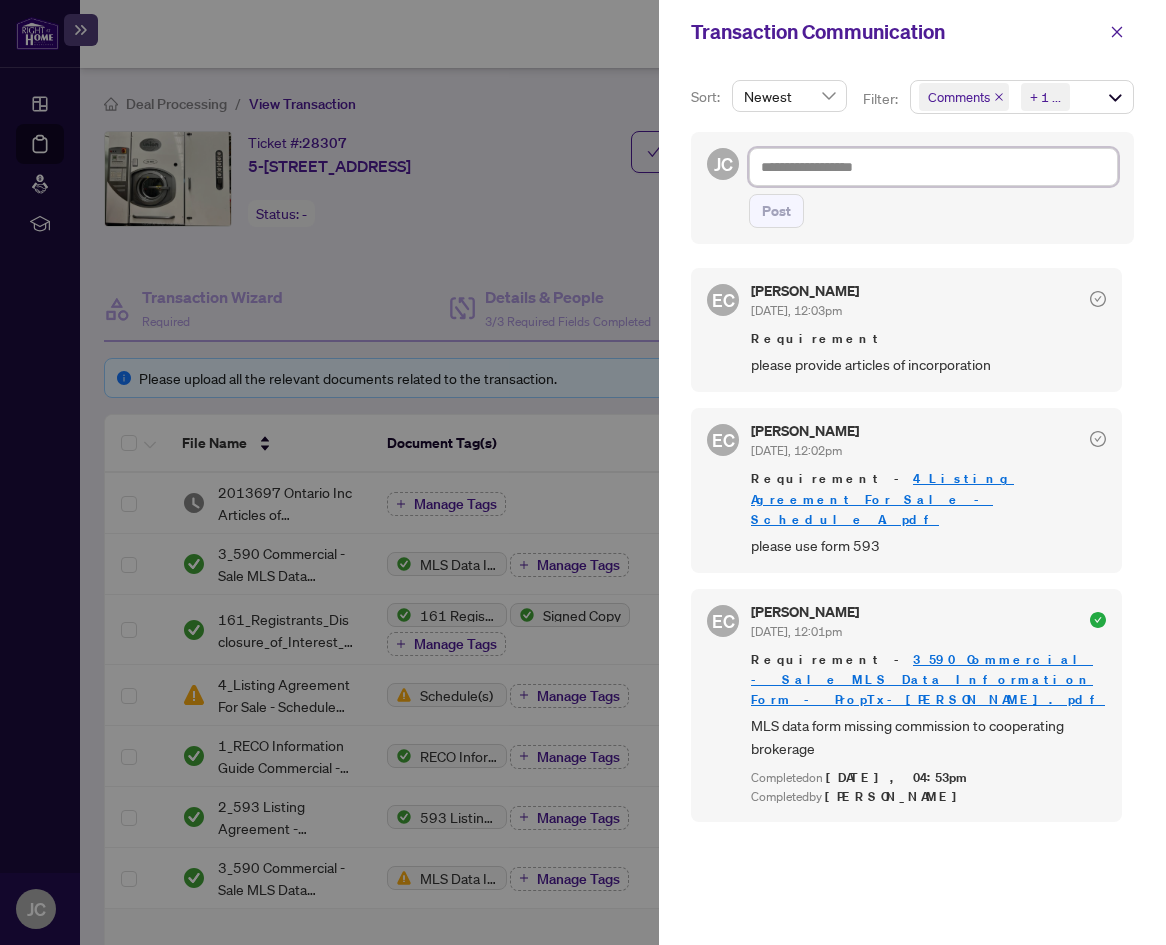click at bounding box center (933, 167) 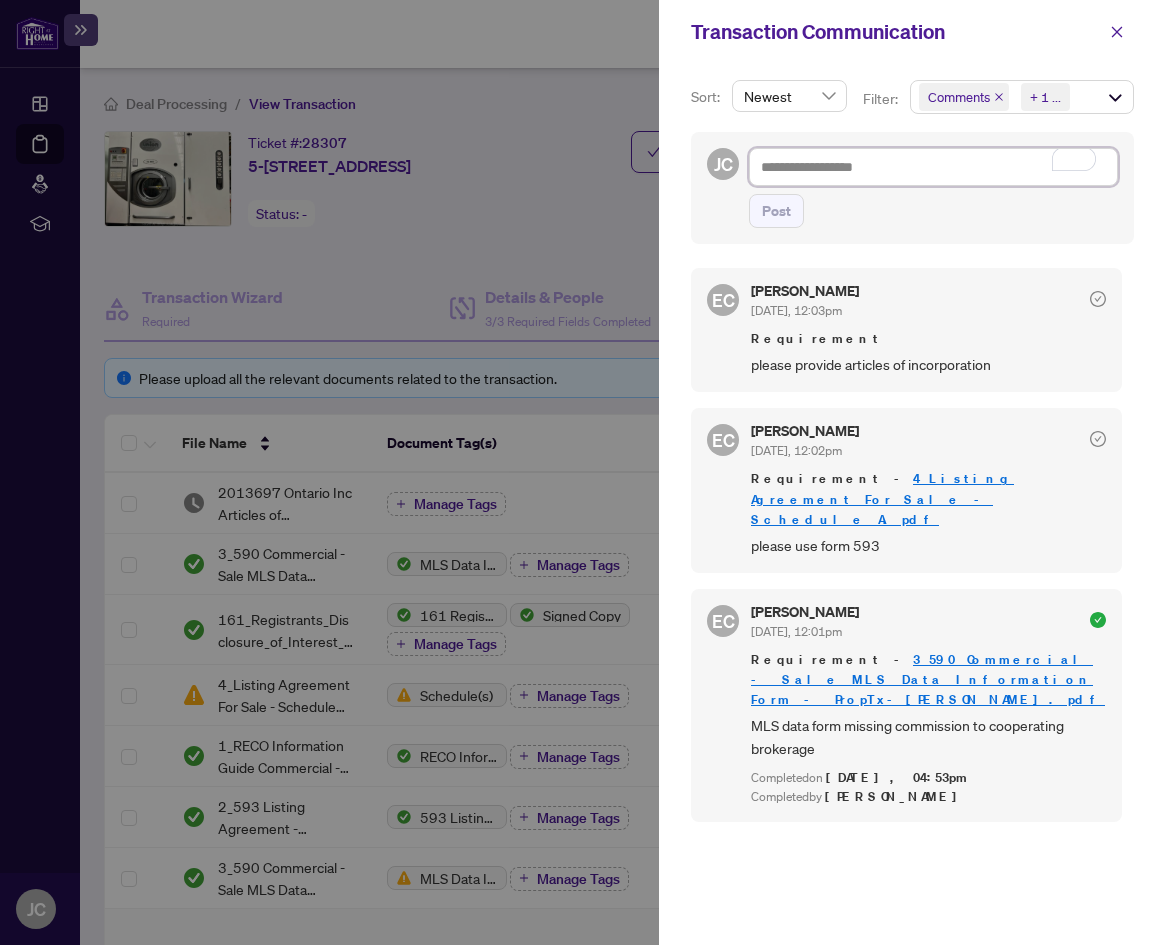 type on "*" 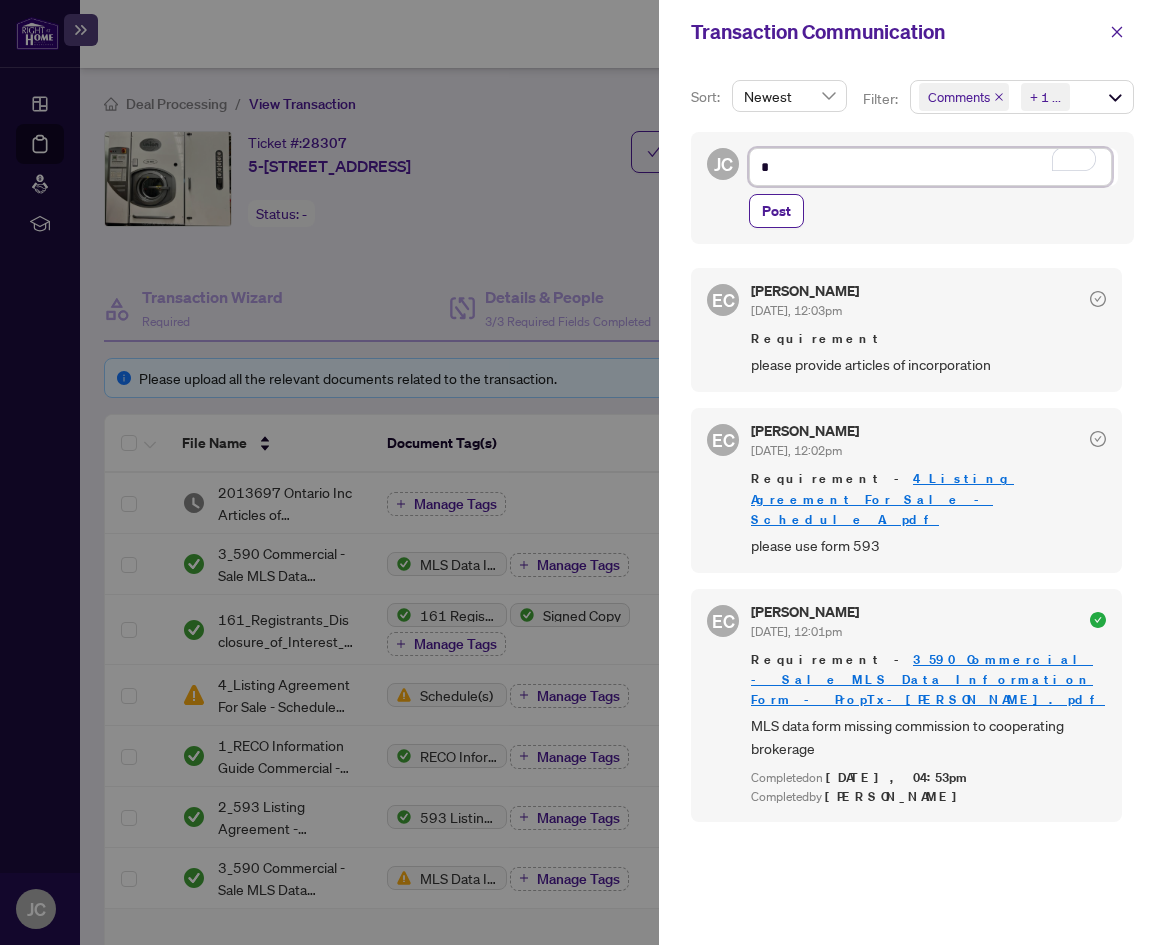 type on "**" 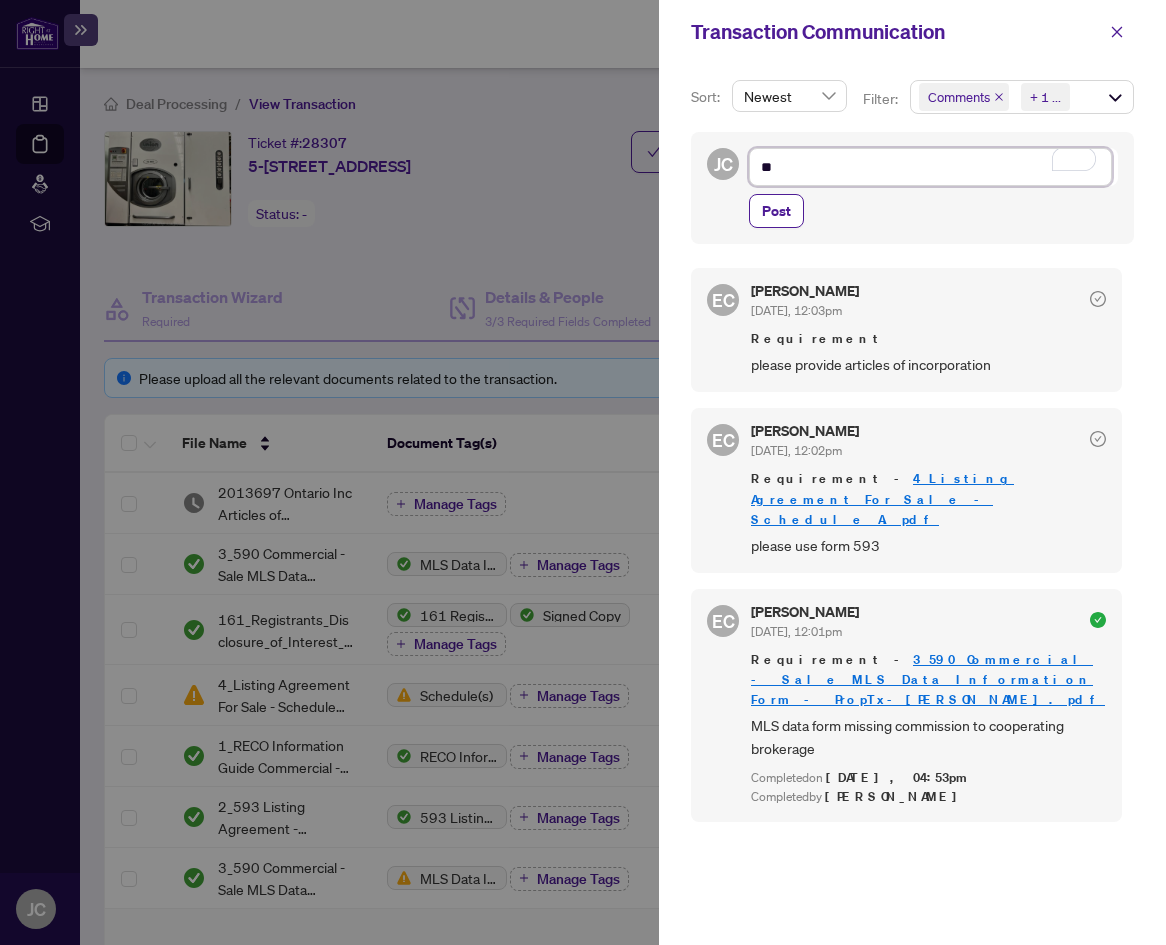 type on "***" 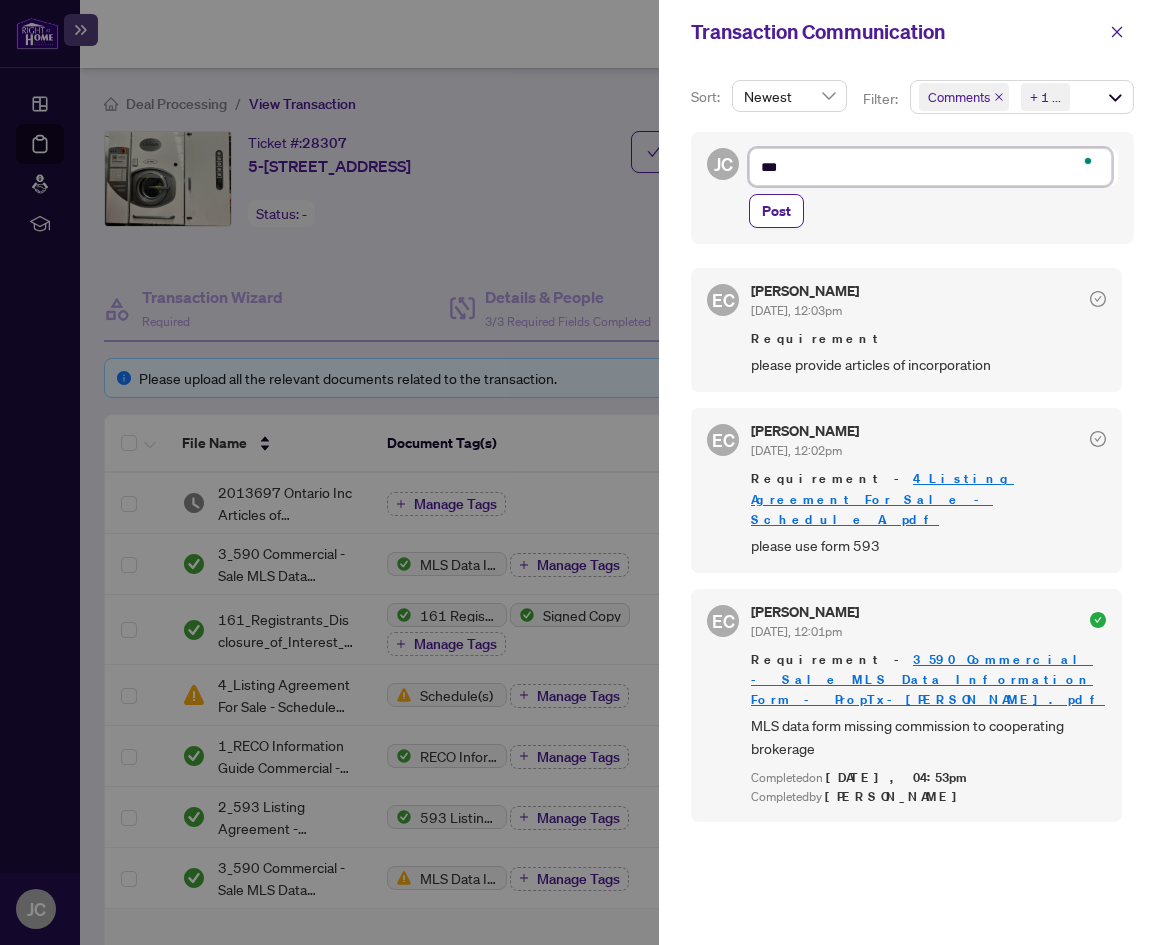 type on "****" 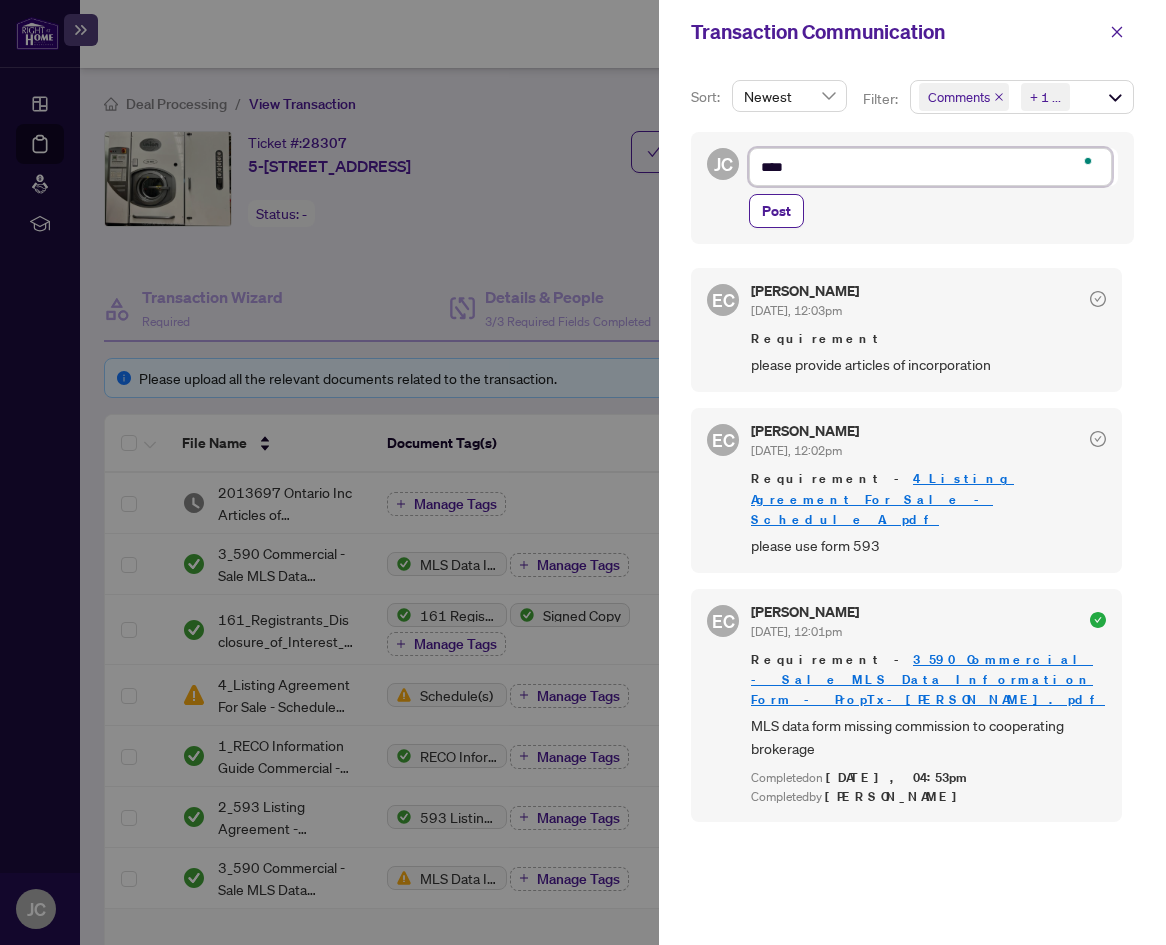 type on "****" 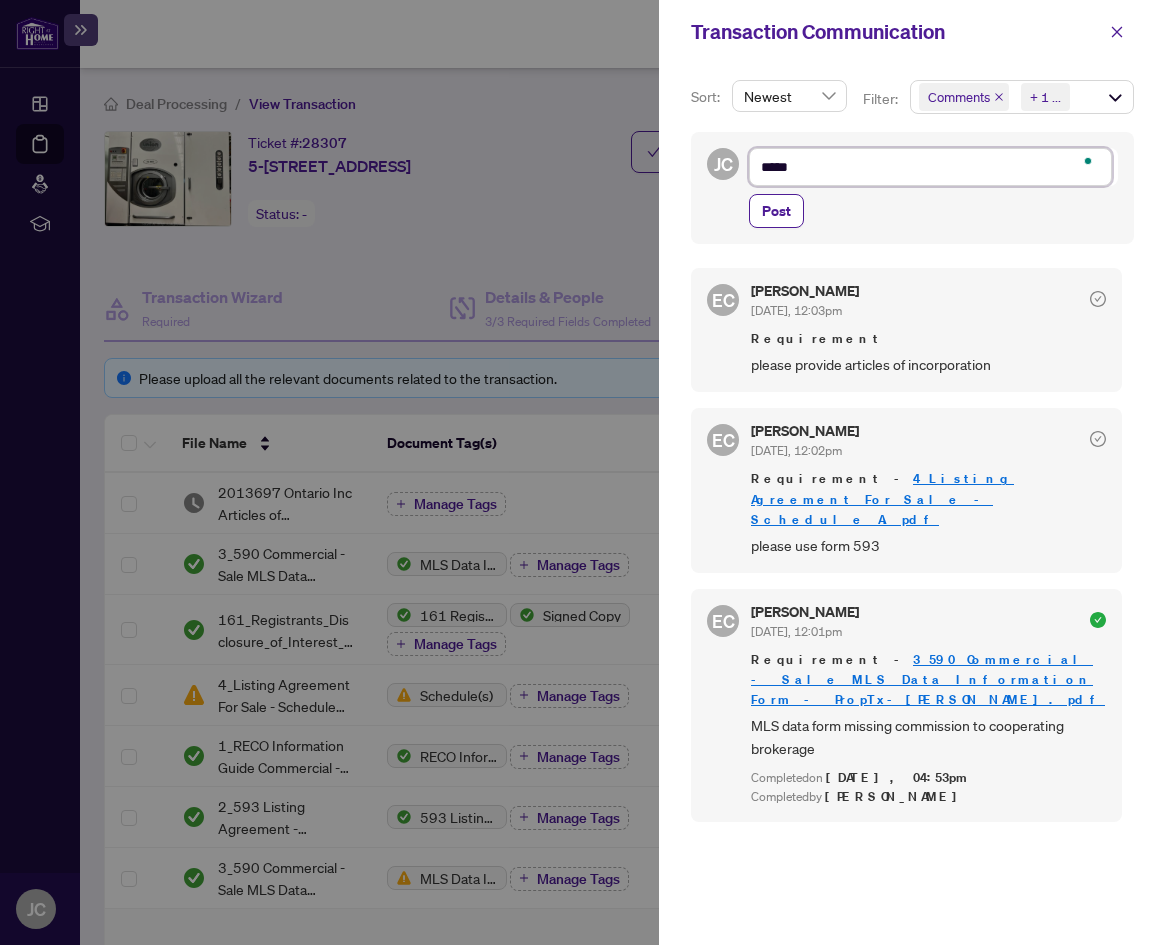 type on "******" 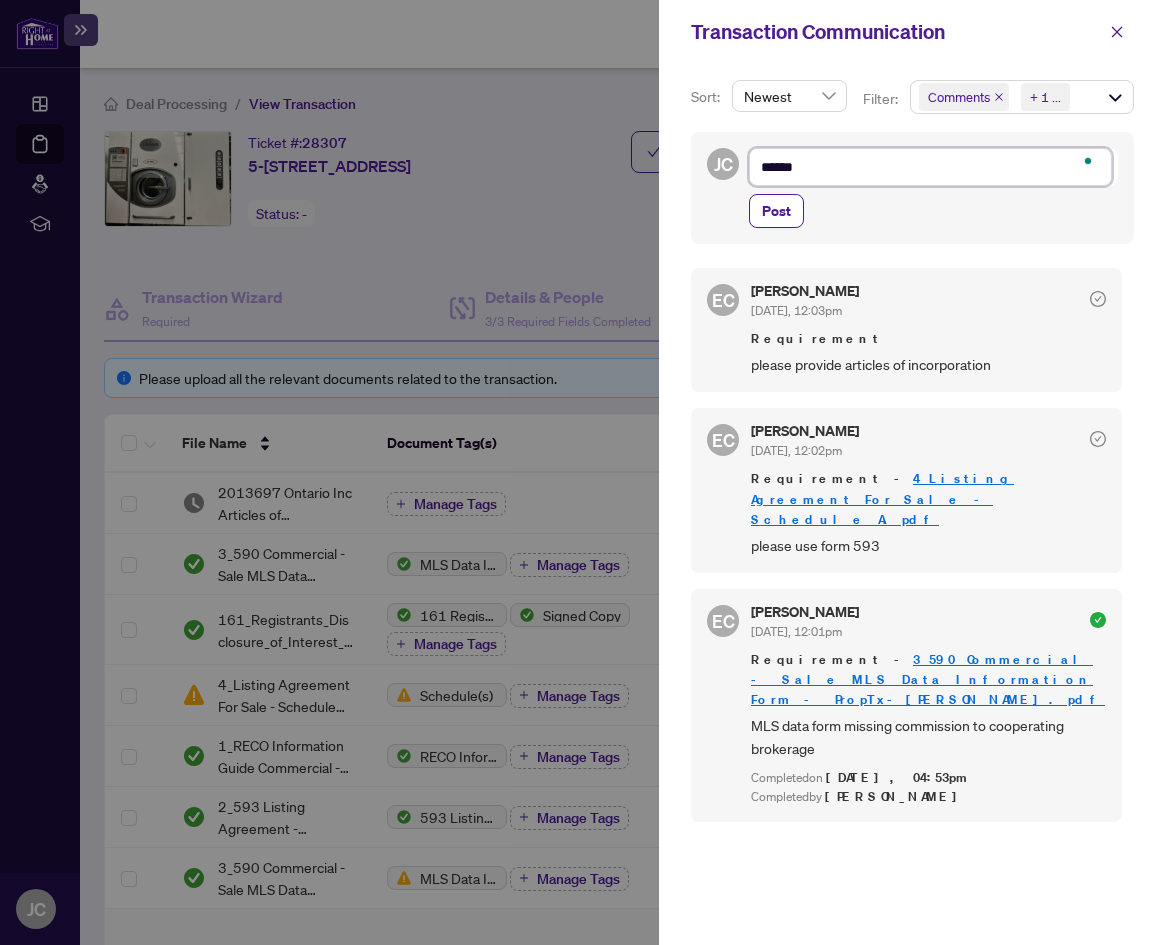 type on "*******" 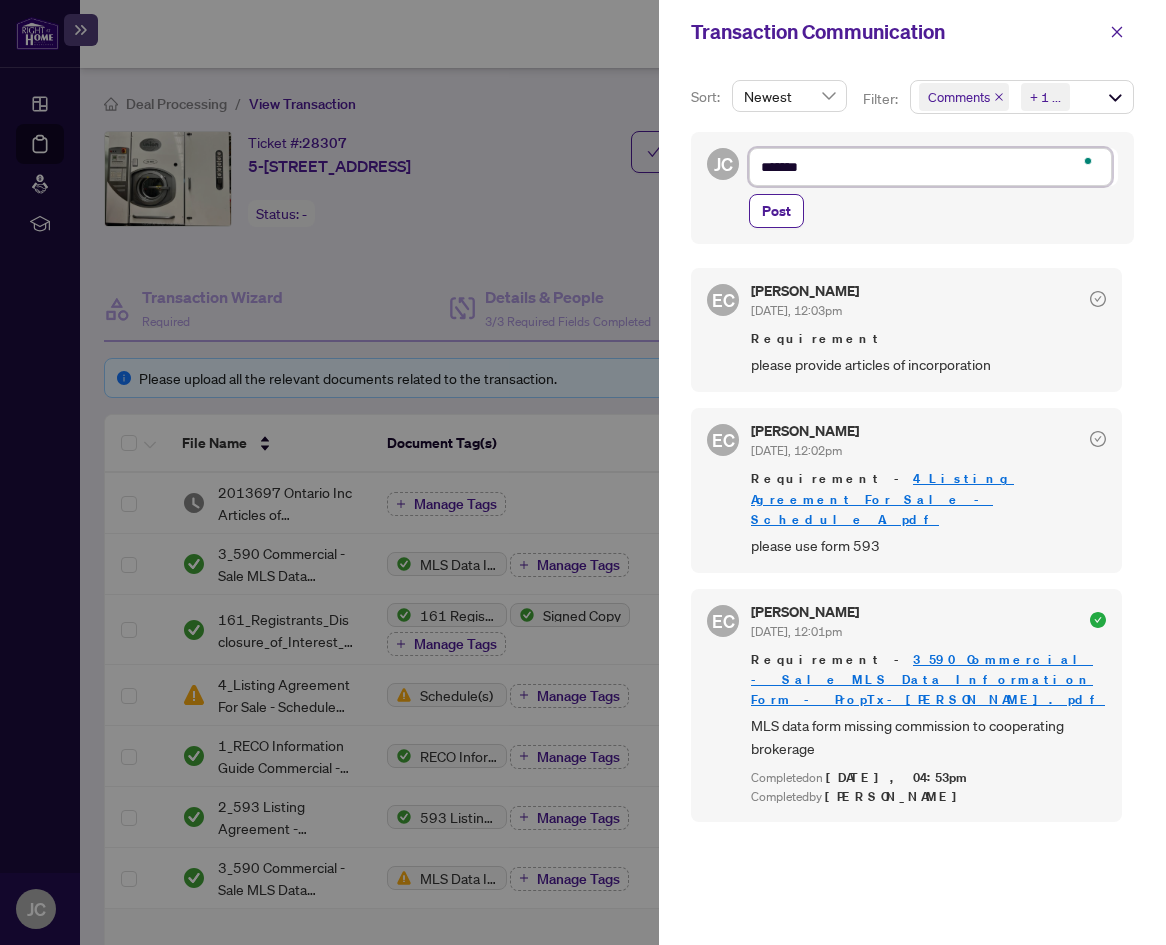type on "********" 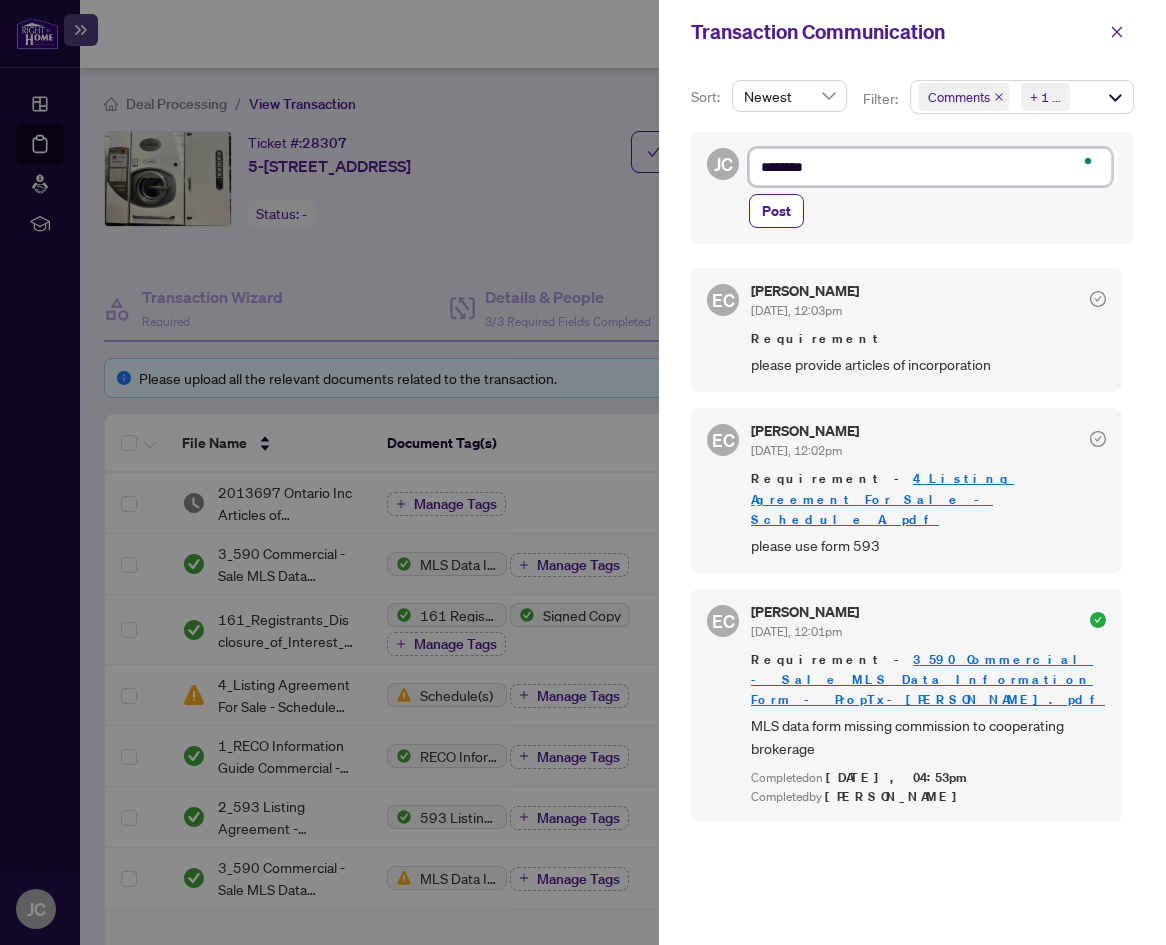 type on "*********" 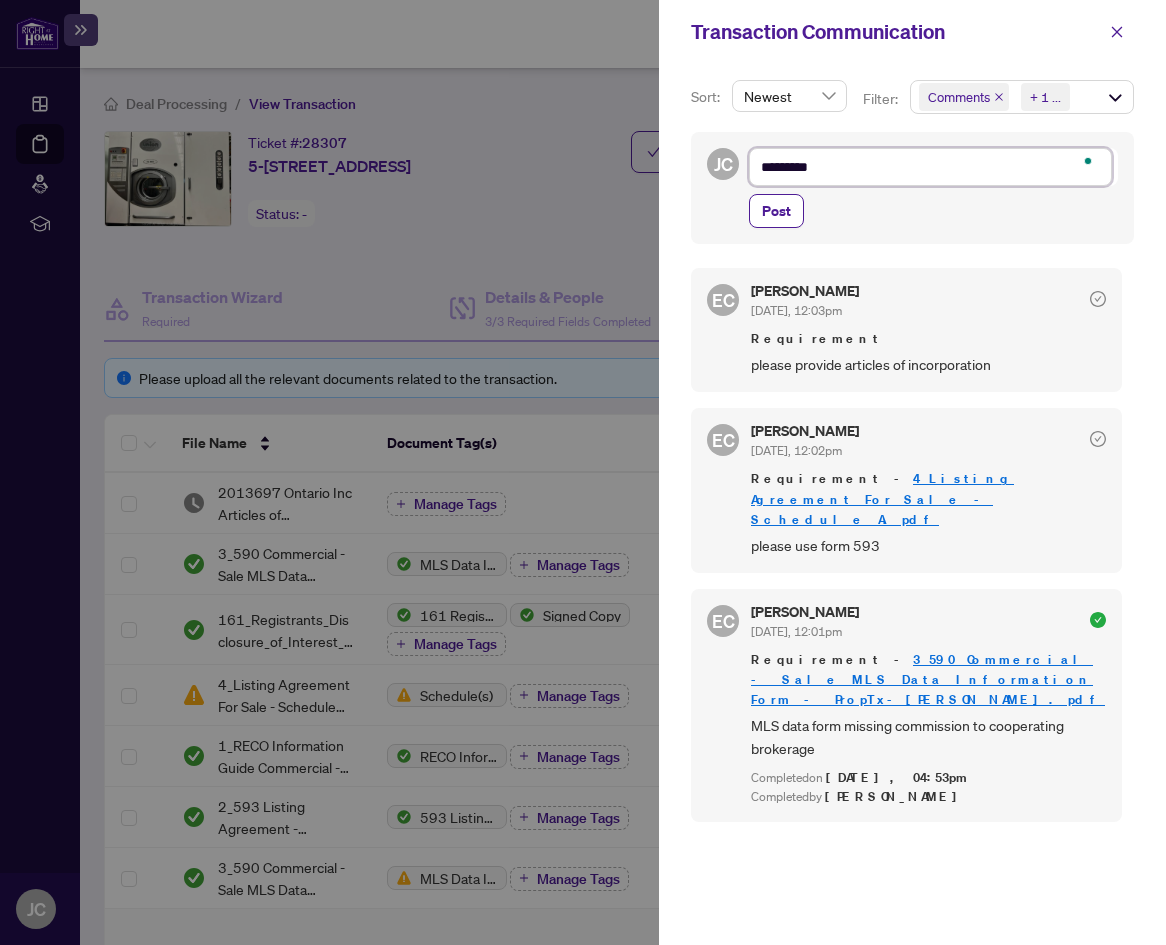 type on "**********" 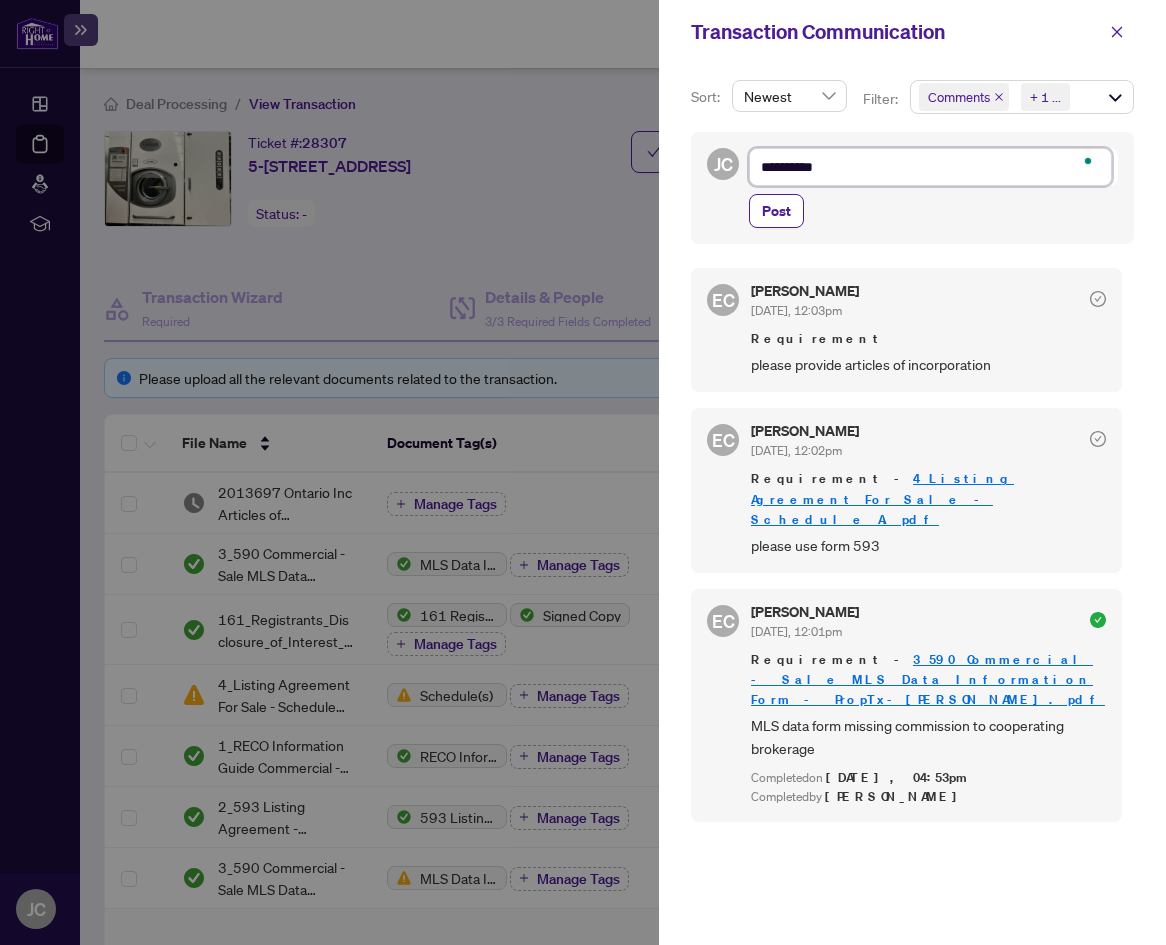 type on "**********" 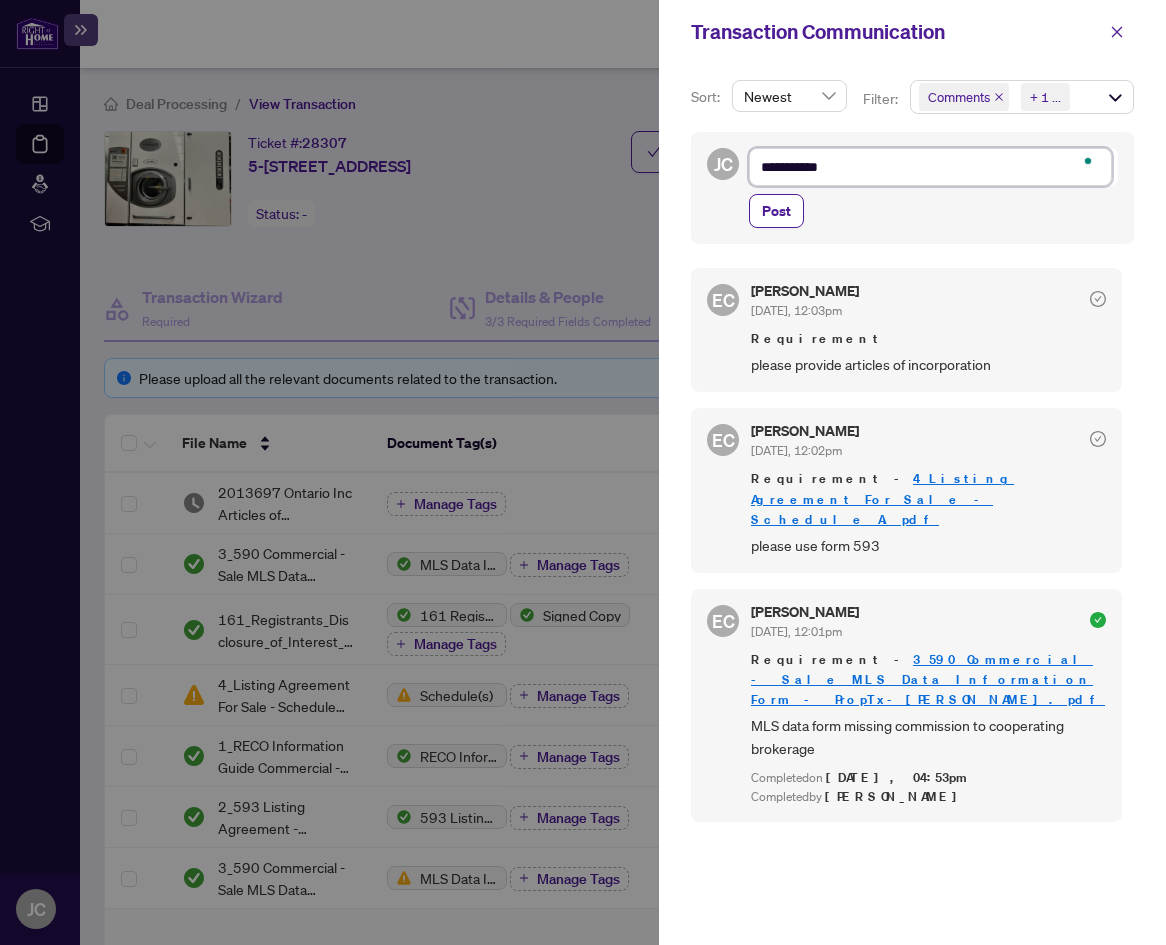 type on "**********" 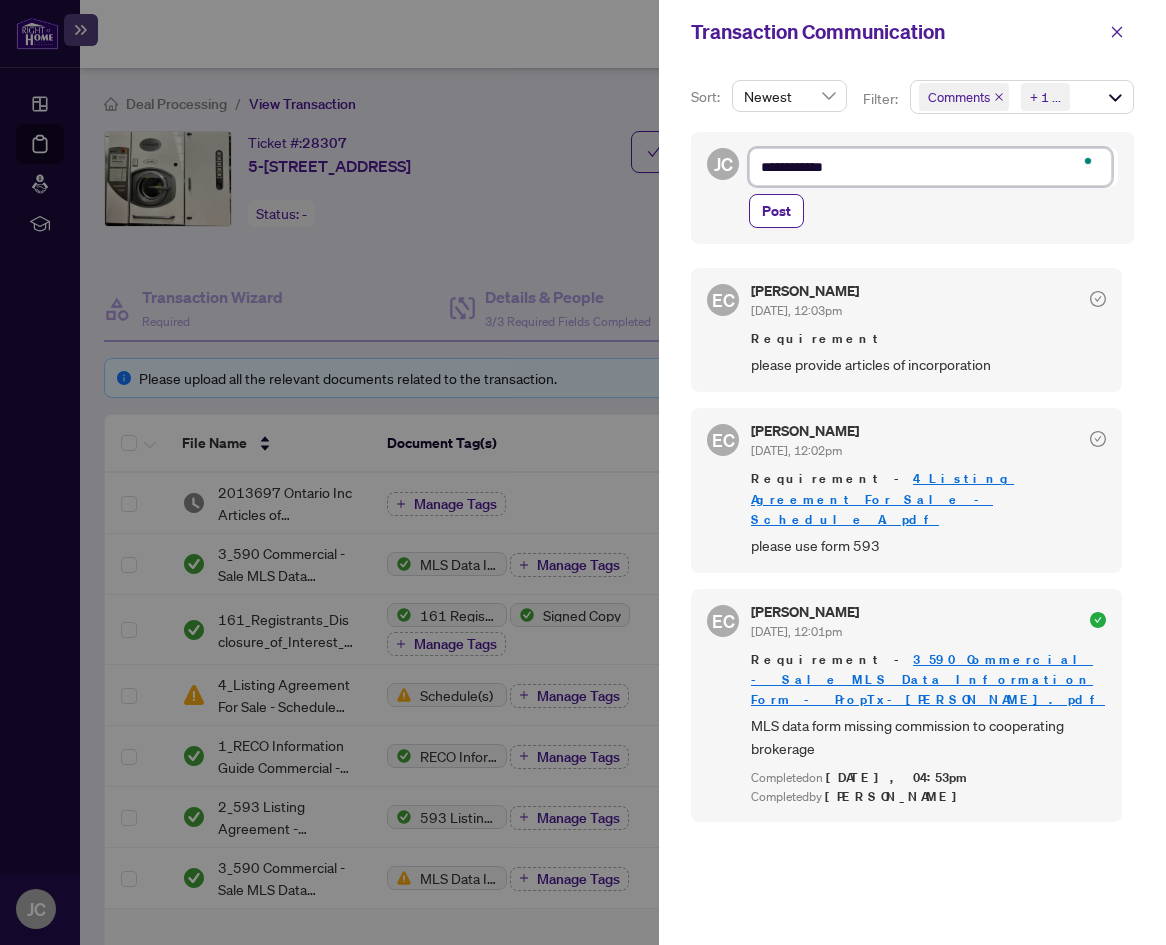 type on "**********" 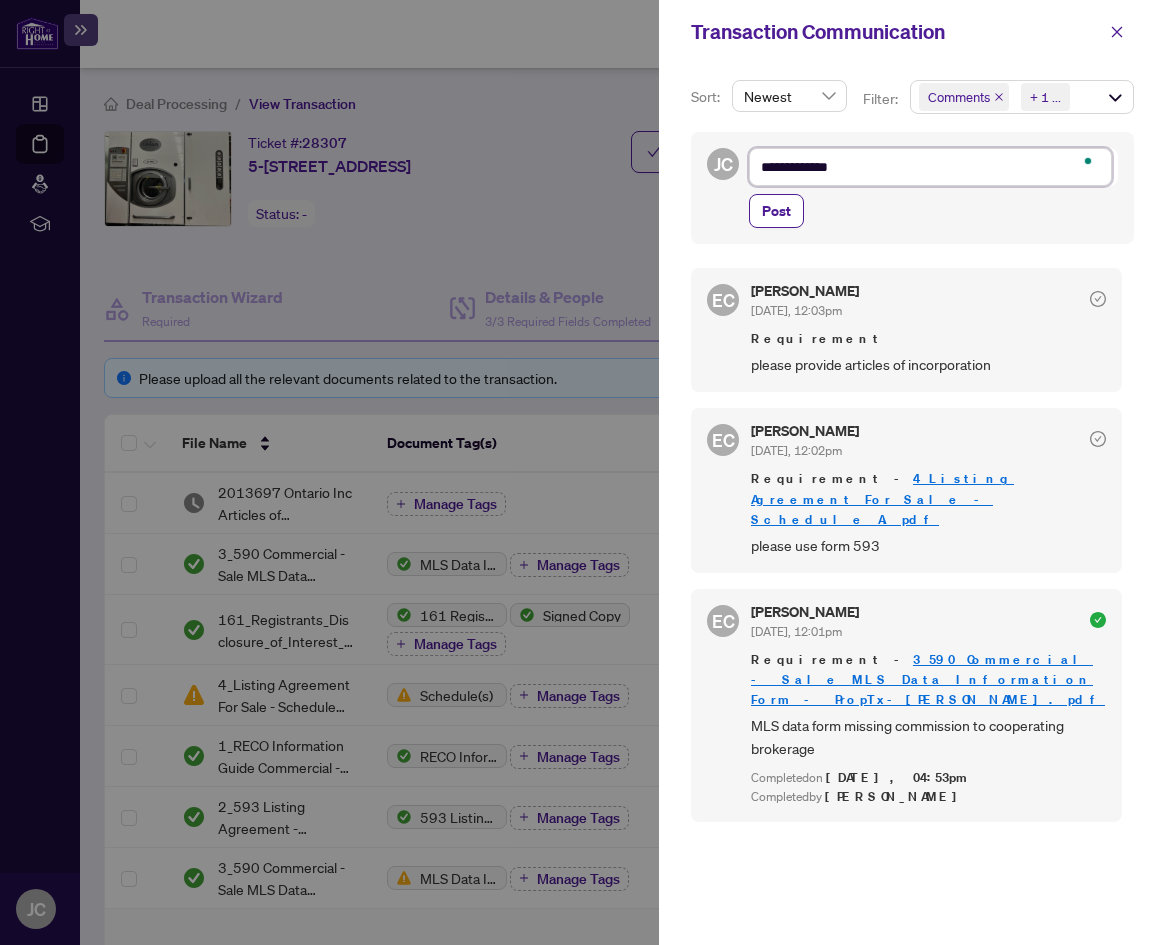 type on "**********" 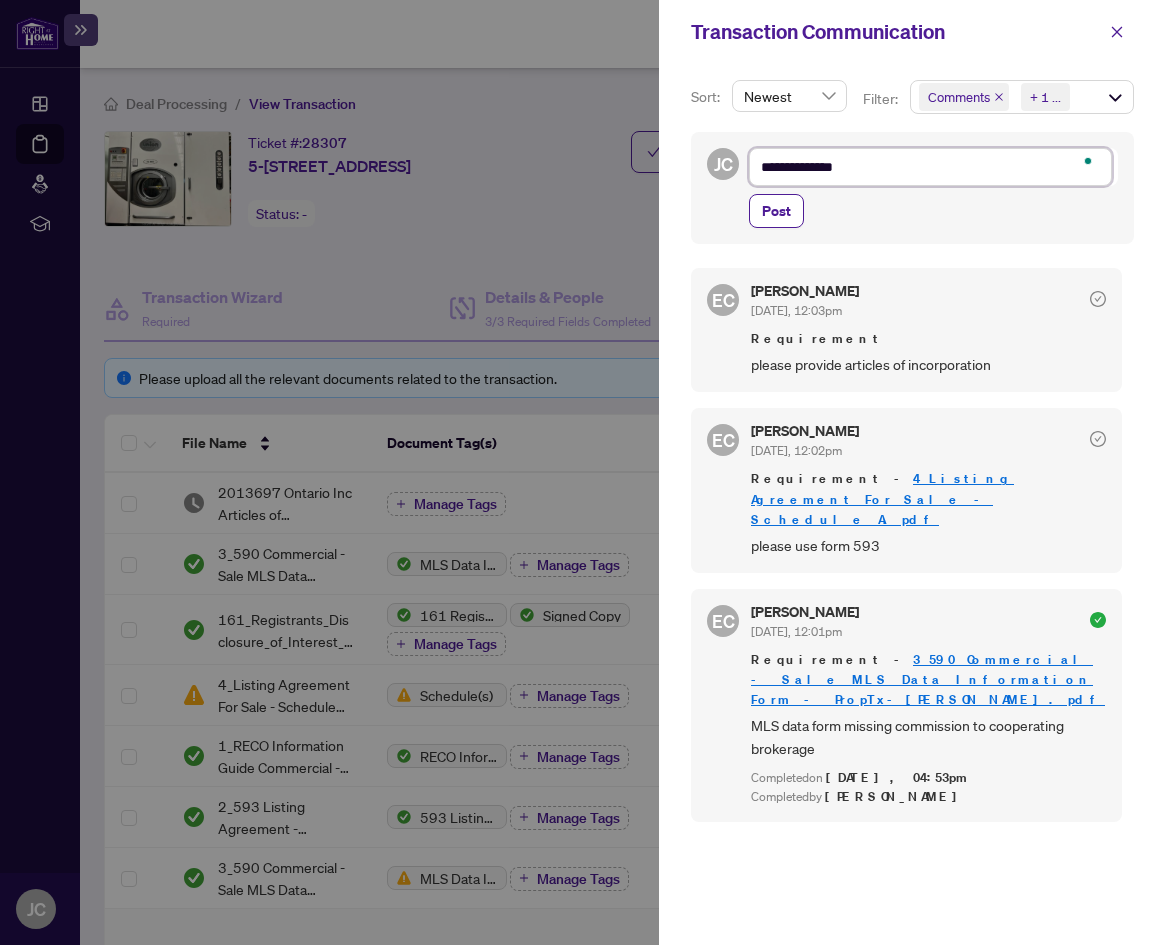 type on "**********" 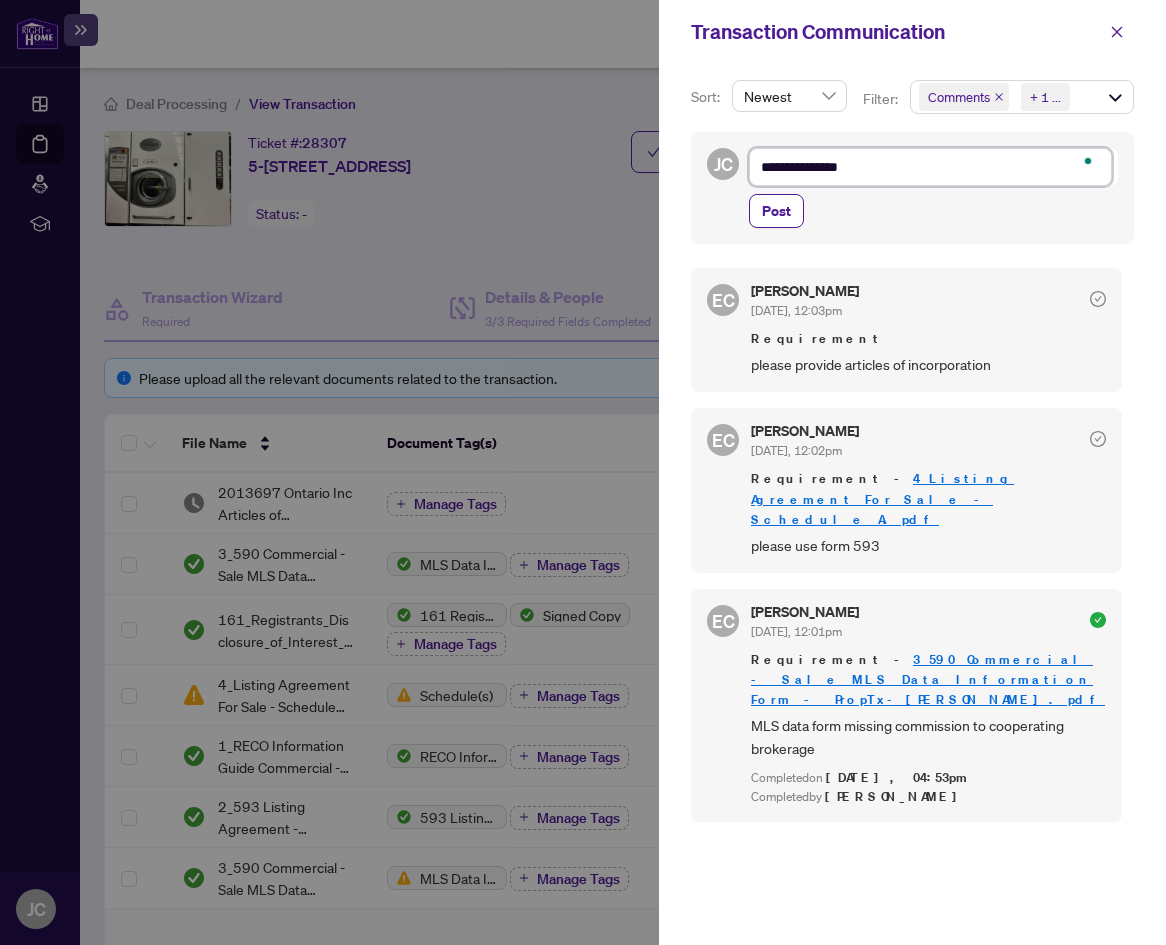 type on "**********" 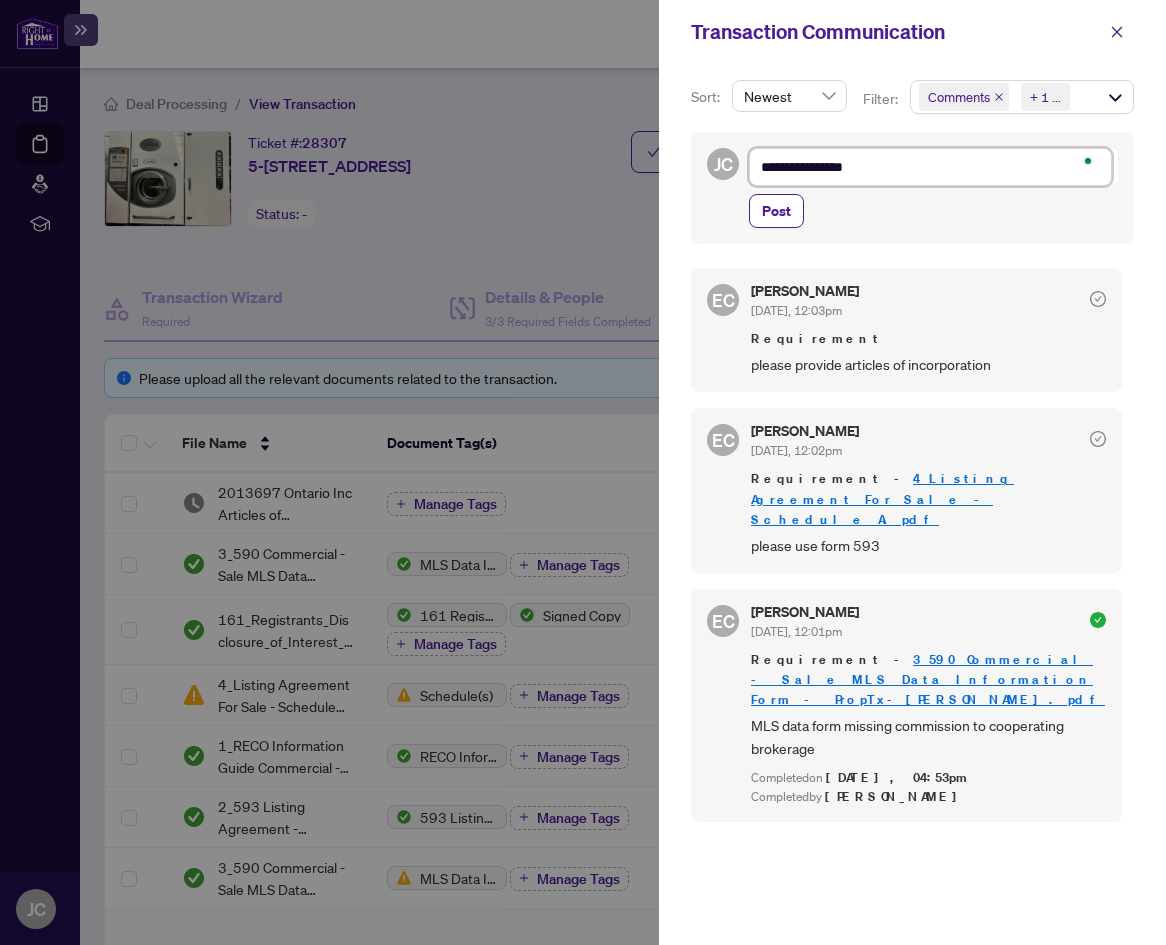 type on "**********" 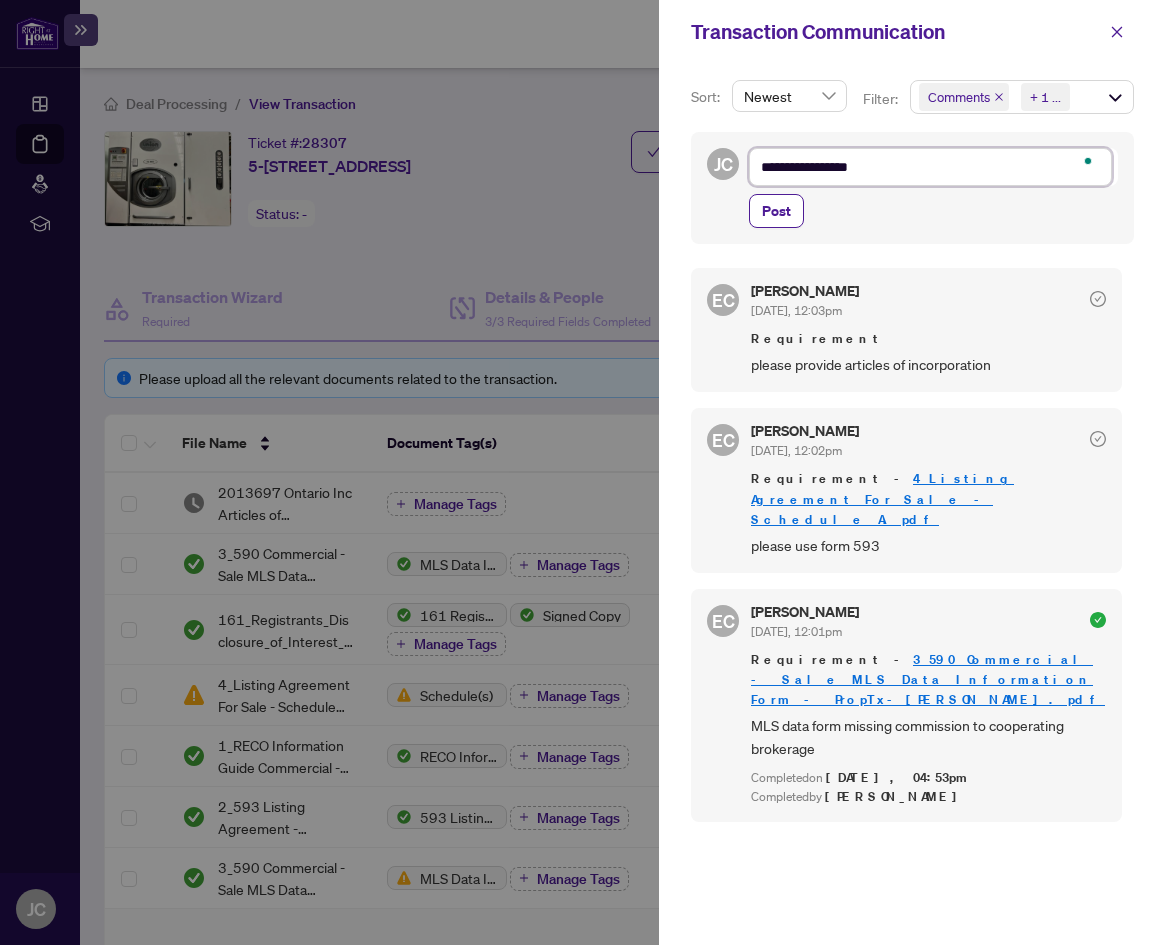 type on "**********" 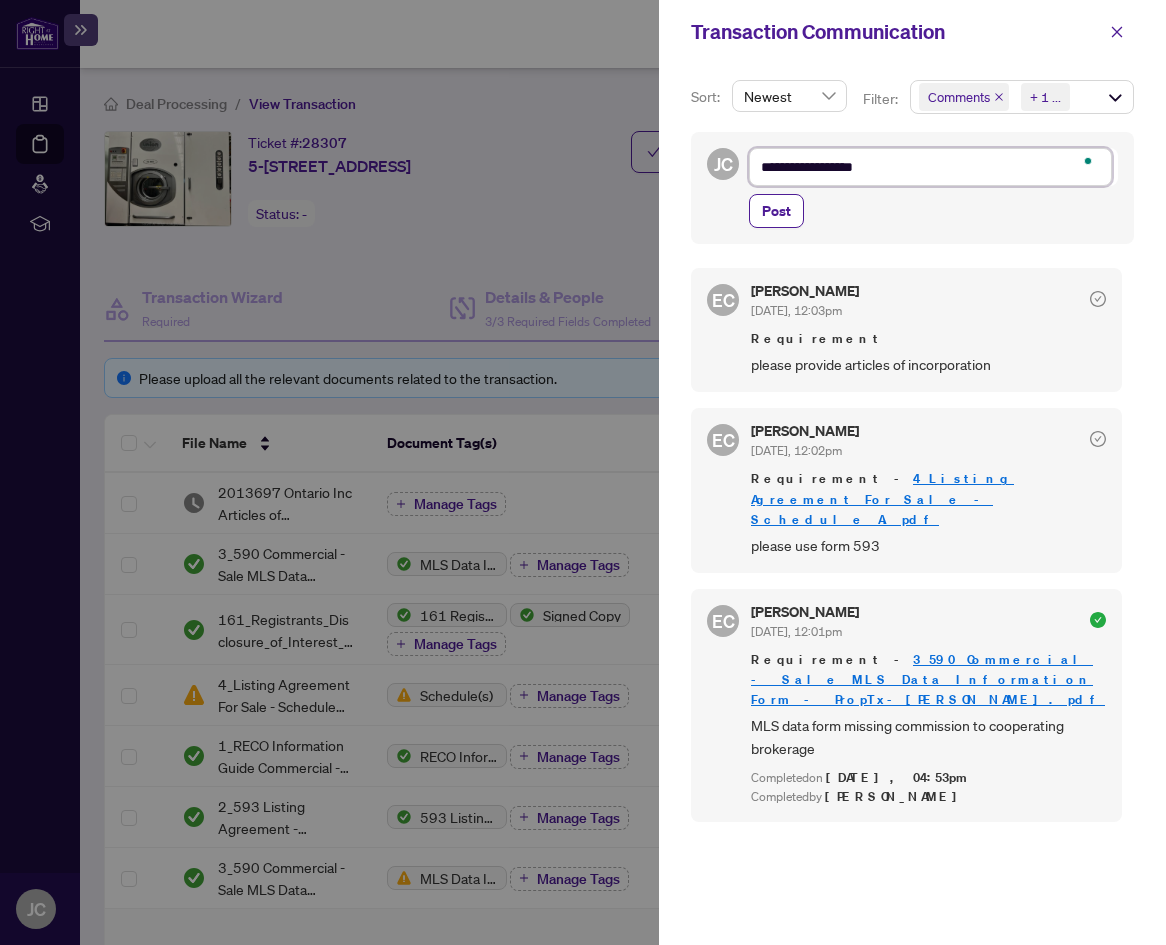 type on "**********" 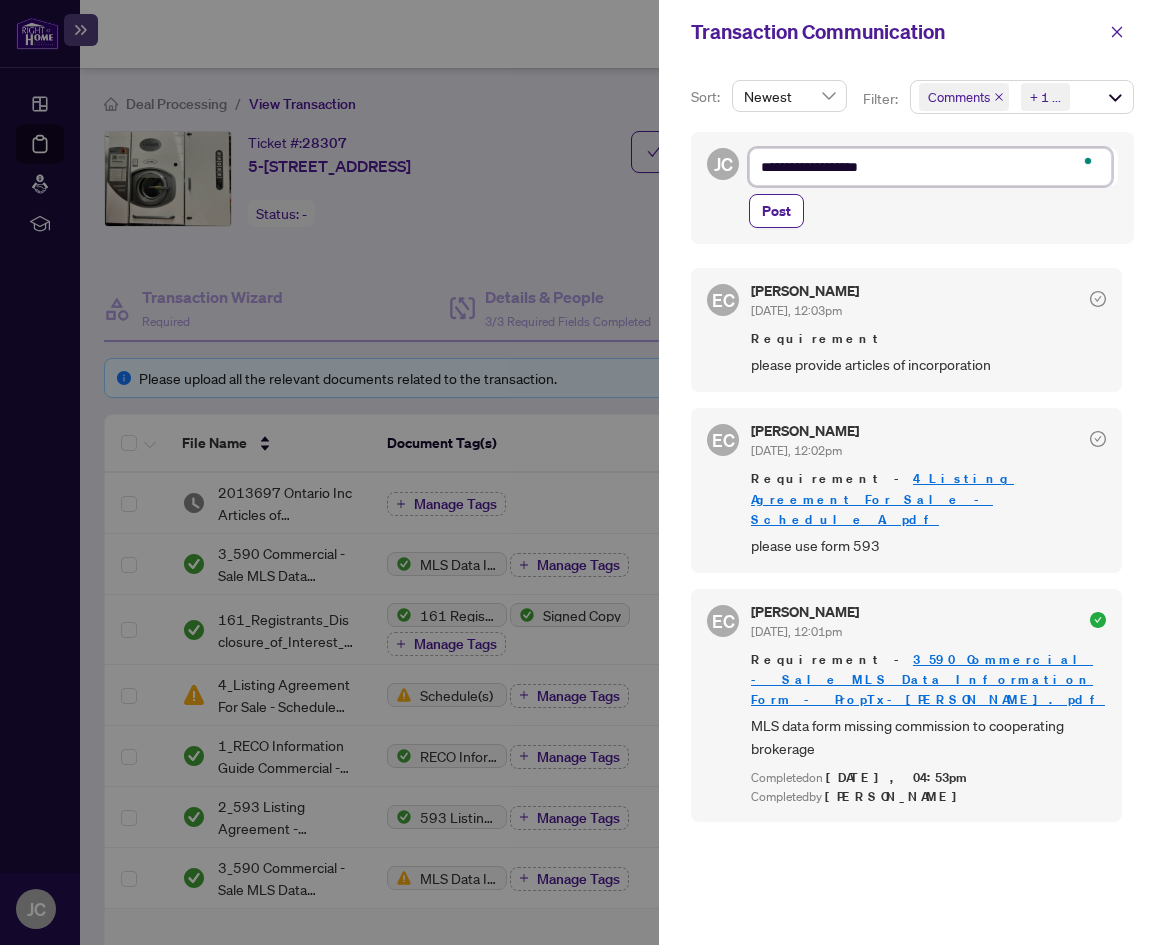 type on "**********" 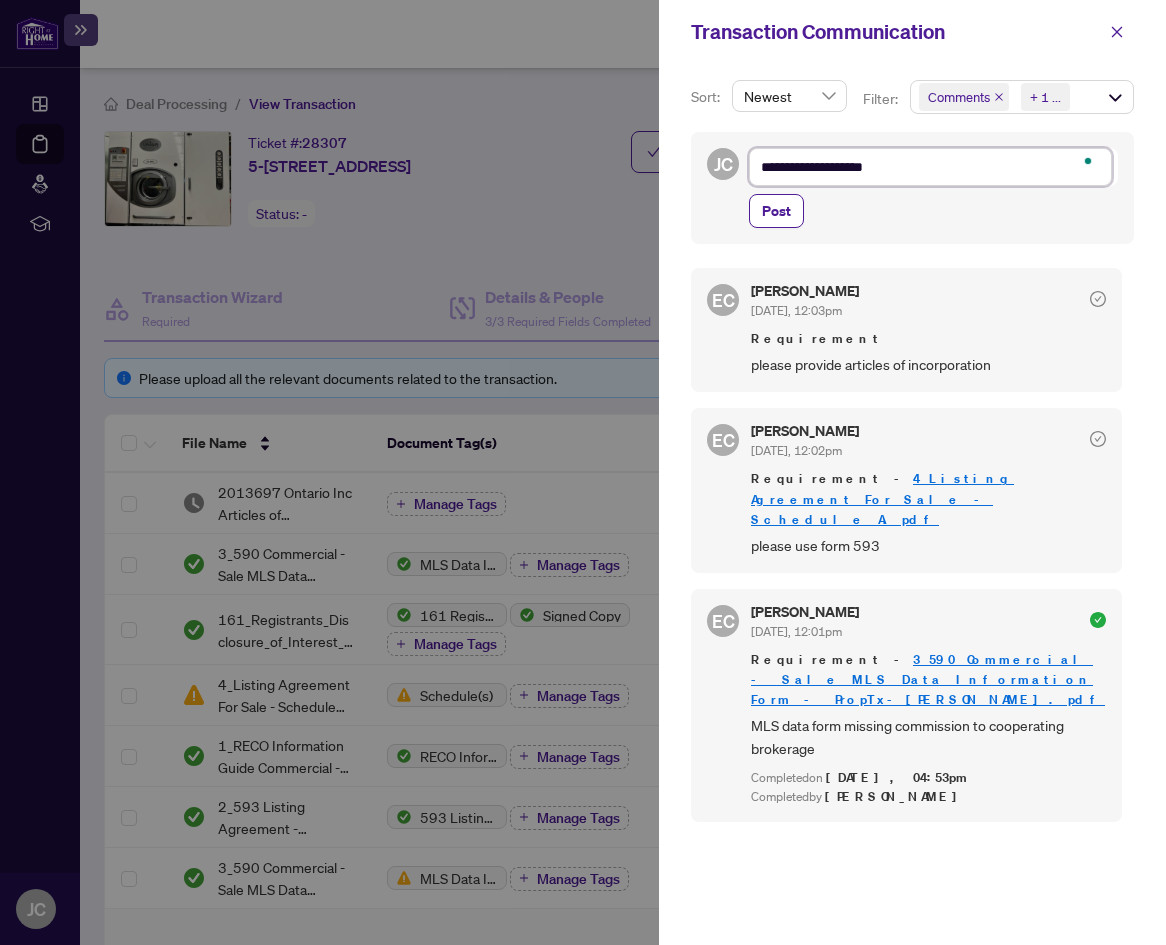 type on "**********" 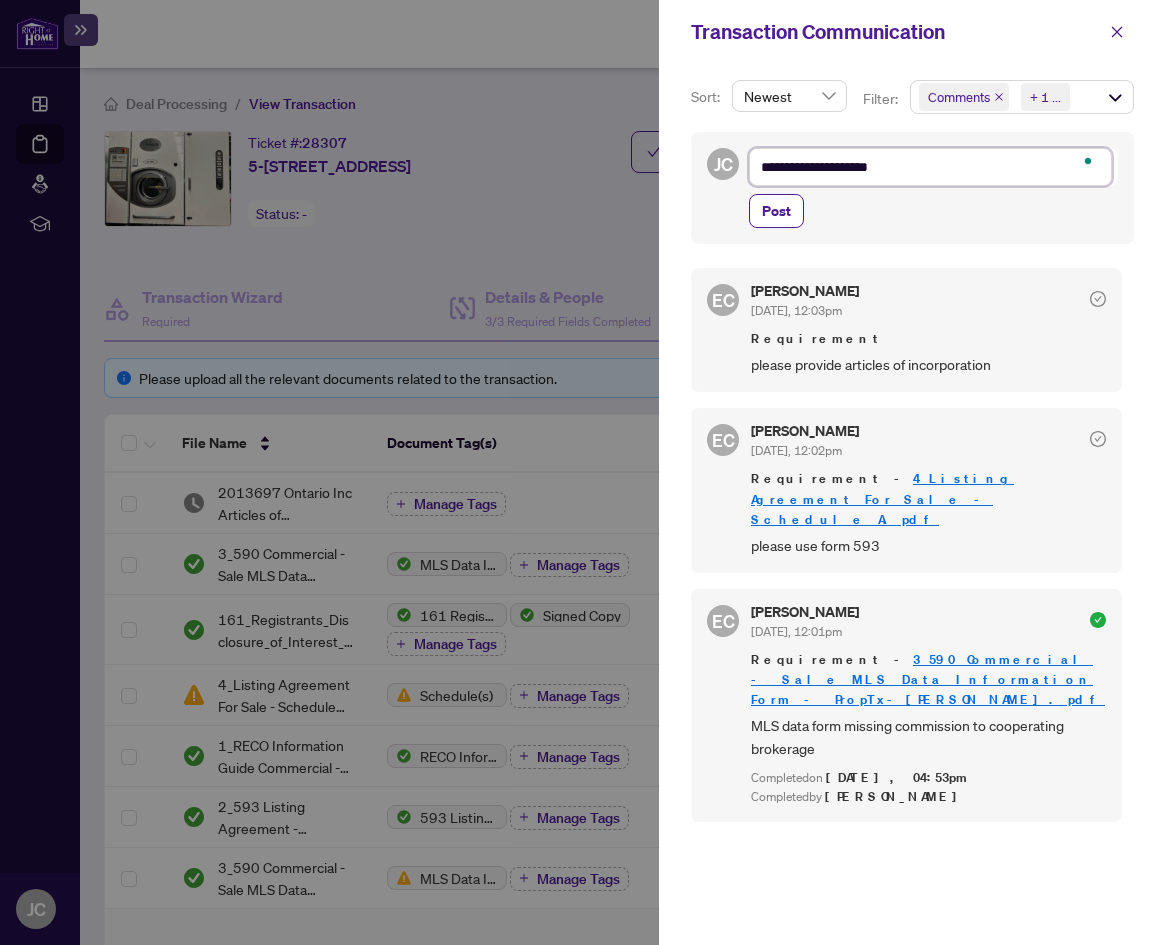 type on "**********" 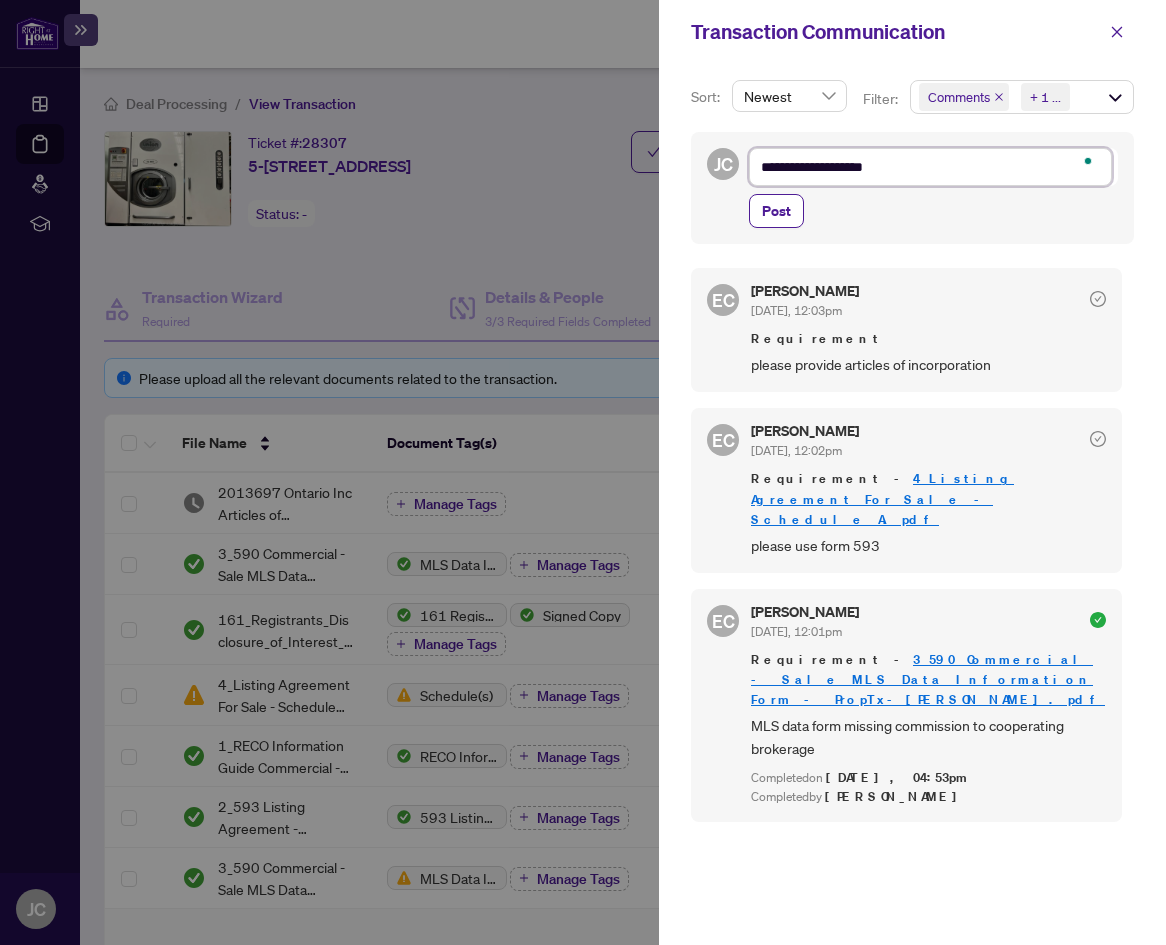type on "**********" 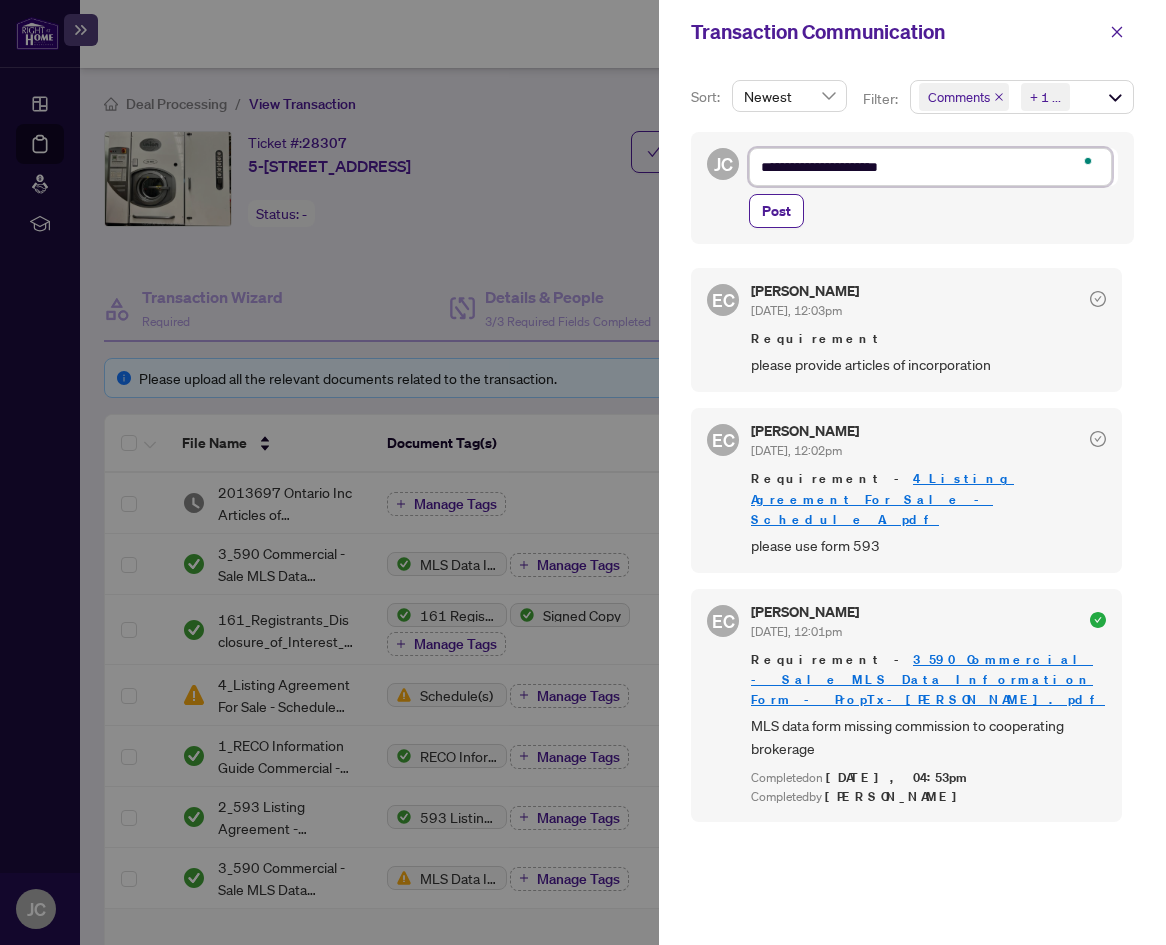 type on "**********" 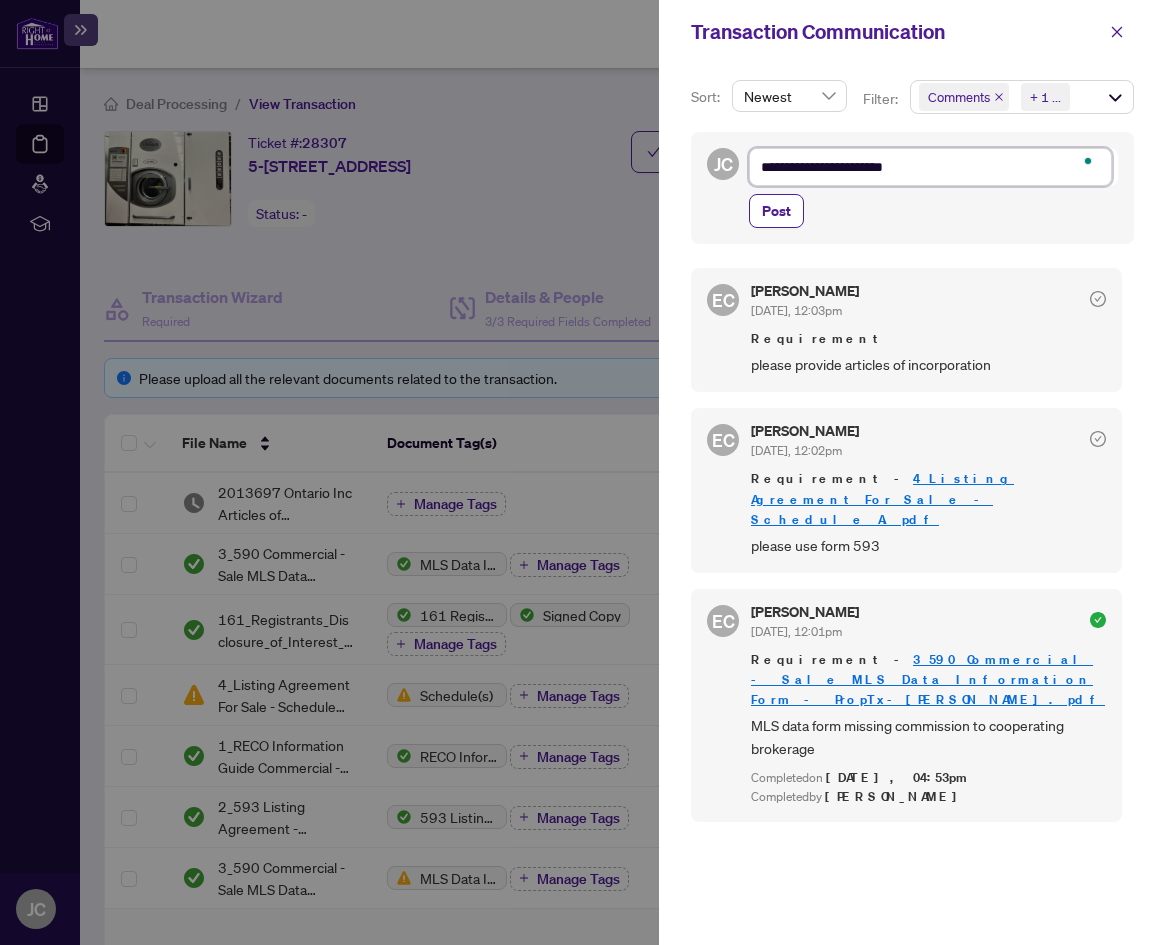 type on "**********" 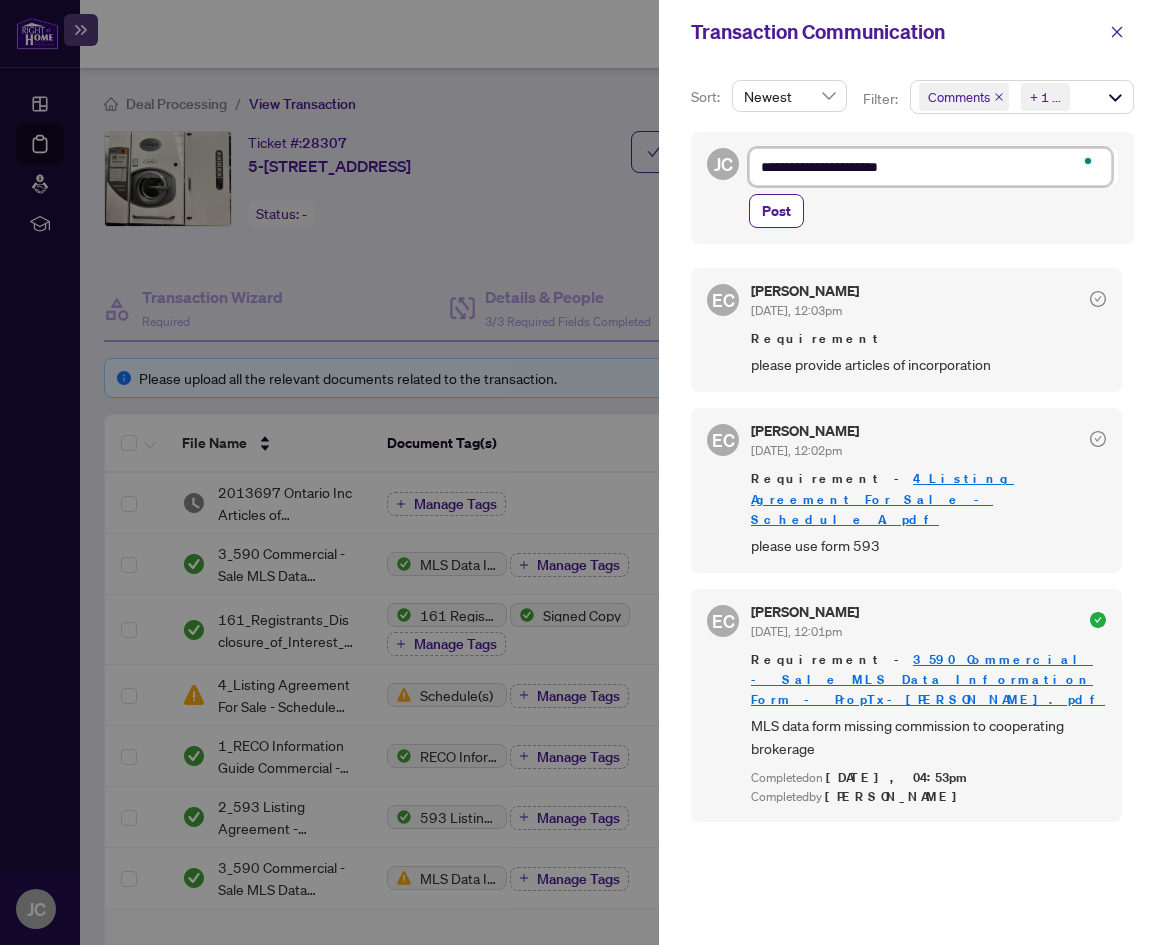 type on "**********" 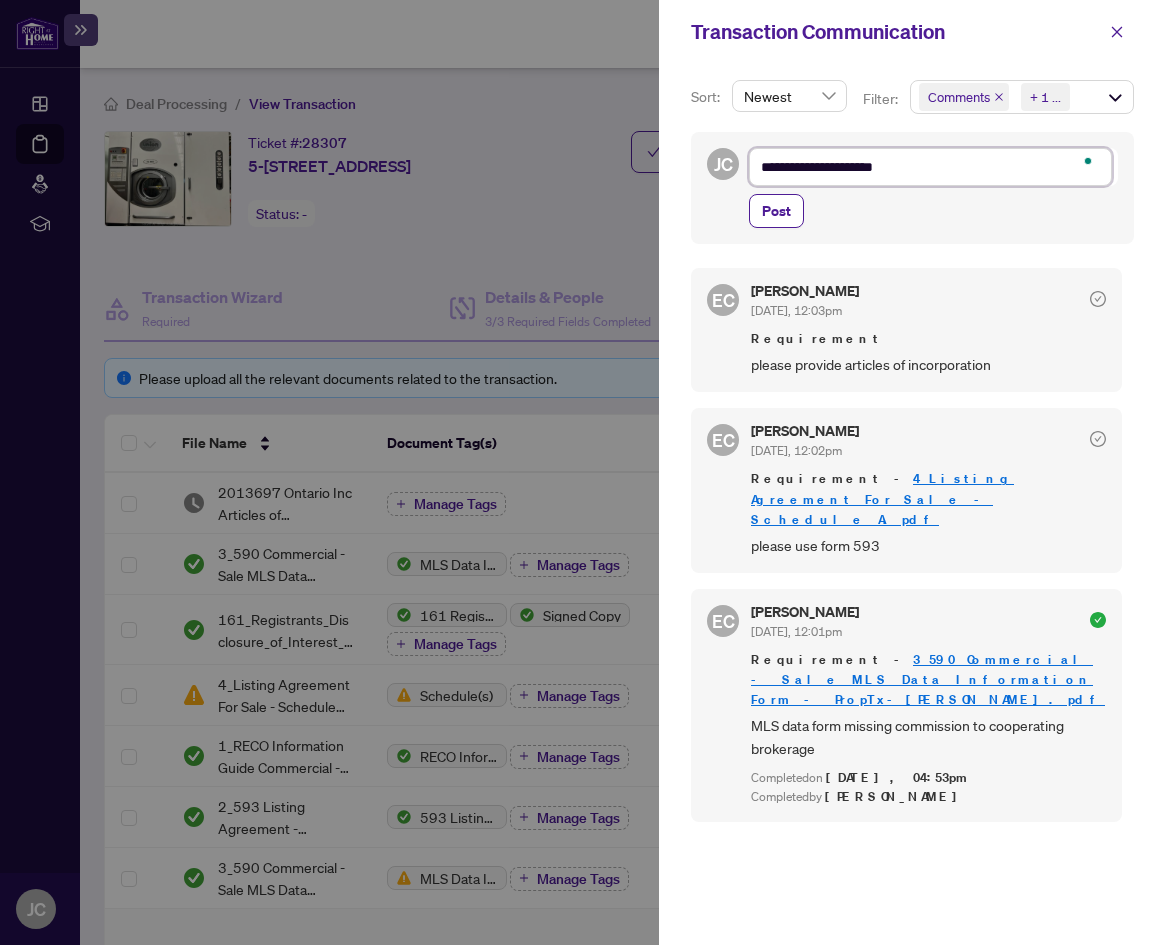 type on "**********" 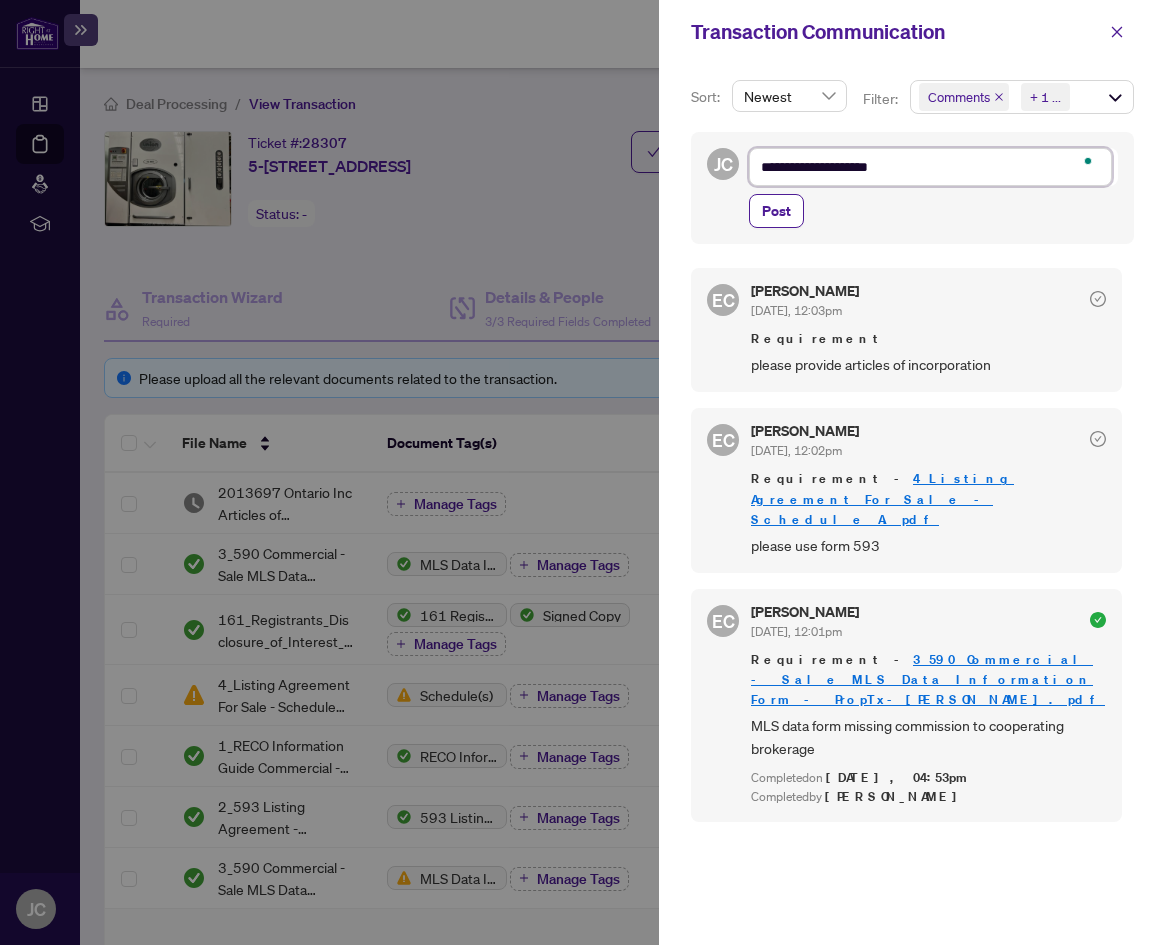 type on "**********" 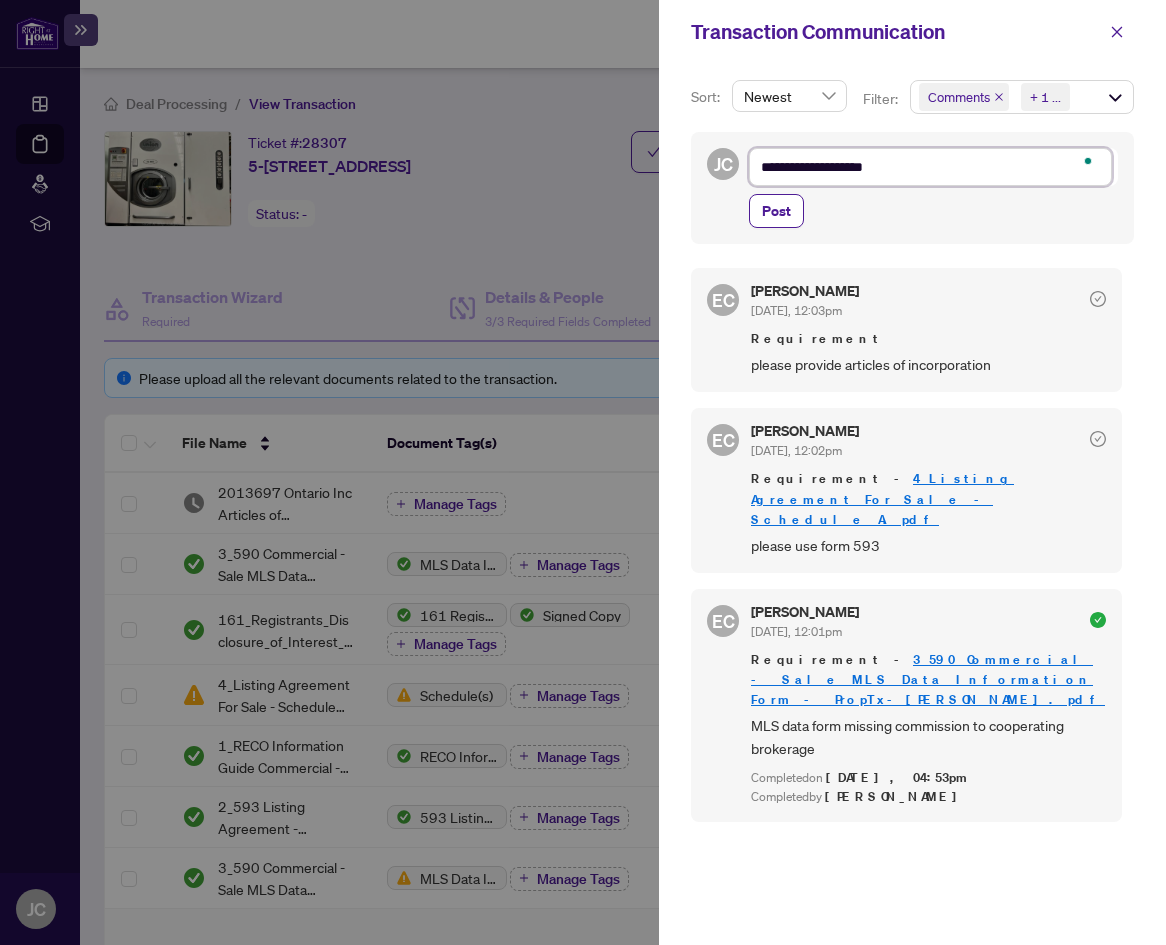 type on "**********" 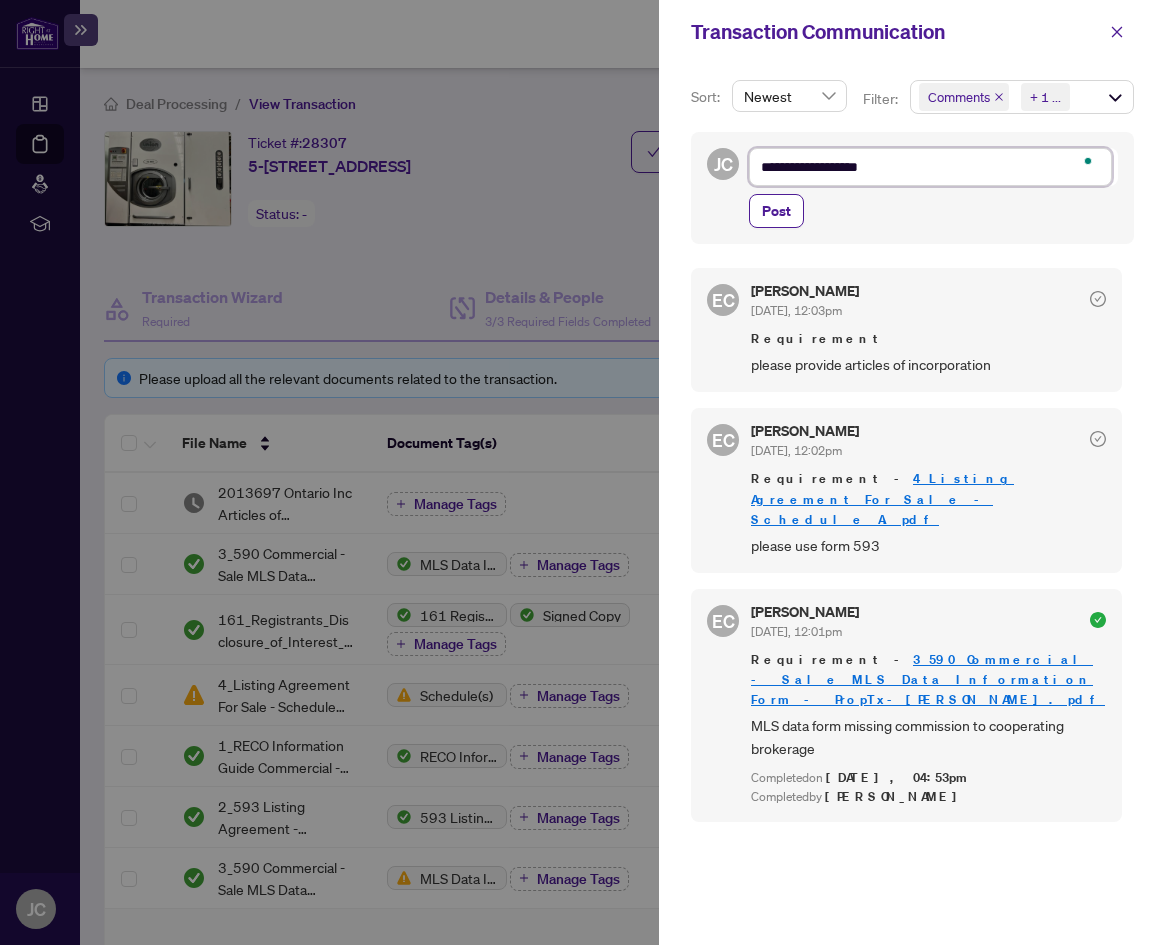 type on "**********" 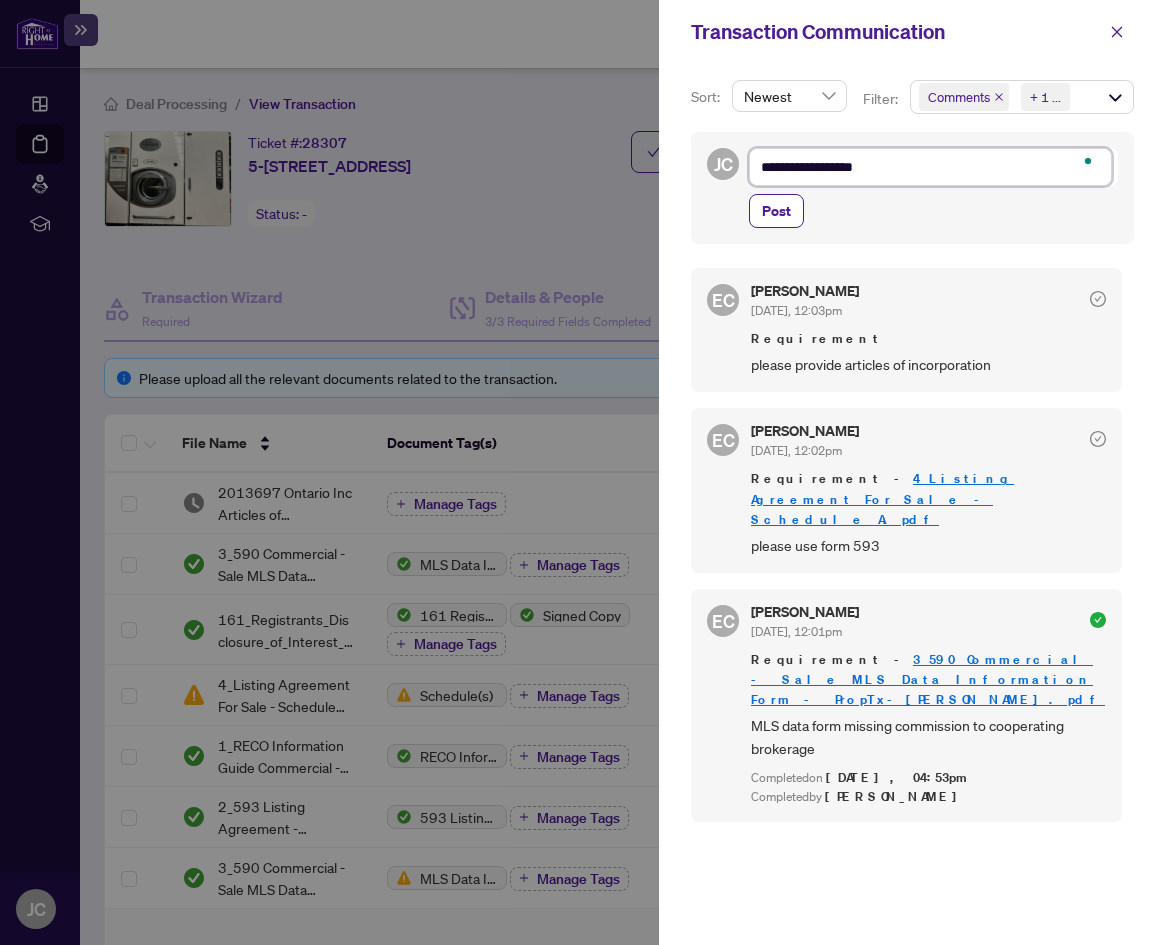 type on "**********" 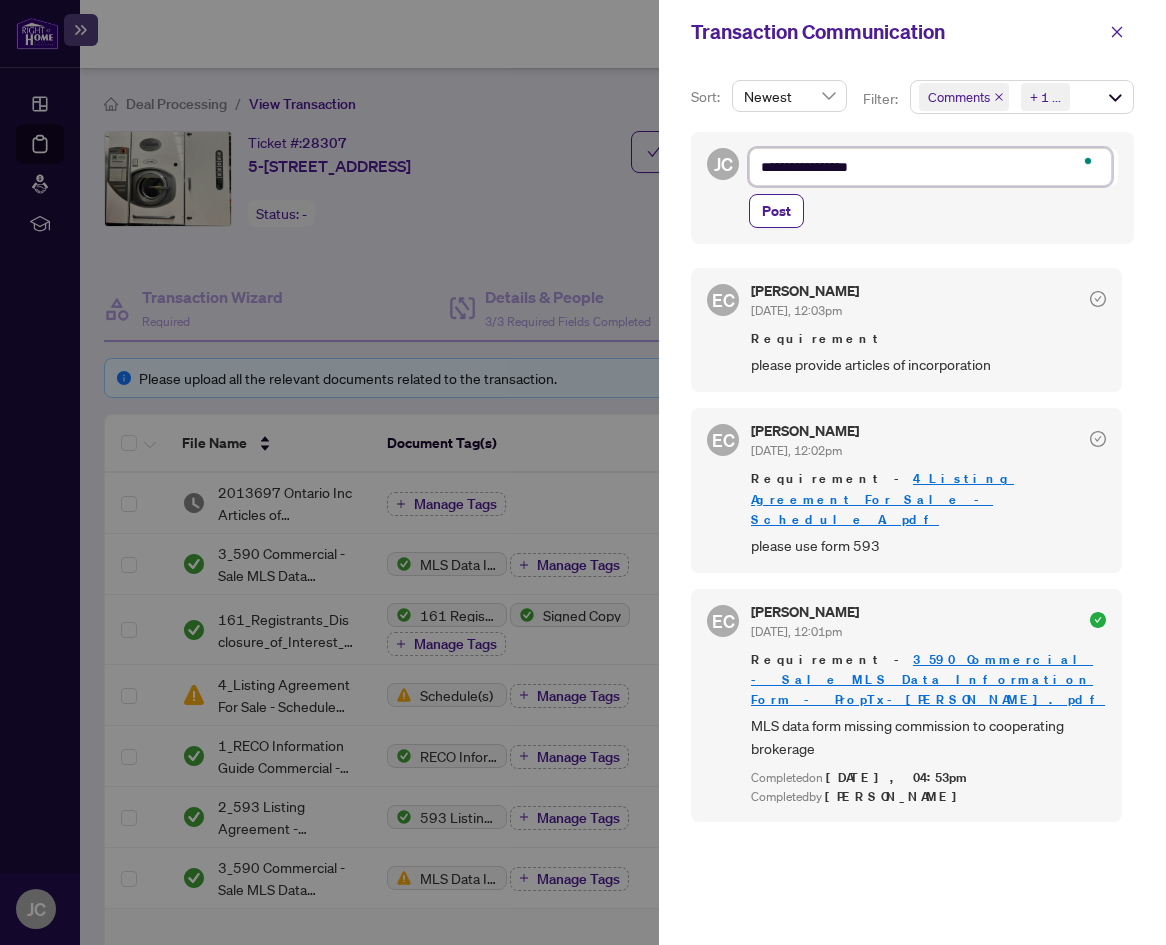 type on "**********" 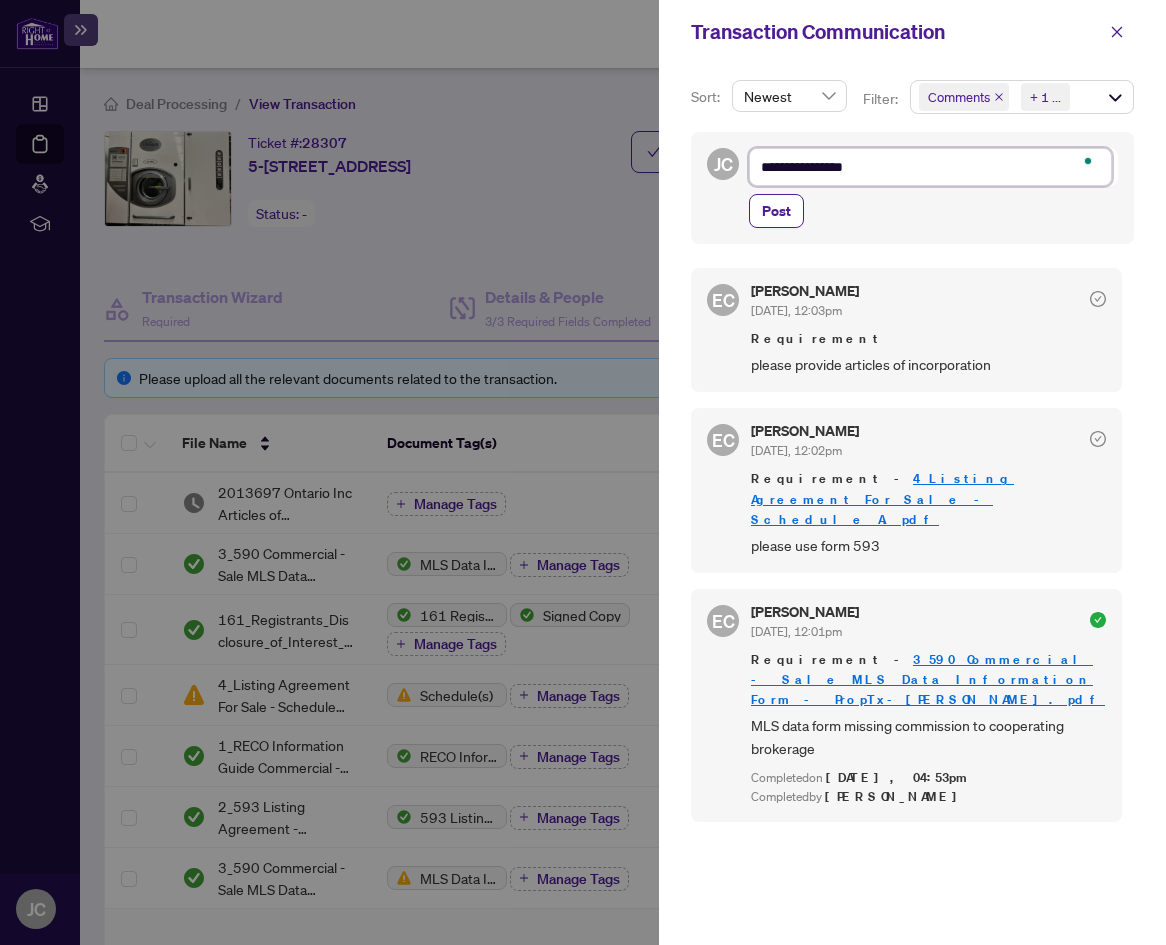 type on "**********" 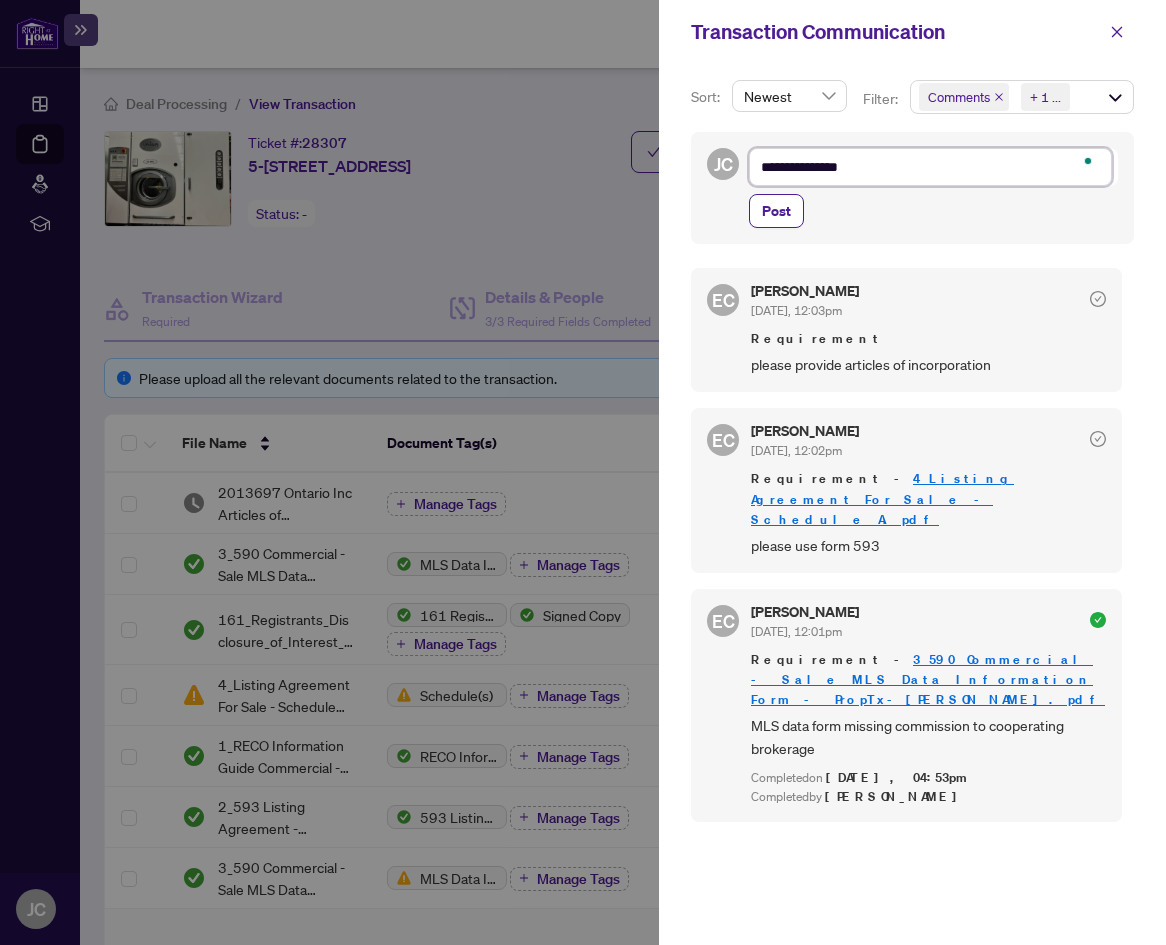type on "**********" 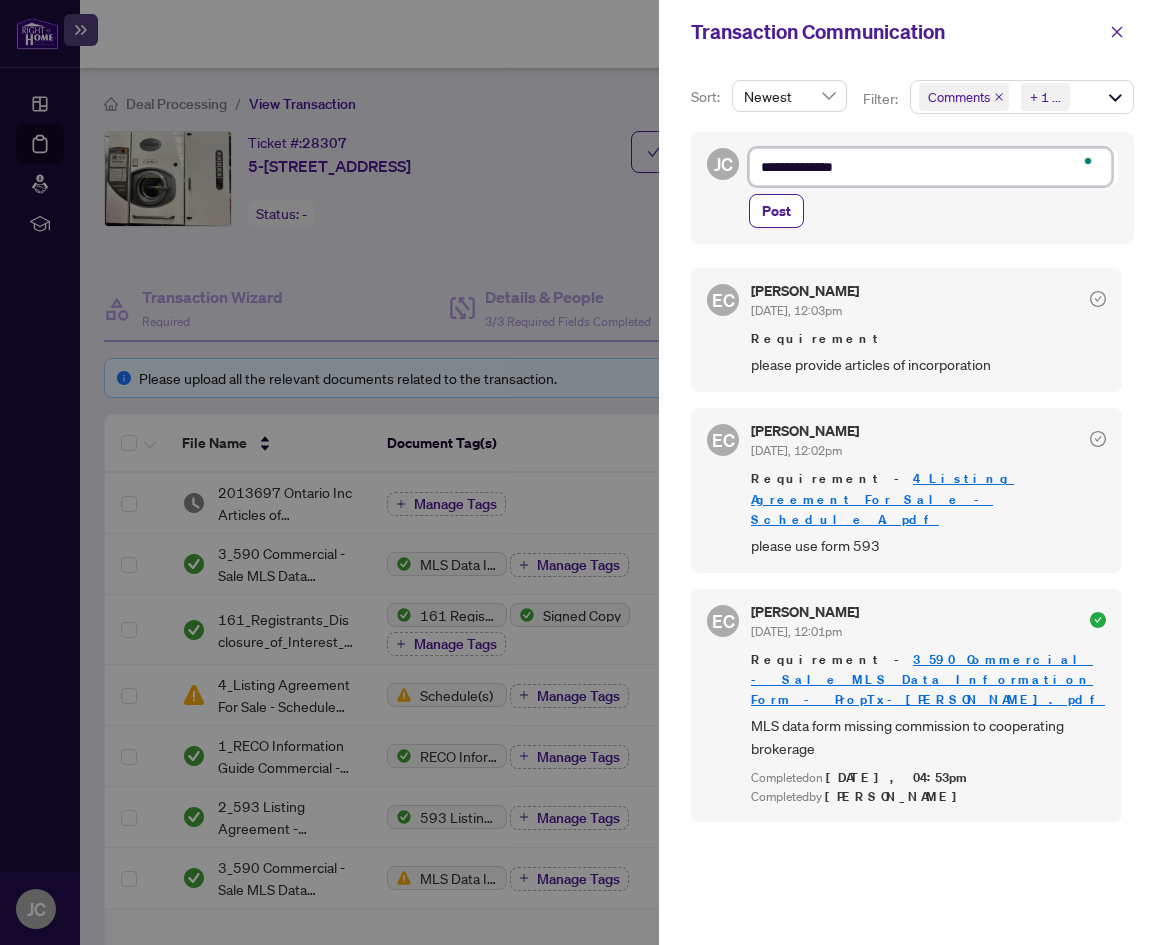 type on "**********" 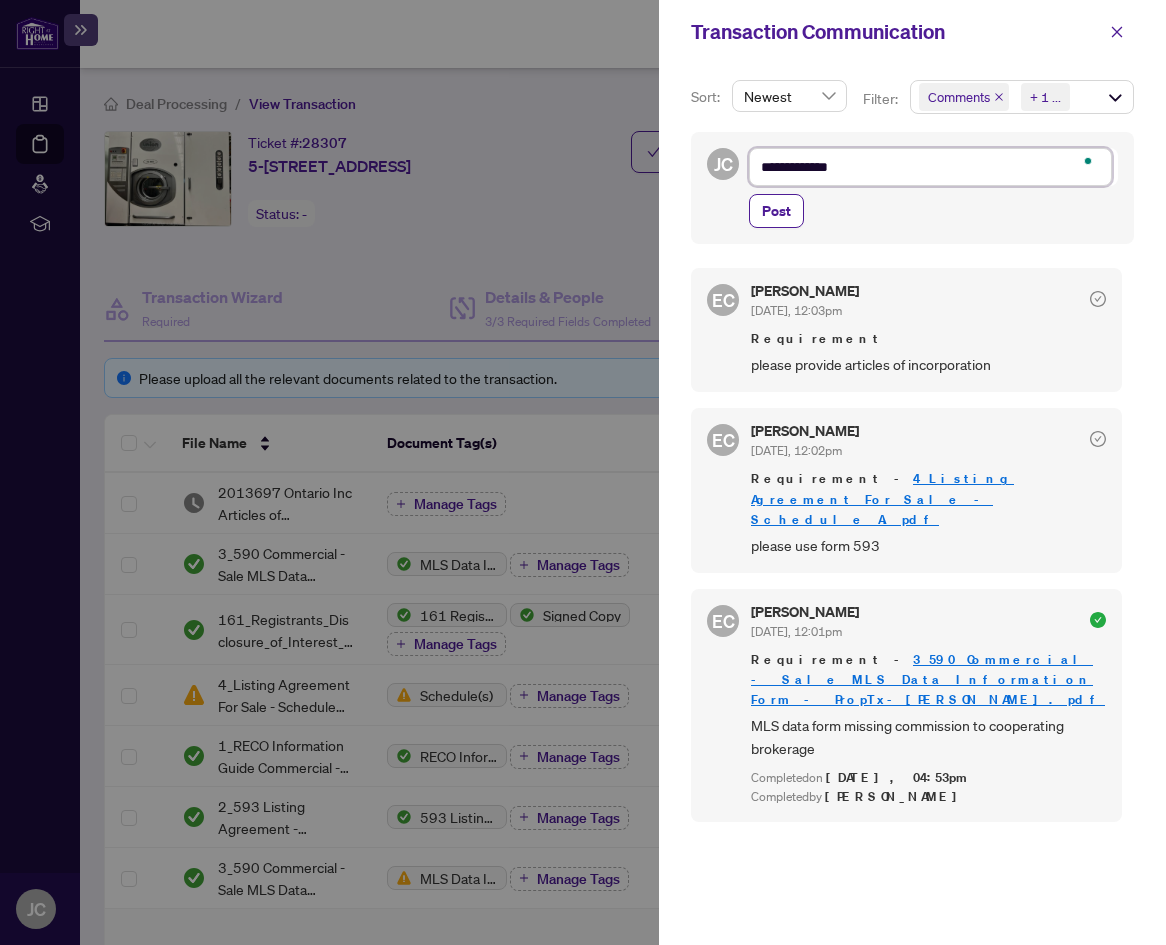 type on "**********" 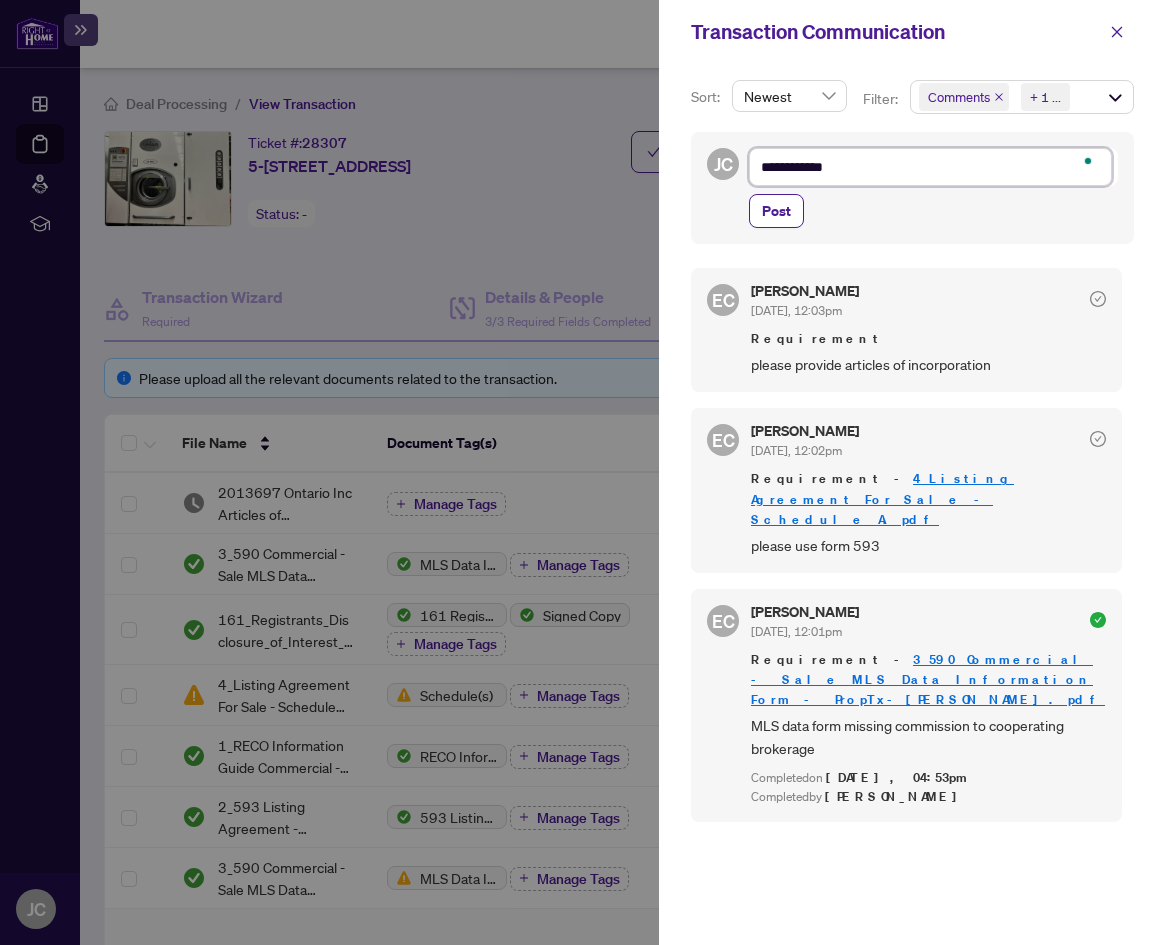 type on "**********" 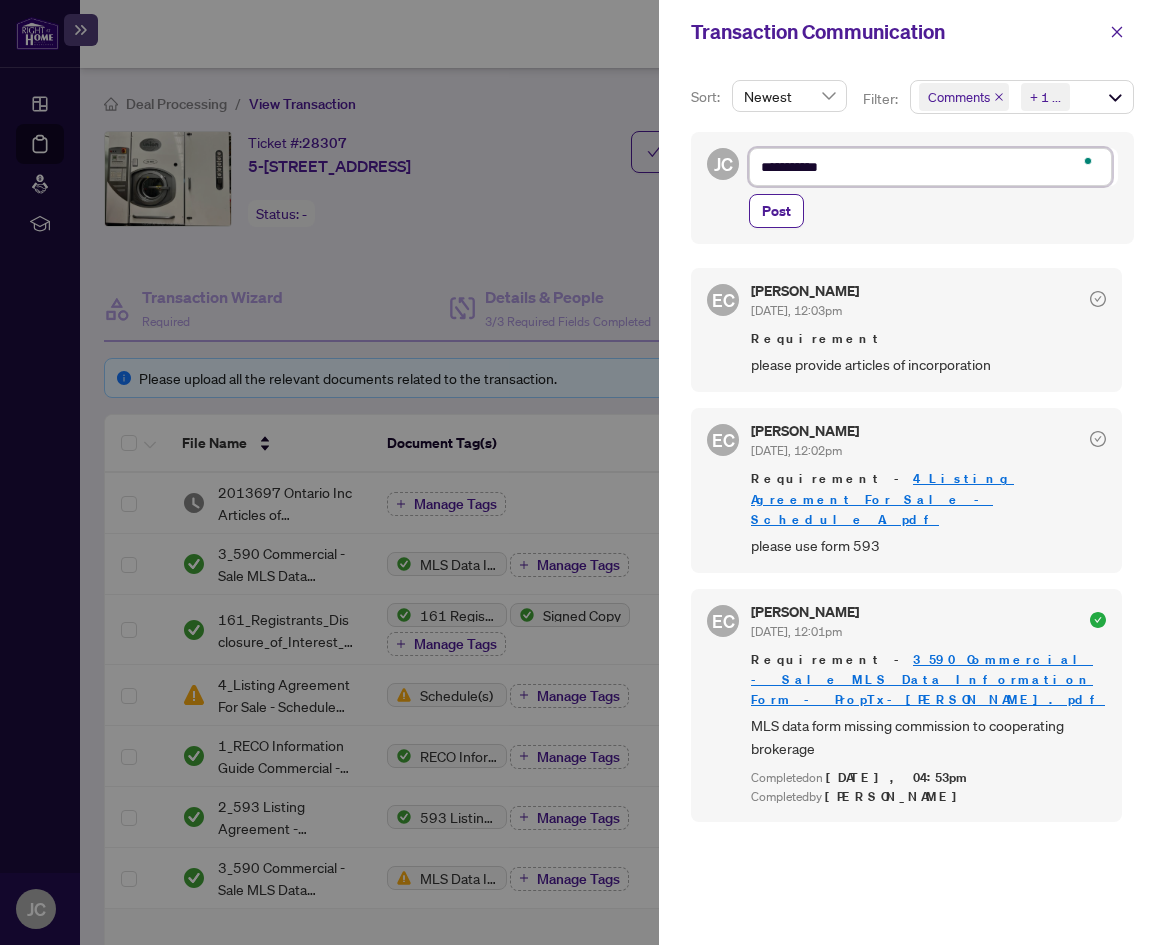 type on "**********" 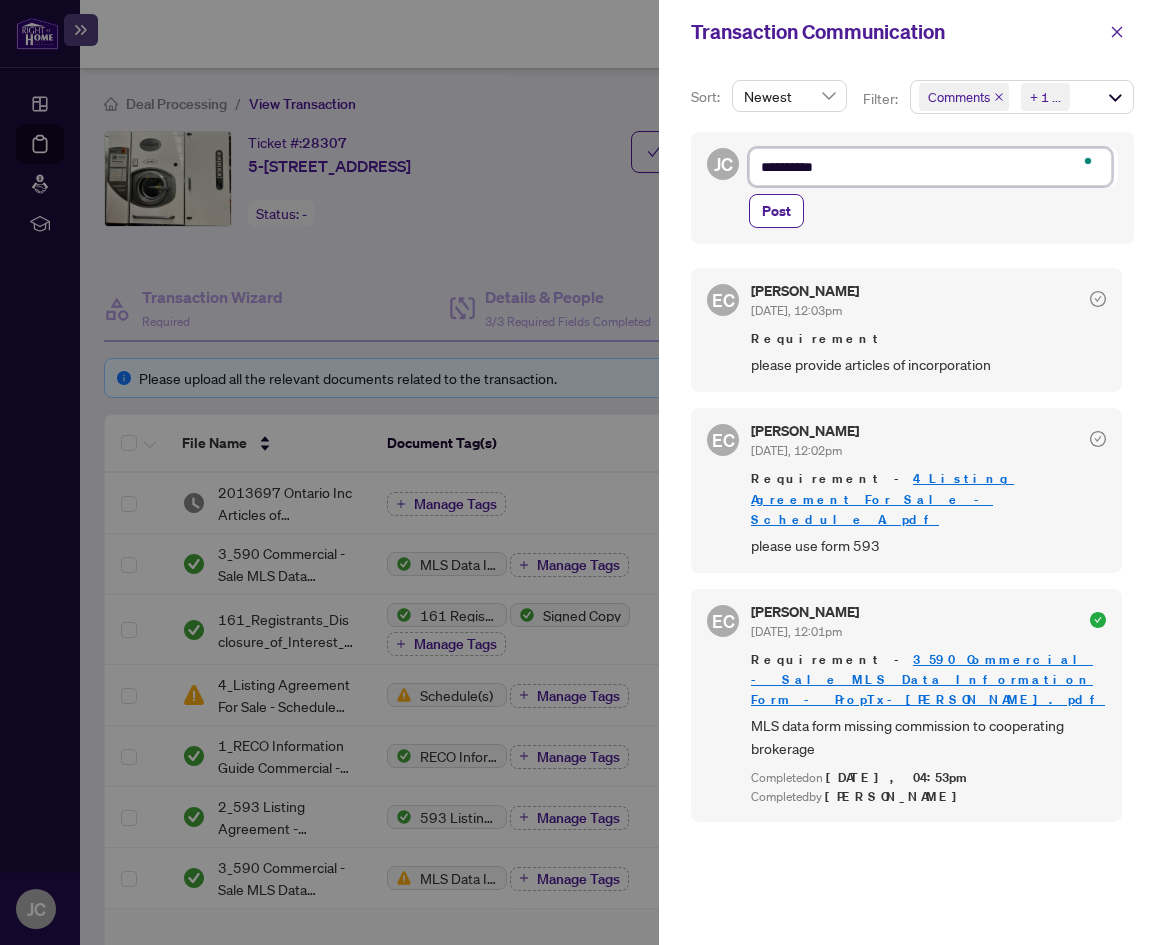 type on "*********" 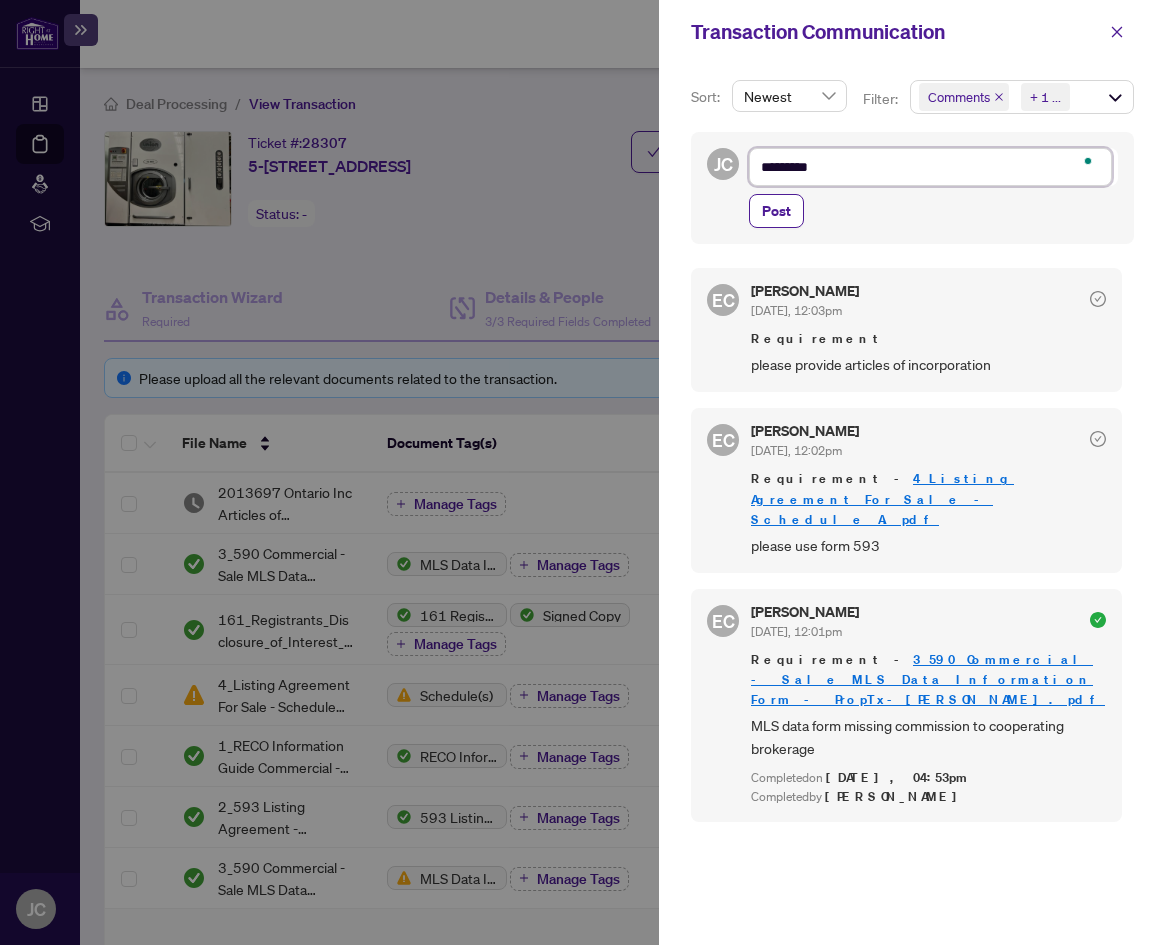 type on "********" 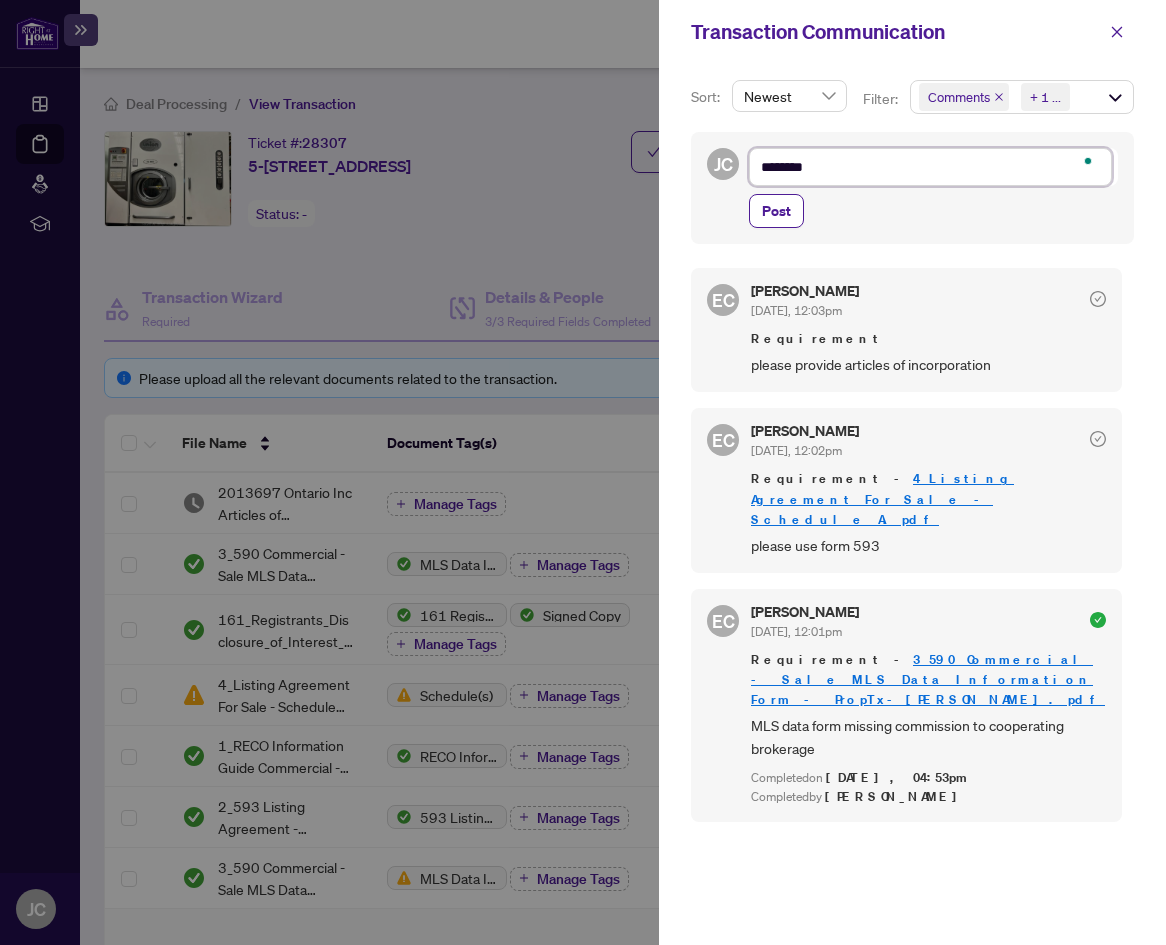 type on "********" 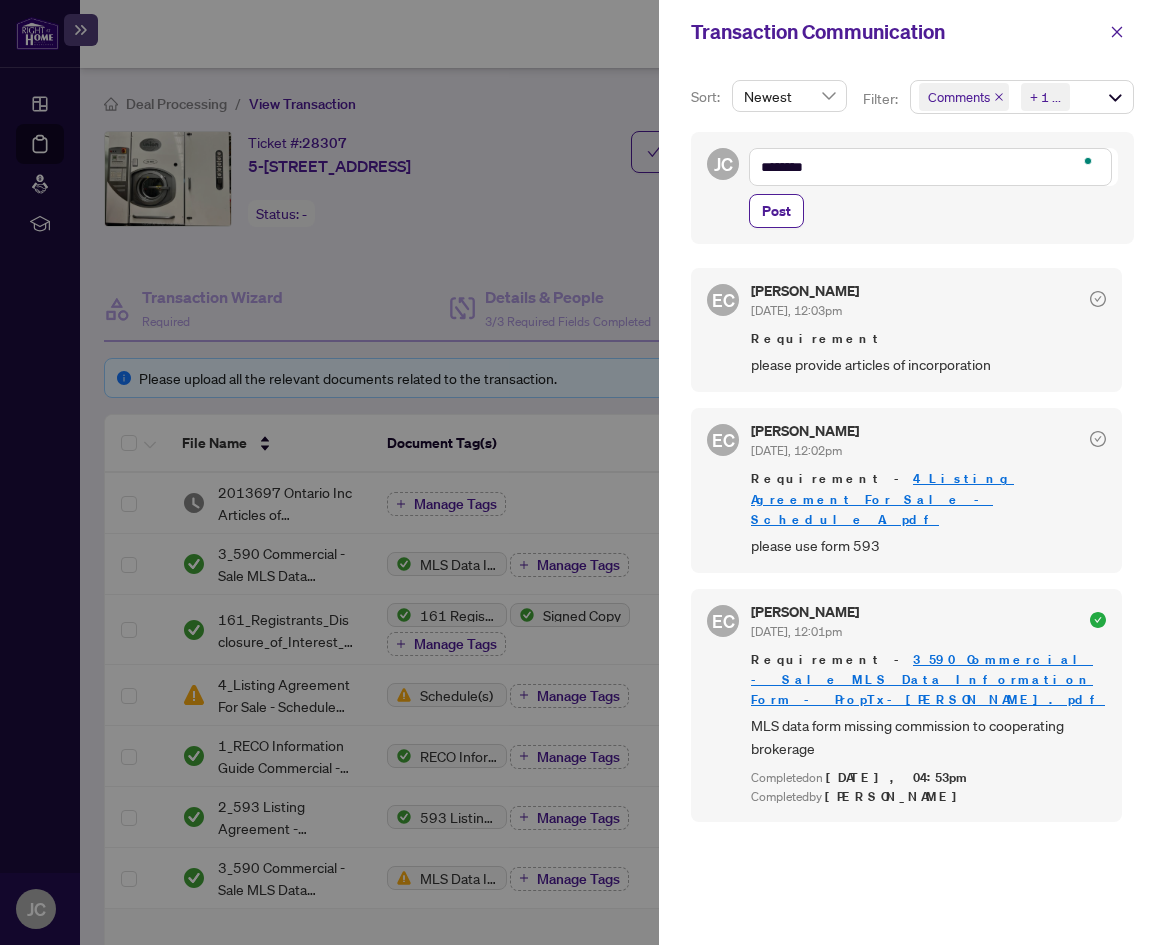type 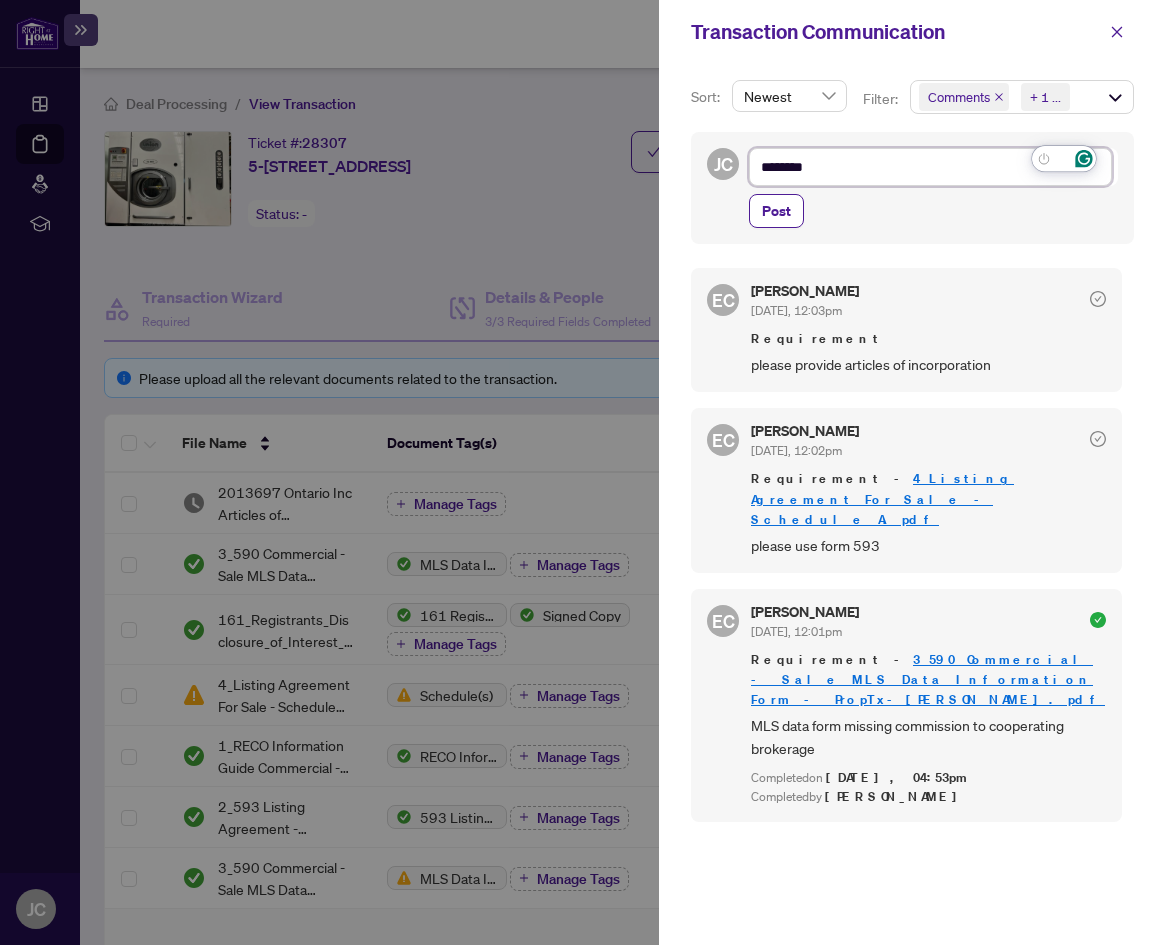click on "JC ******** Post" at bounding box center [912, 188] 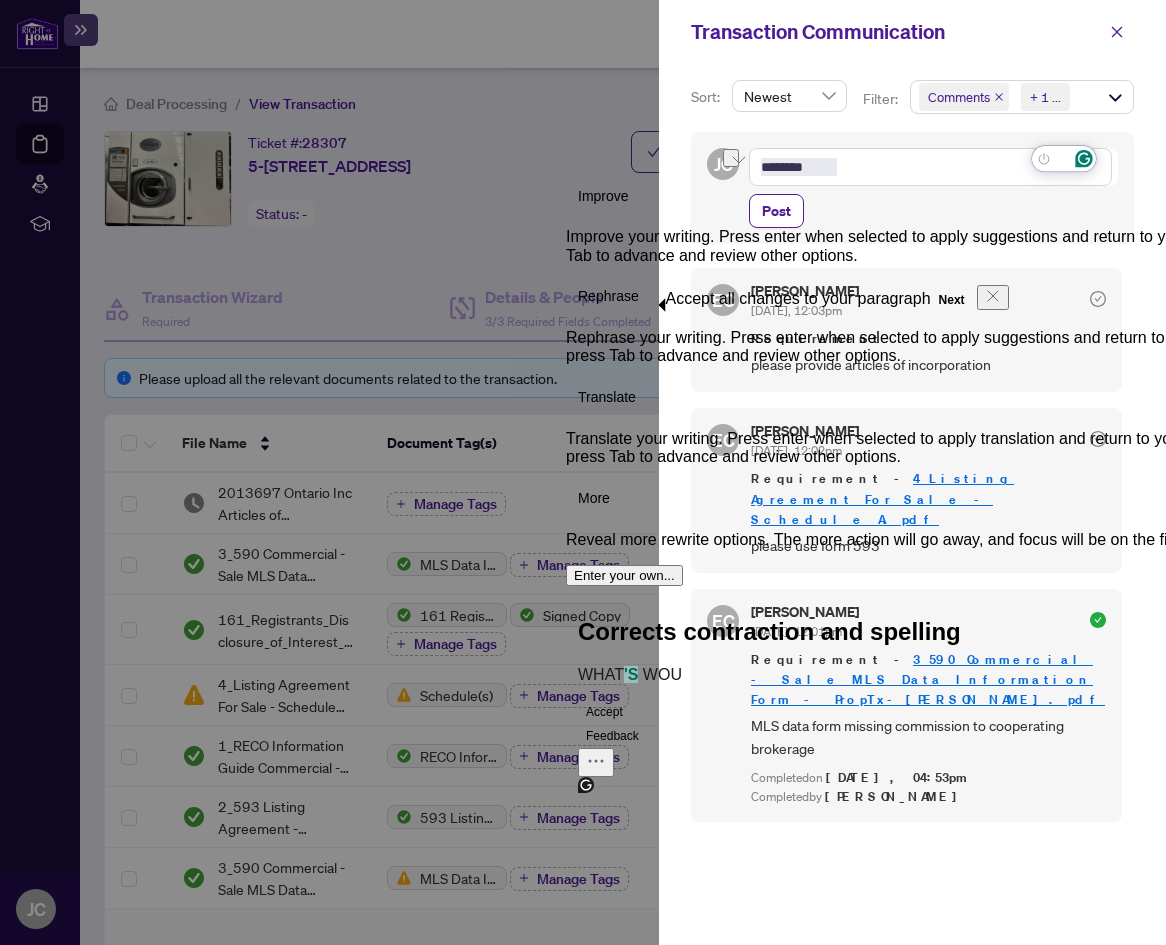 type 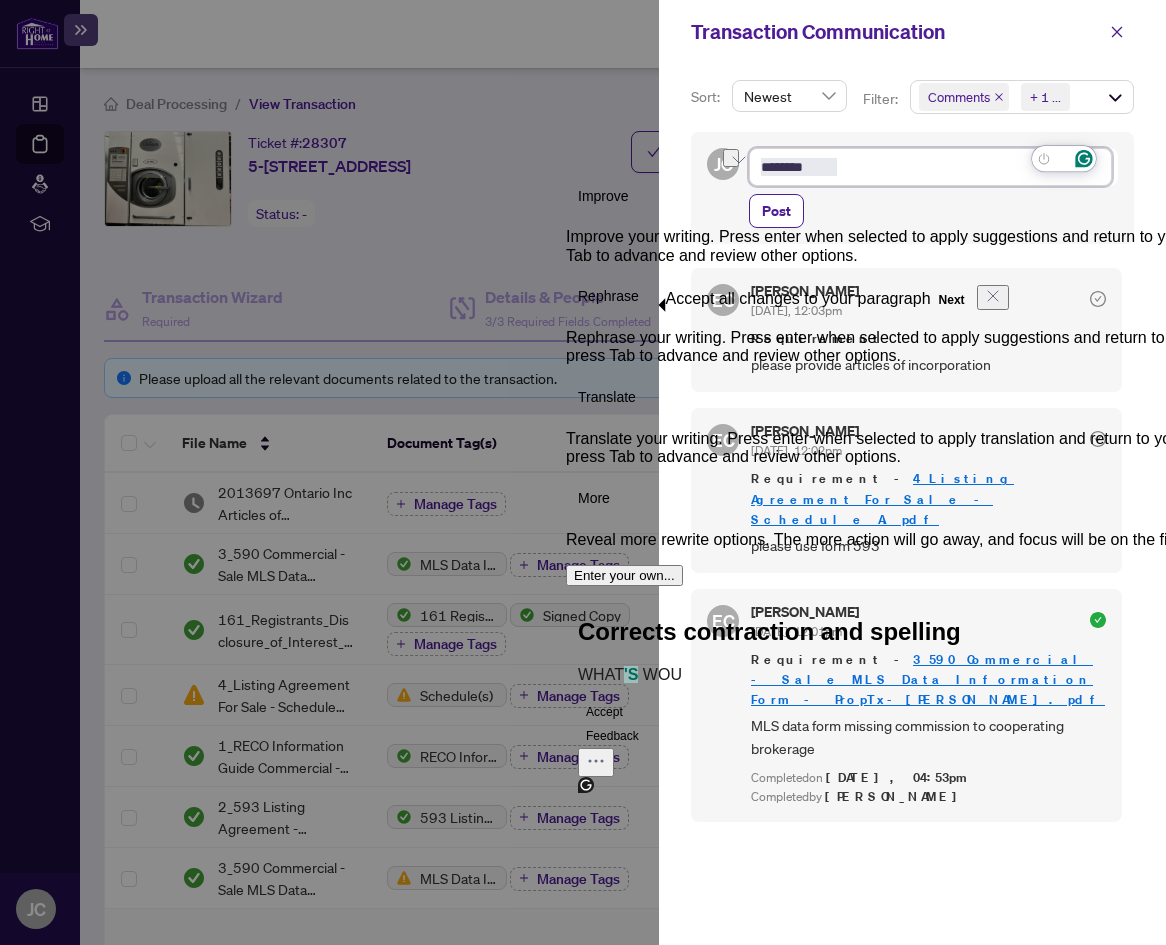 click on "********" at bounding box center (930, 167) 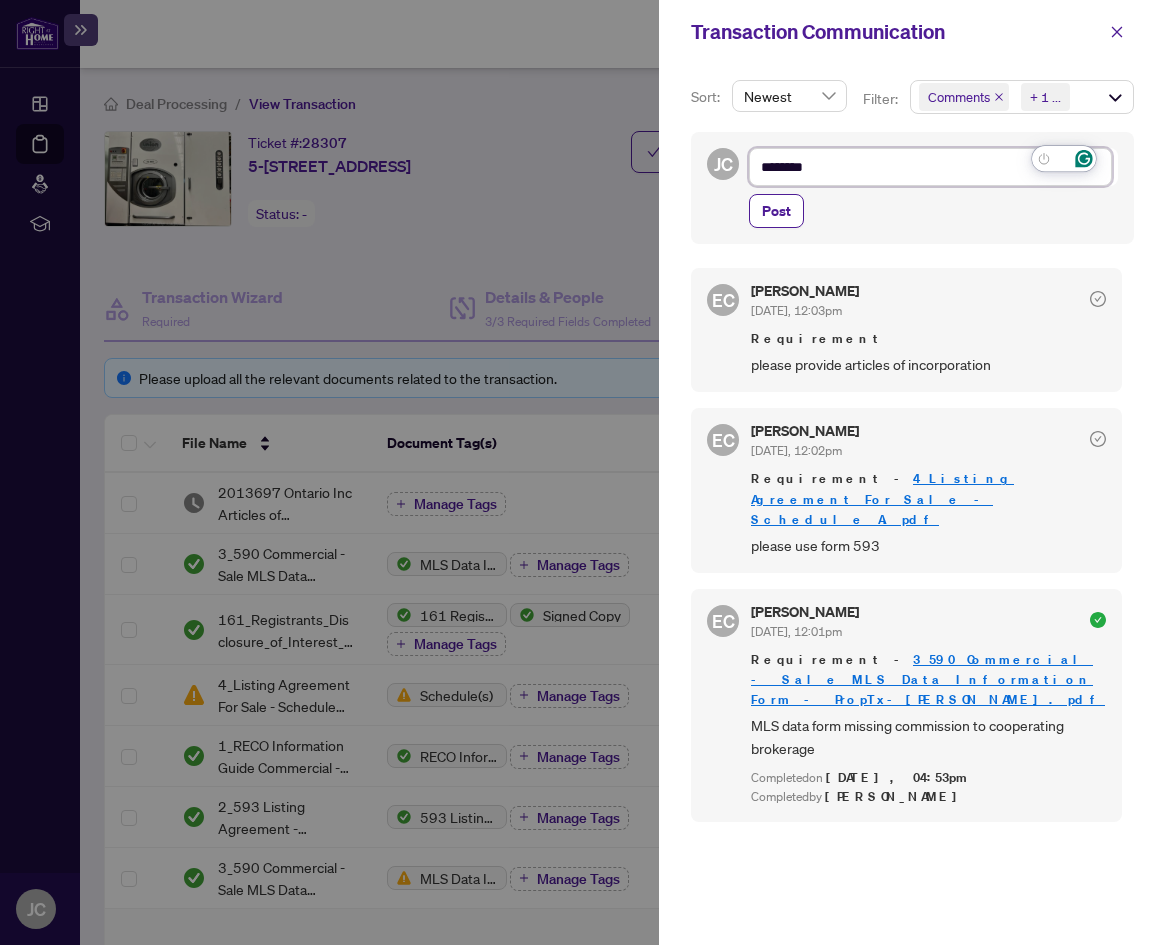 click on "********" at bounding box center (930, 167) 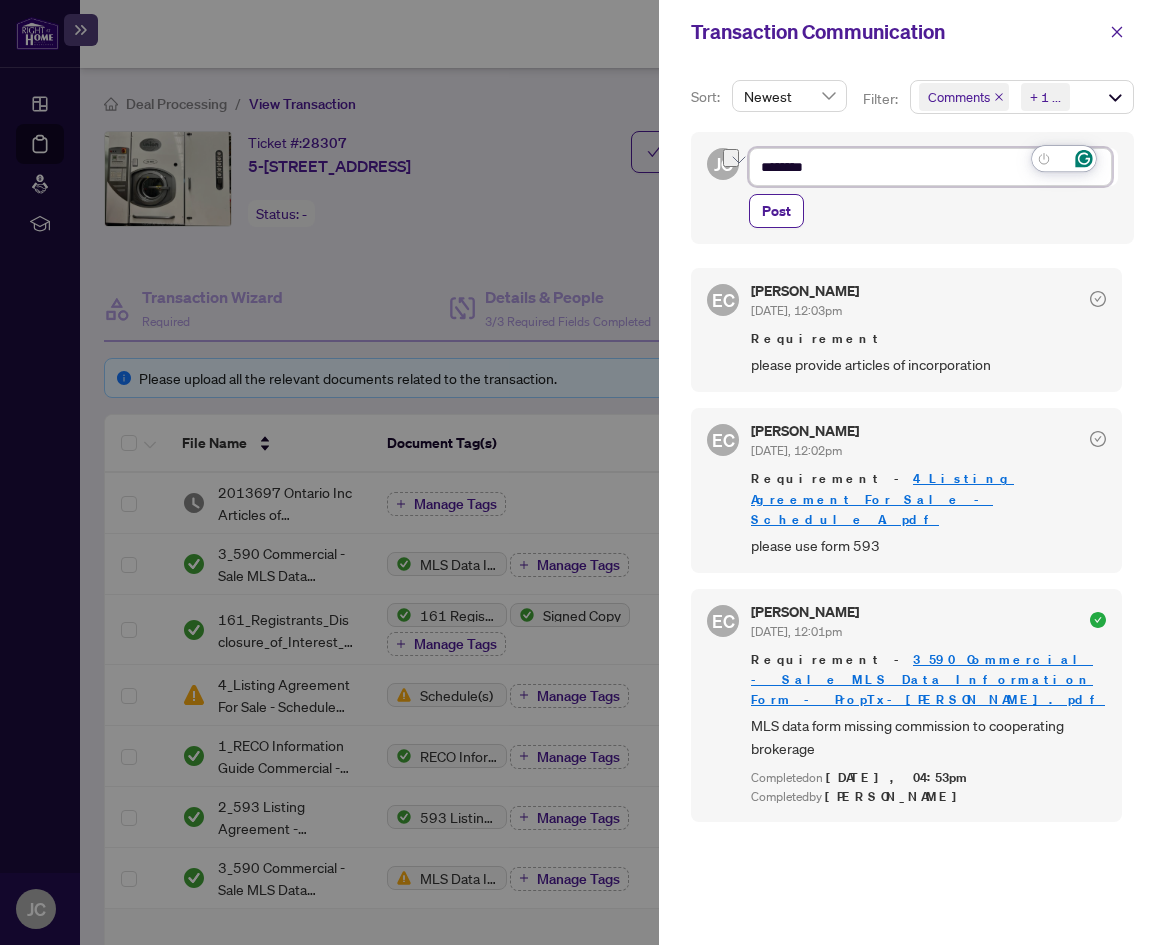 type on "*" 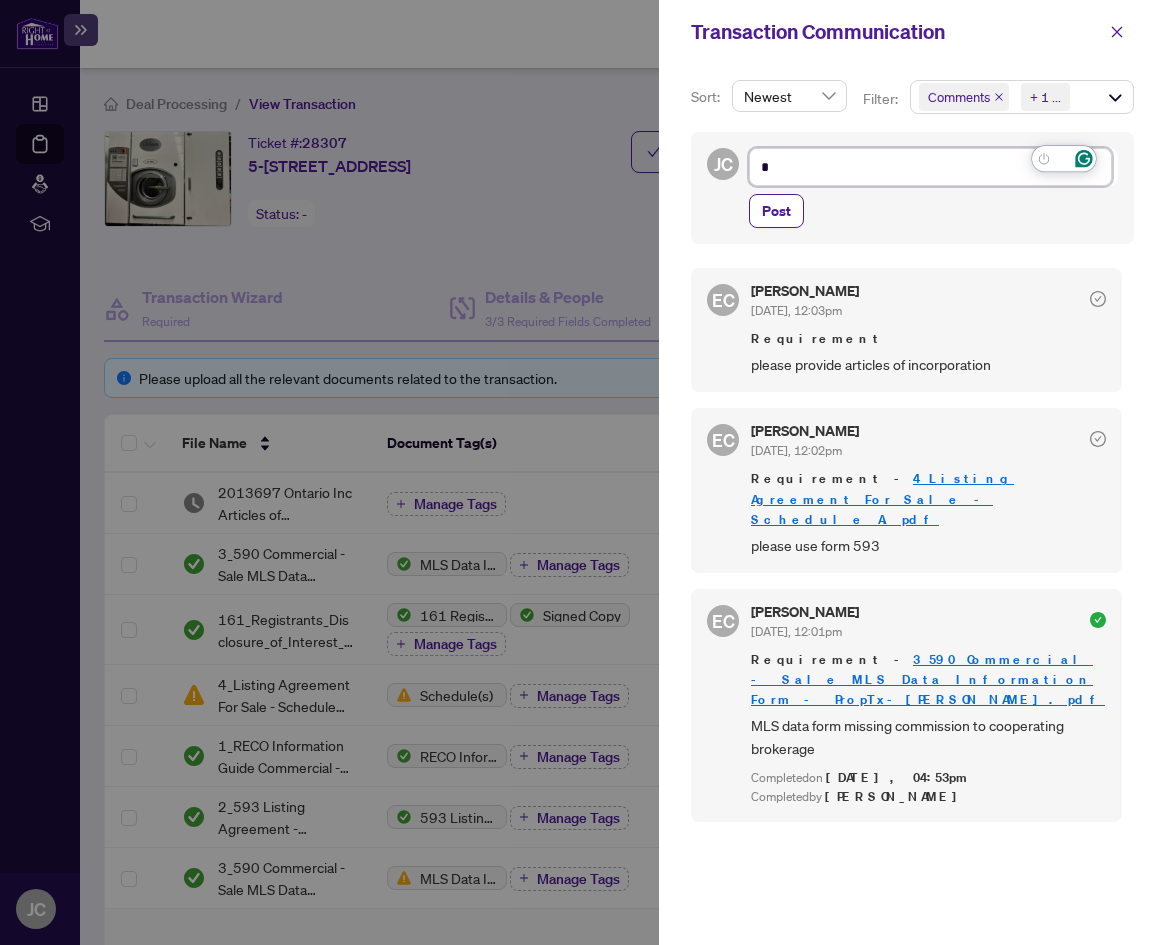 type on "**" 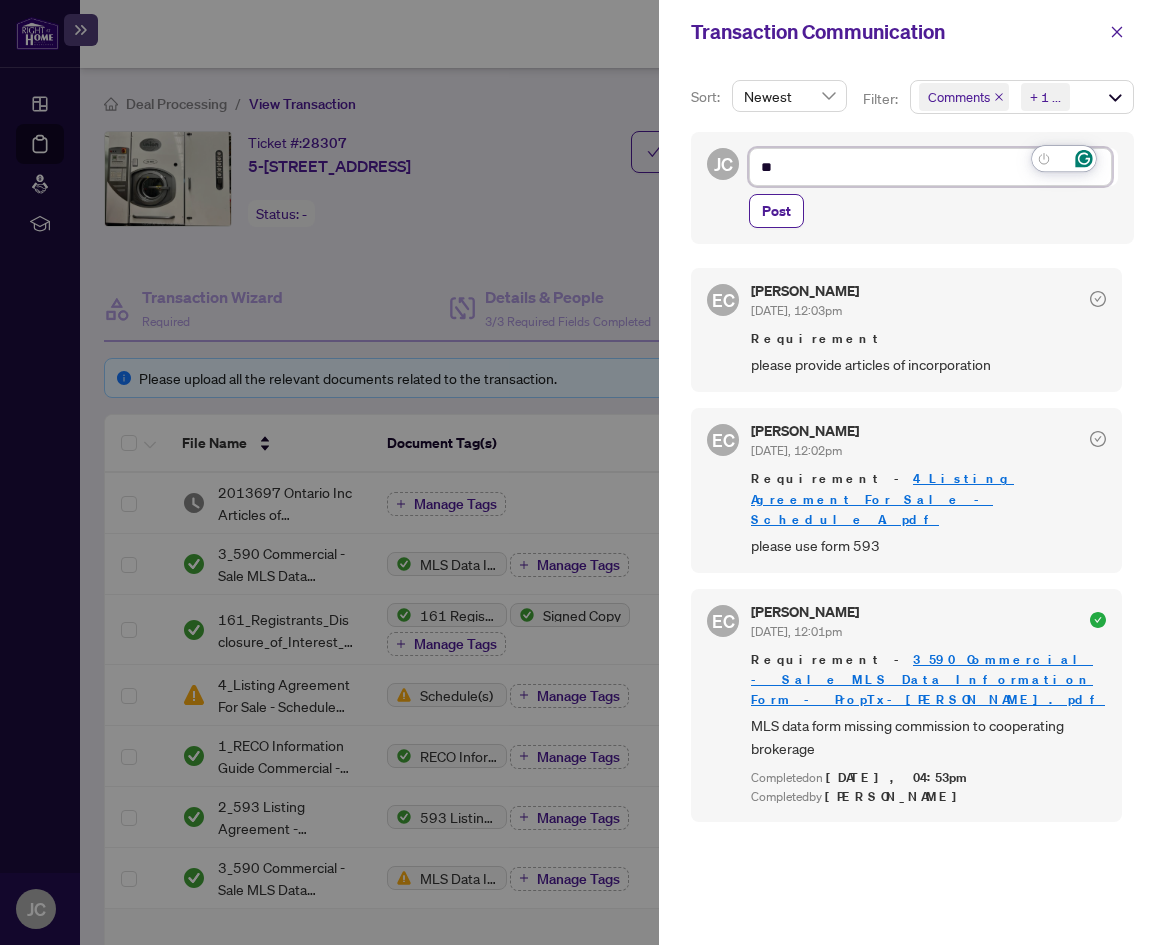 type on "***" 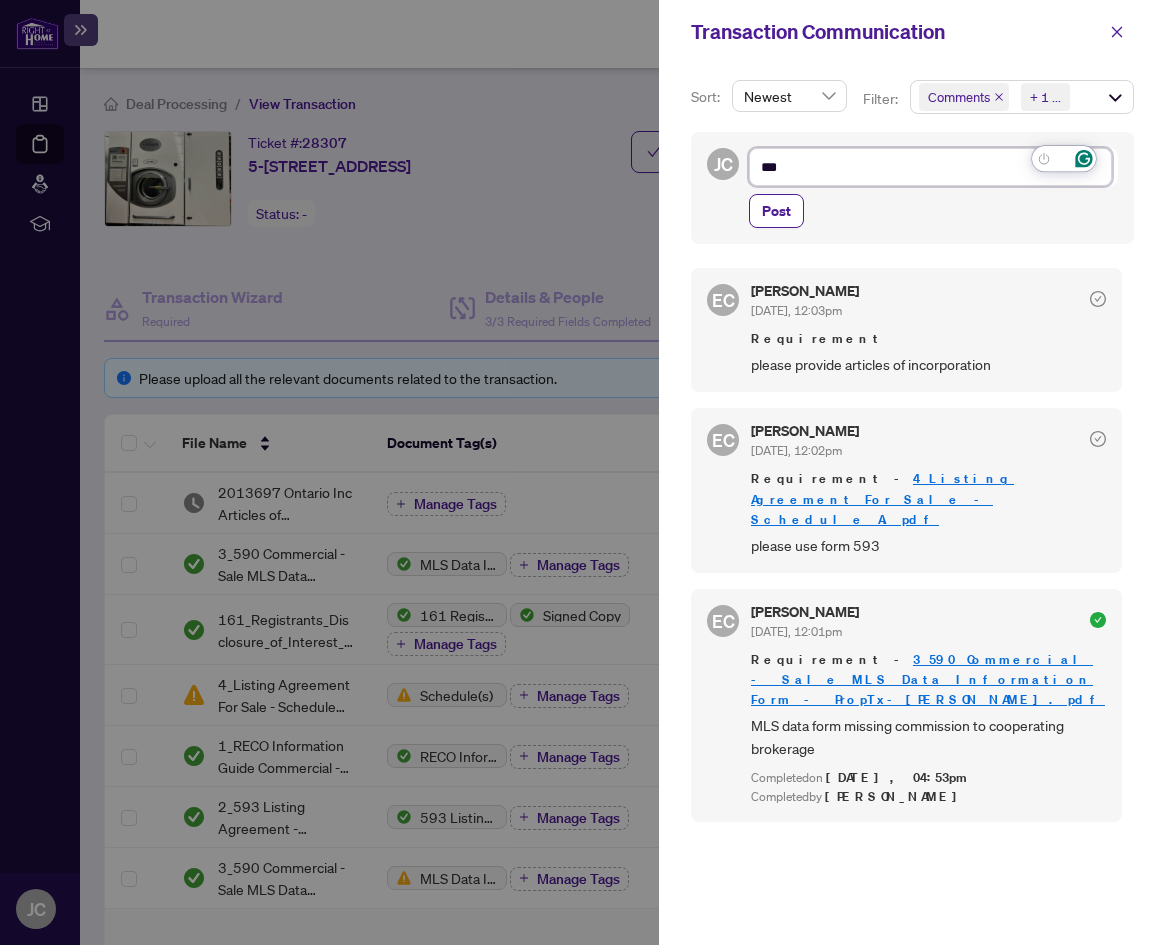 type on "****" 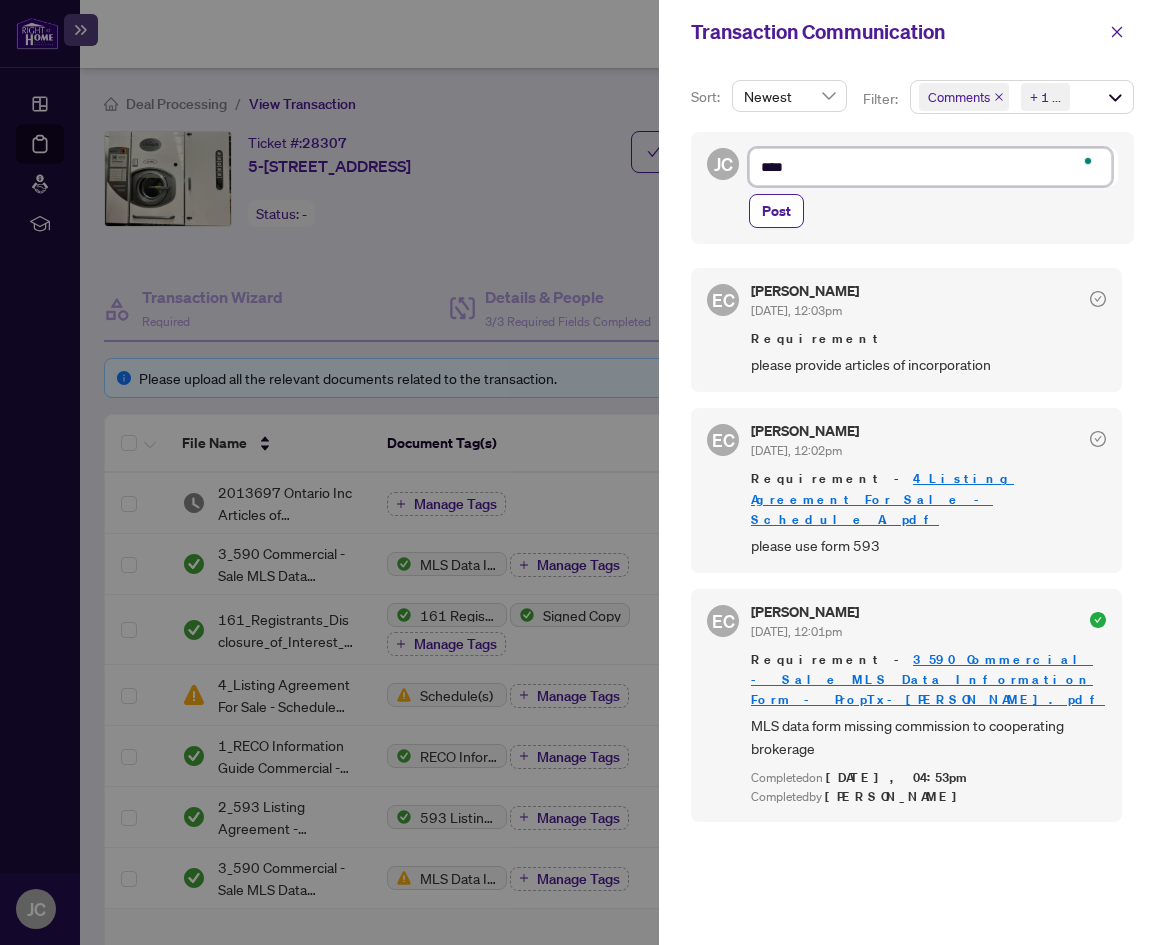 type on "*****" 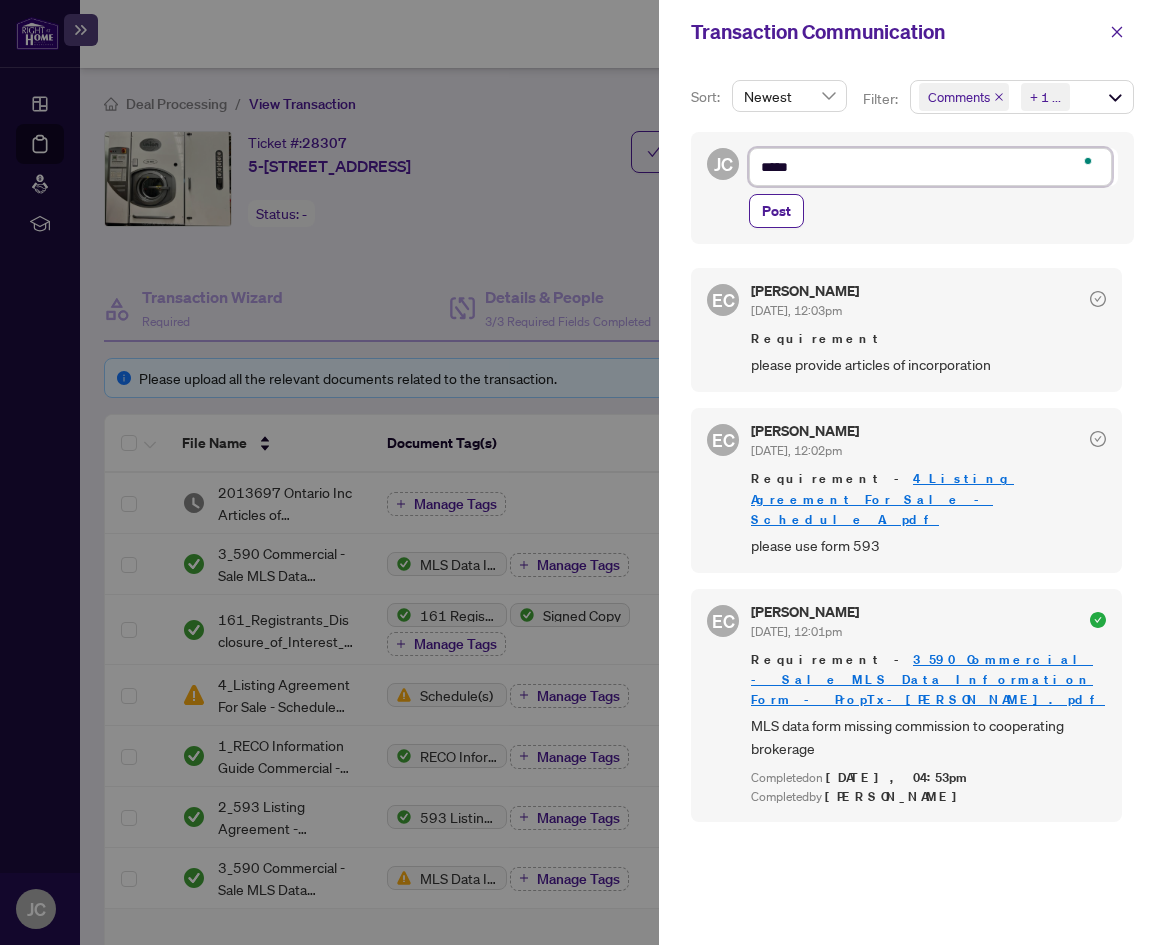 type on "******" 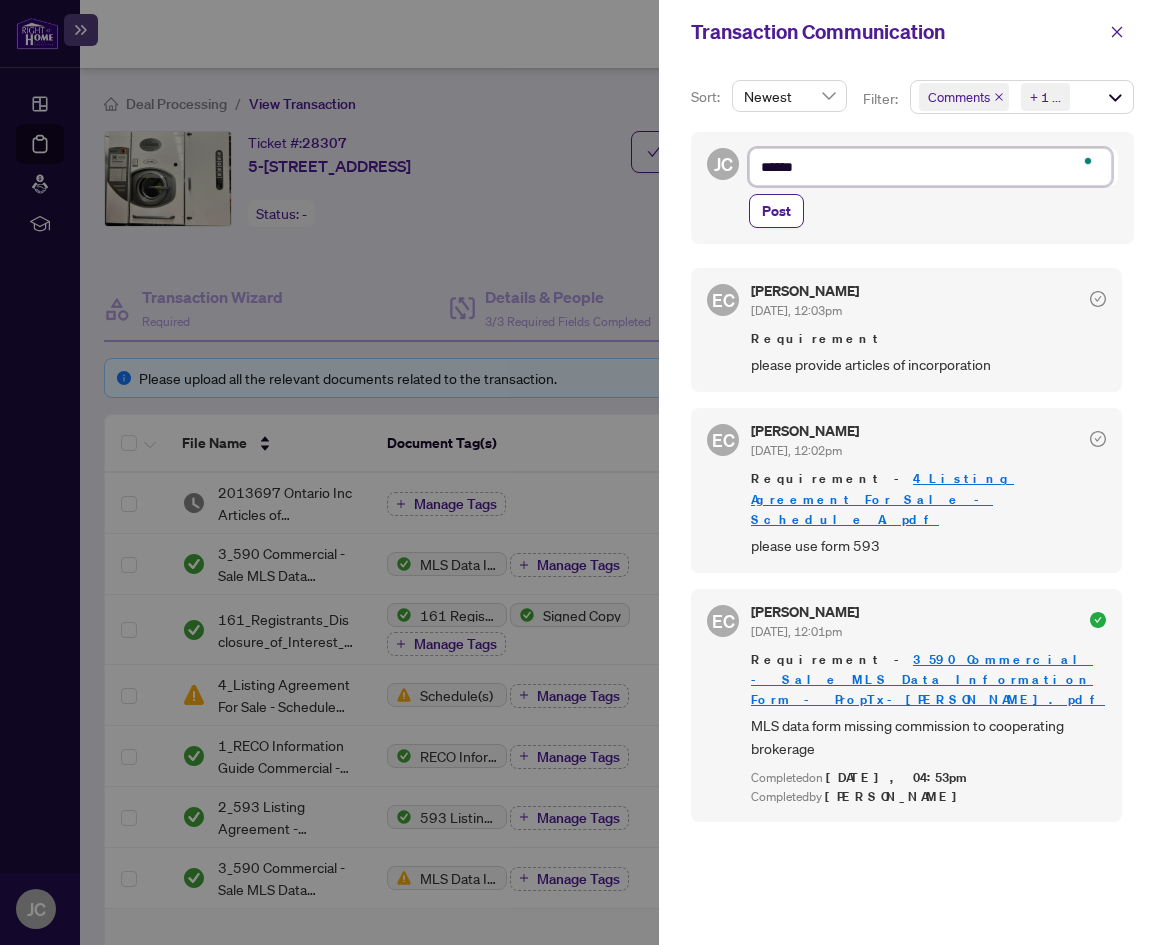 type on "******" 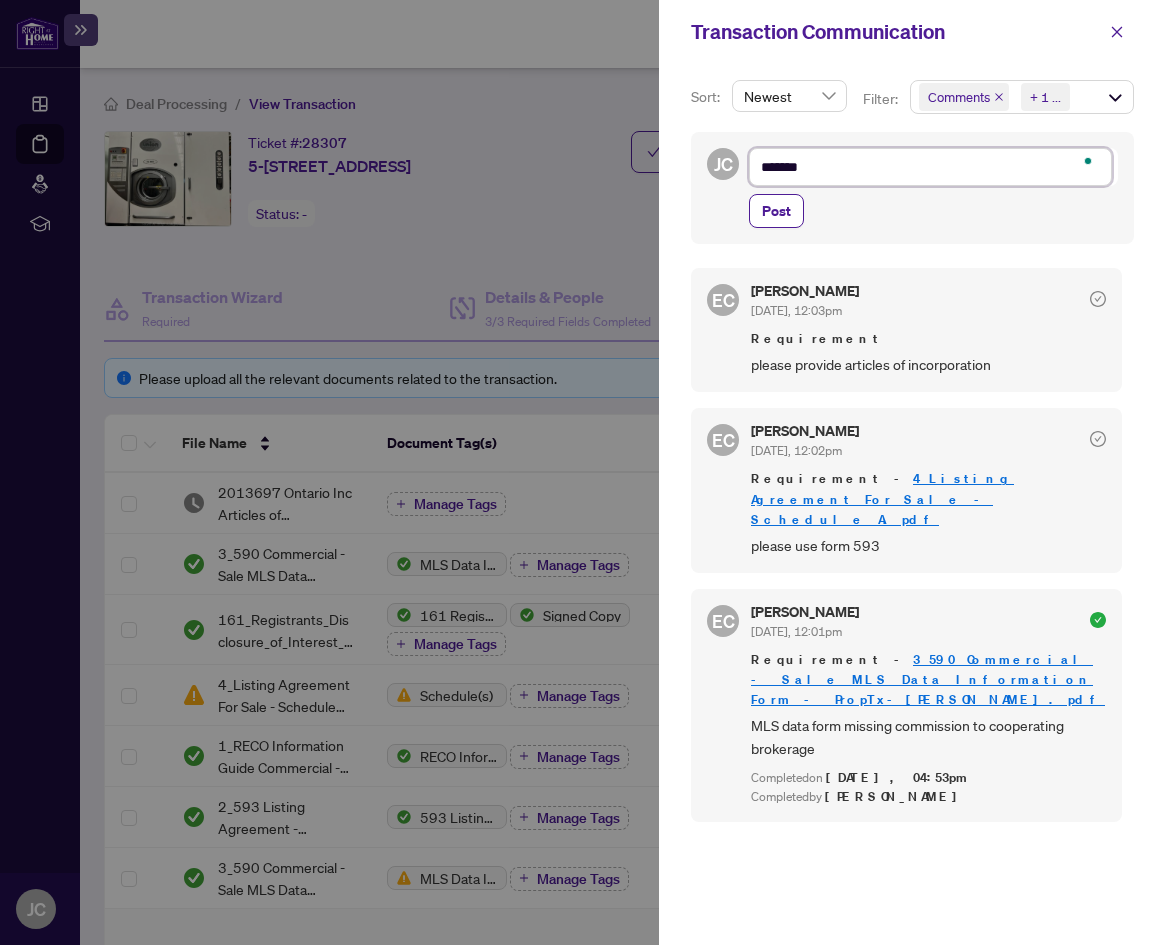 type on "********" 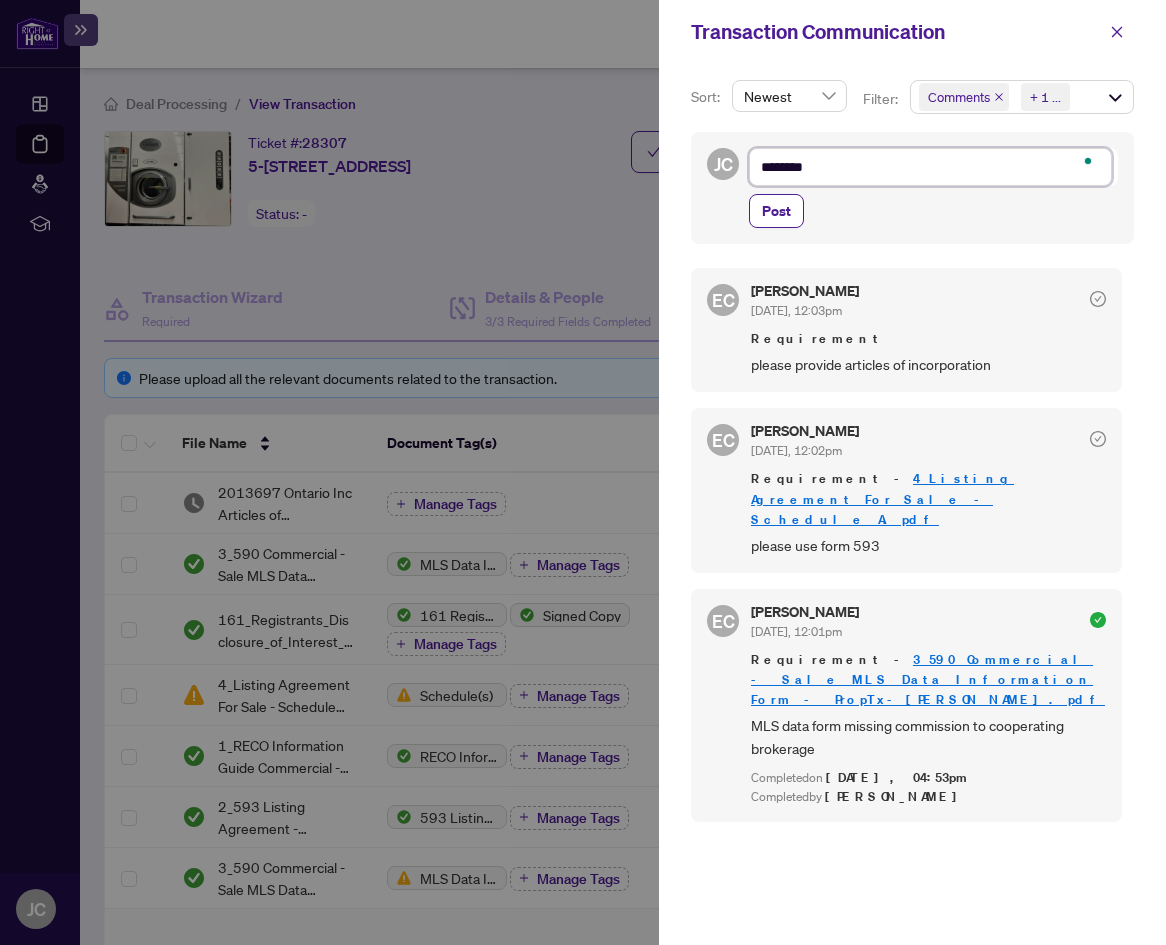 type on "*********" 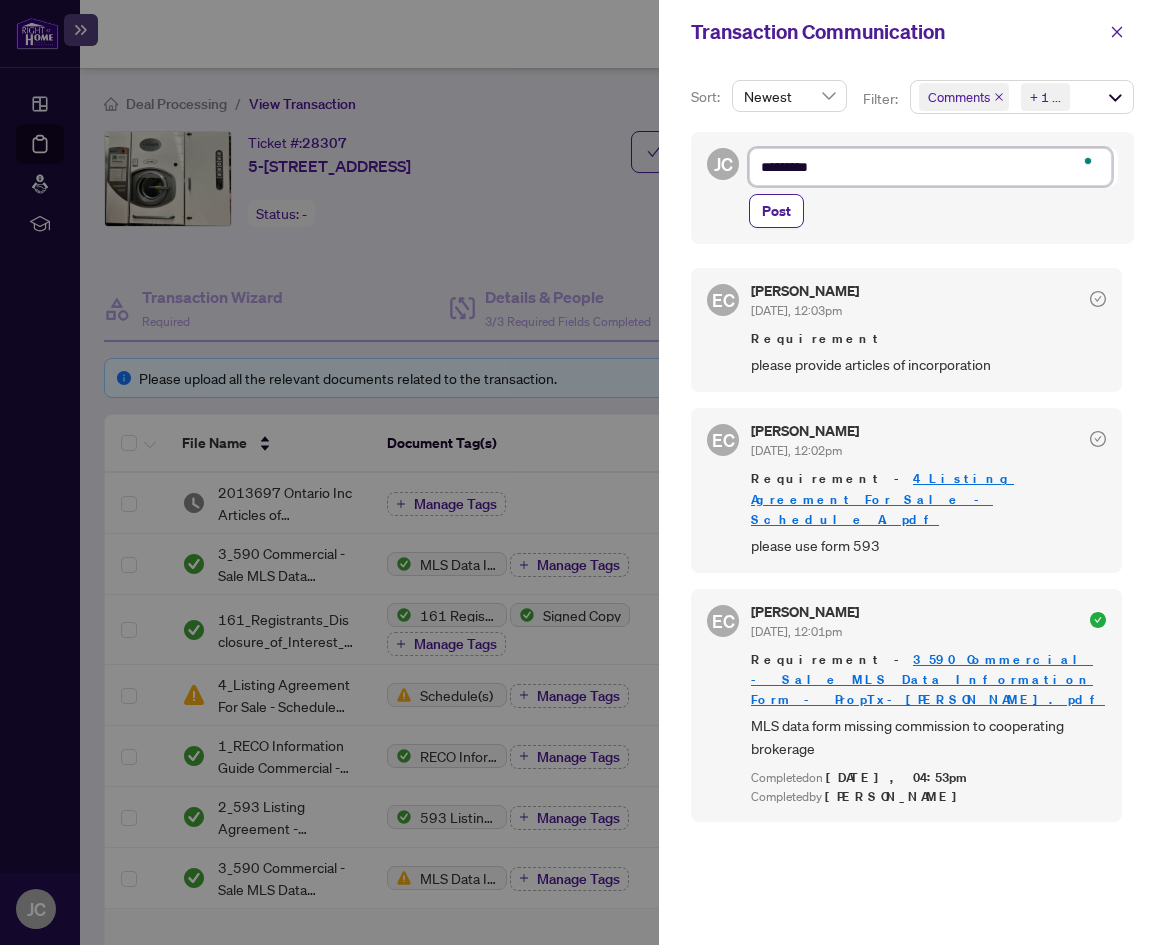 type on "**********" 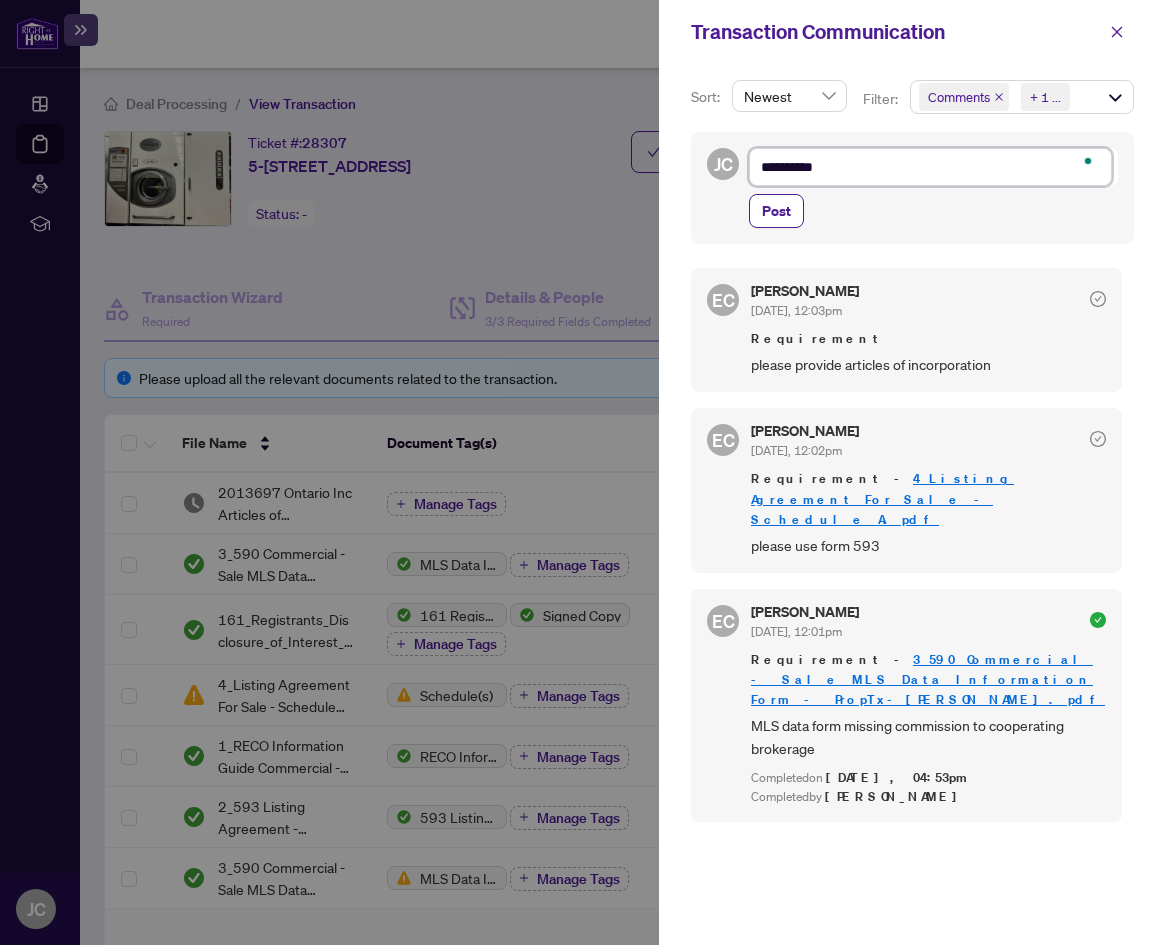 type on "**********" 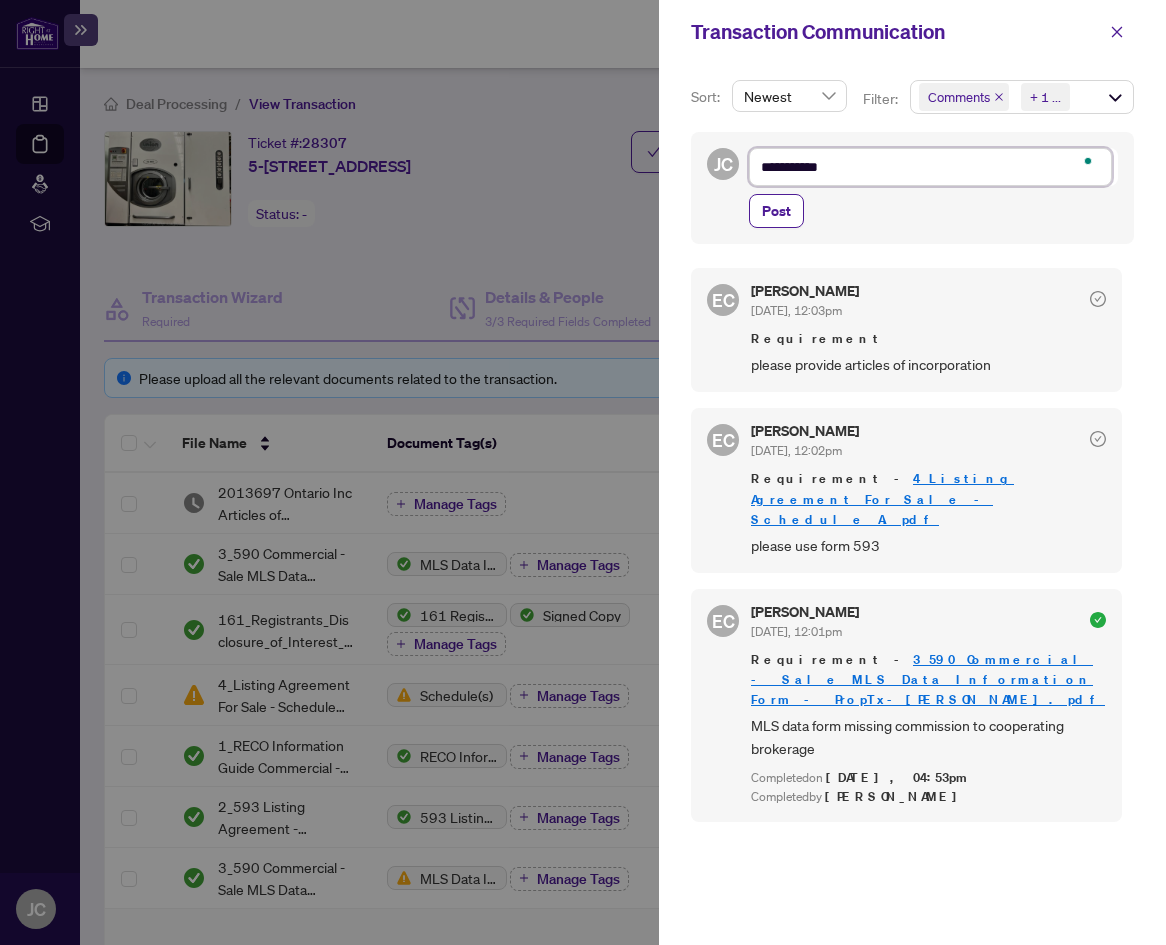 type on "**********" 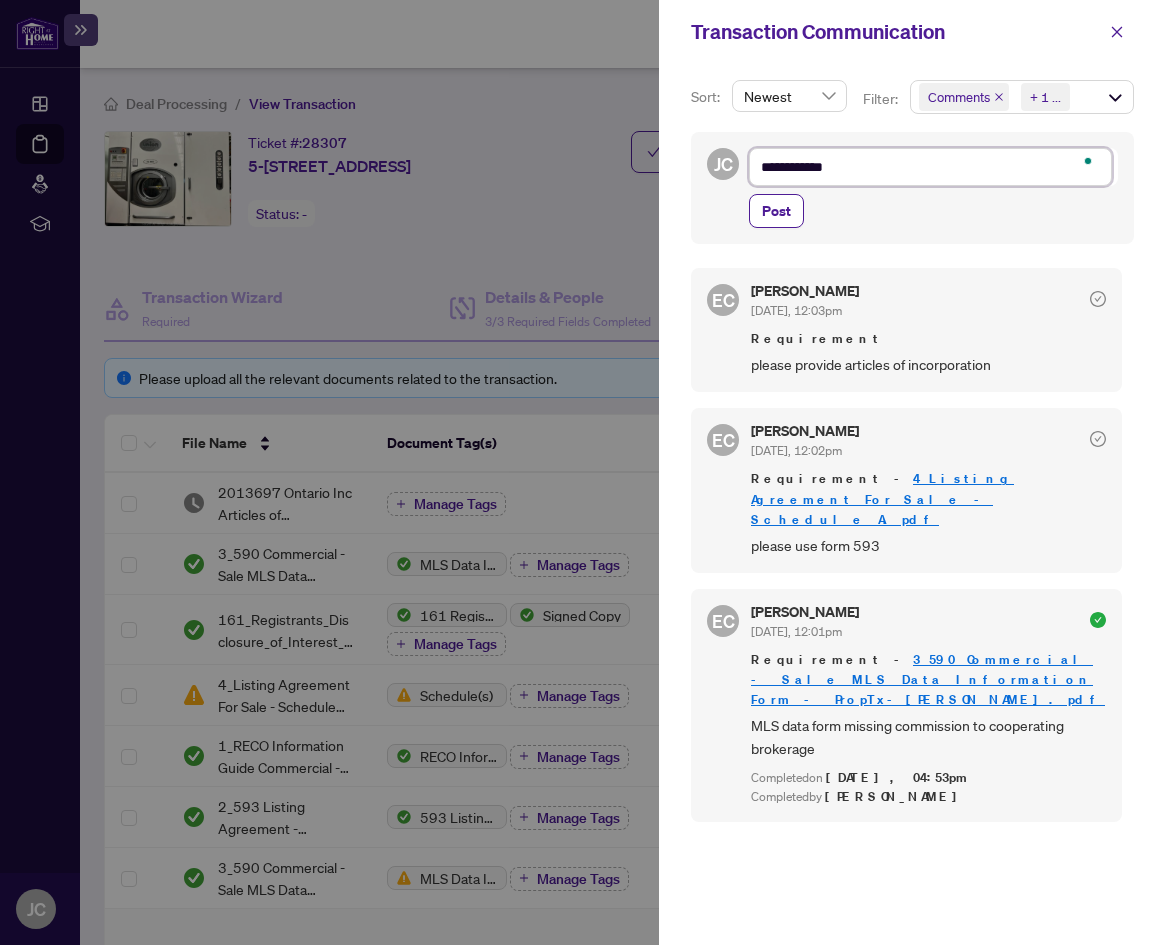type on "**********" 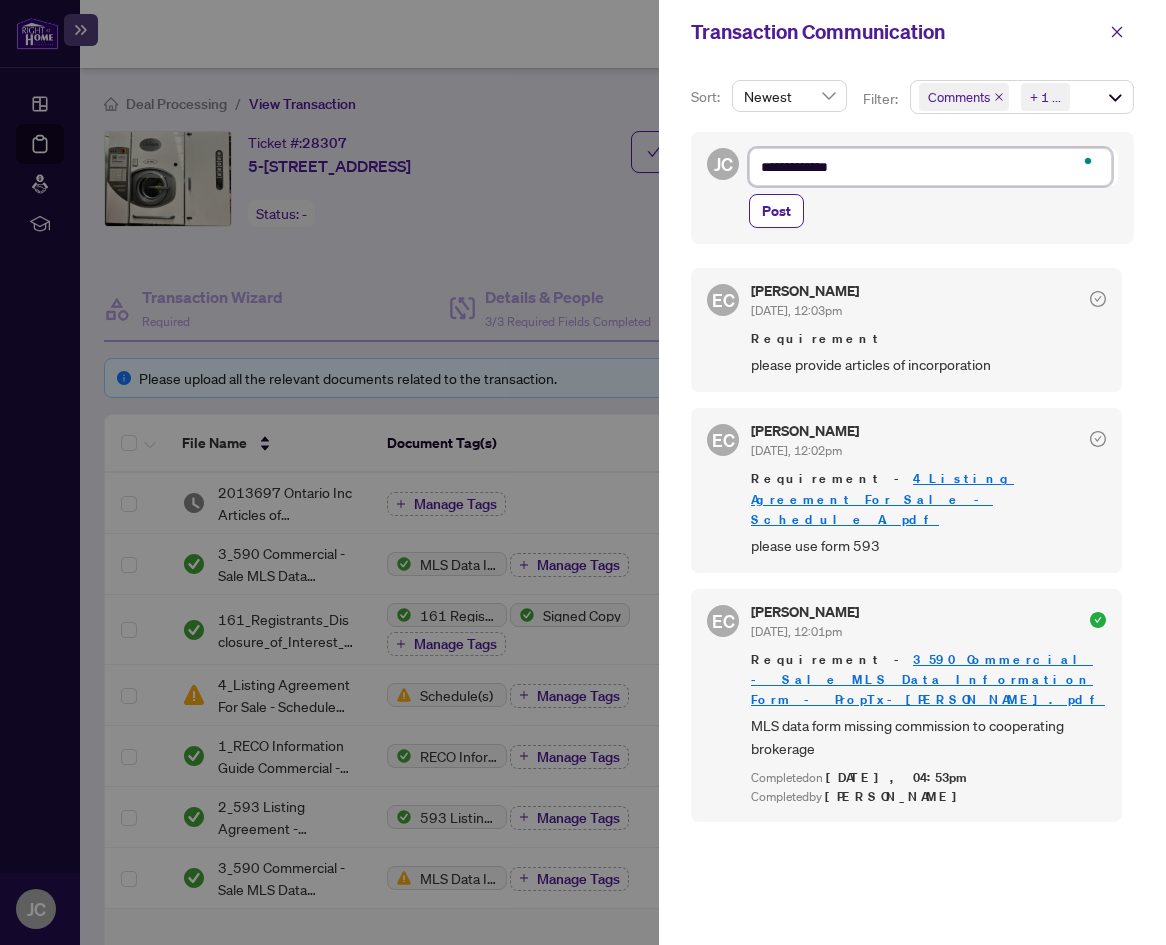 type on "**********" 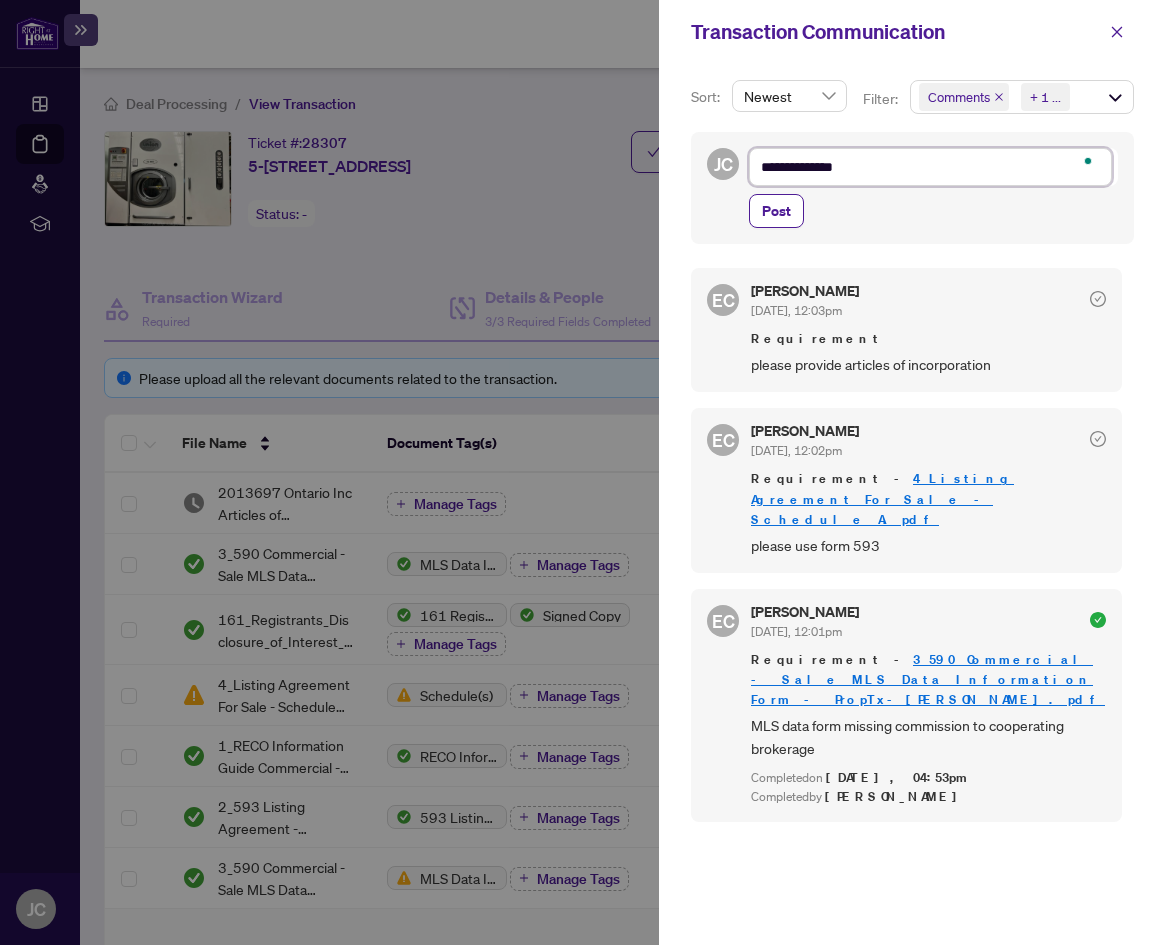 type on "**********" 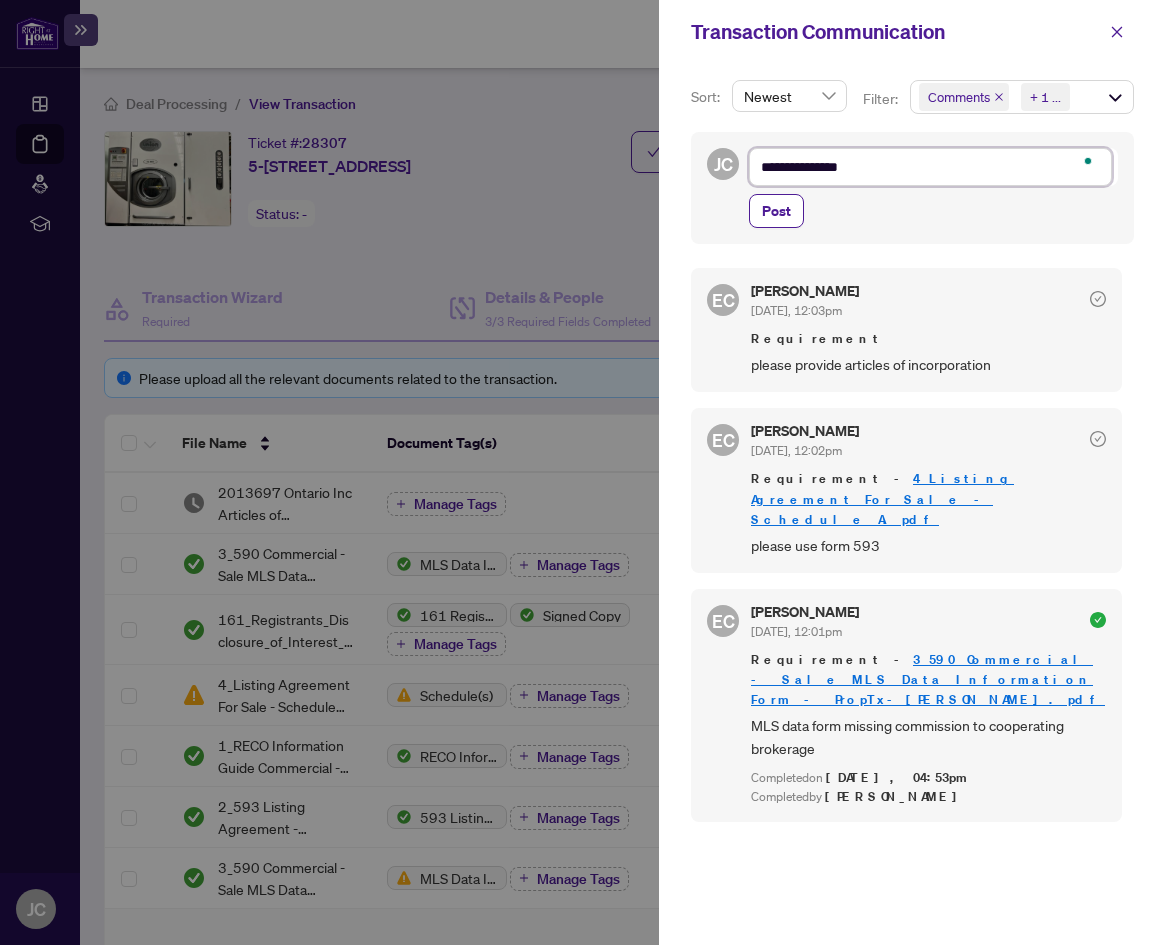 type on "**********" 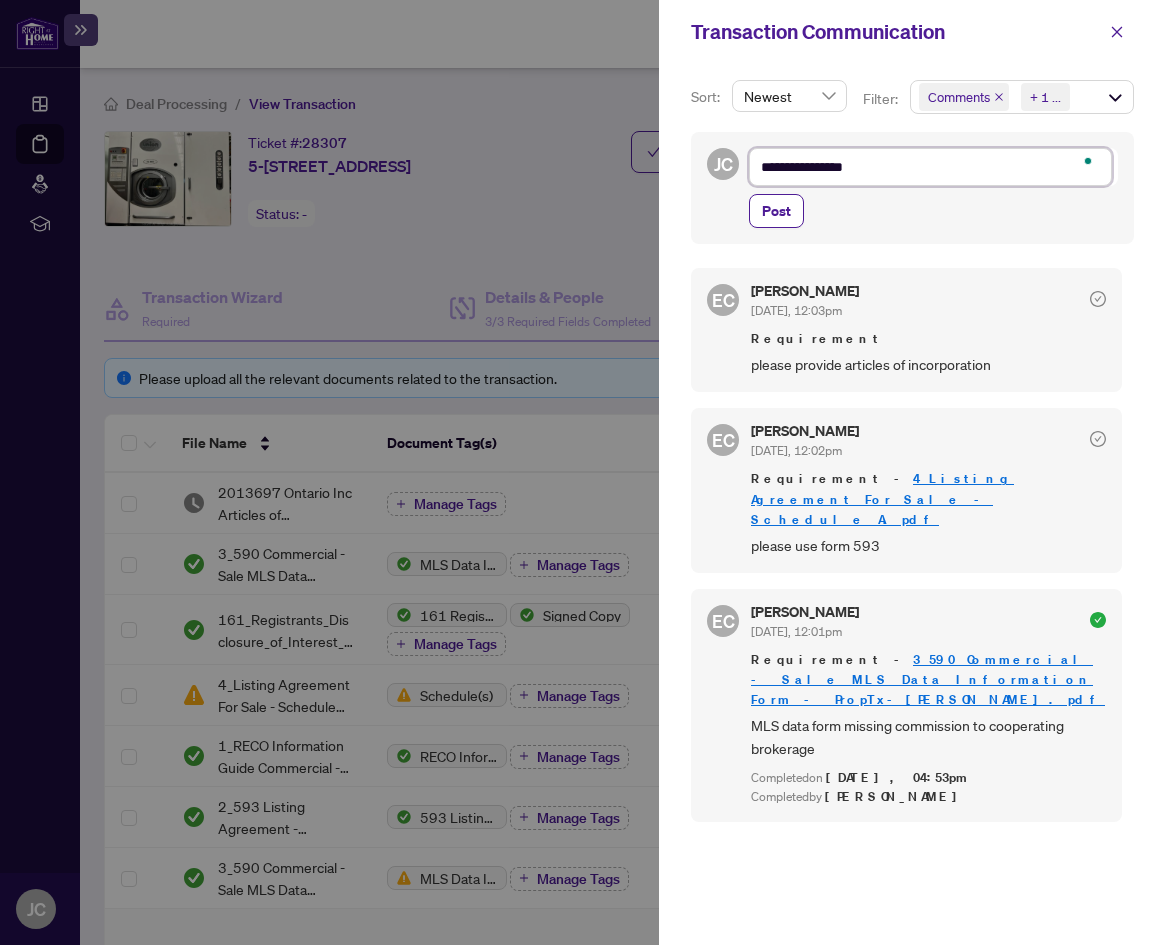 type on "**********" 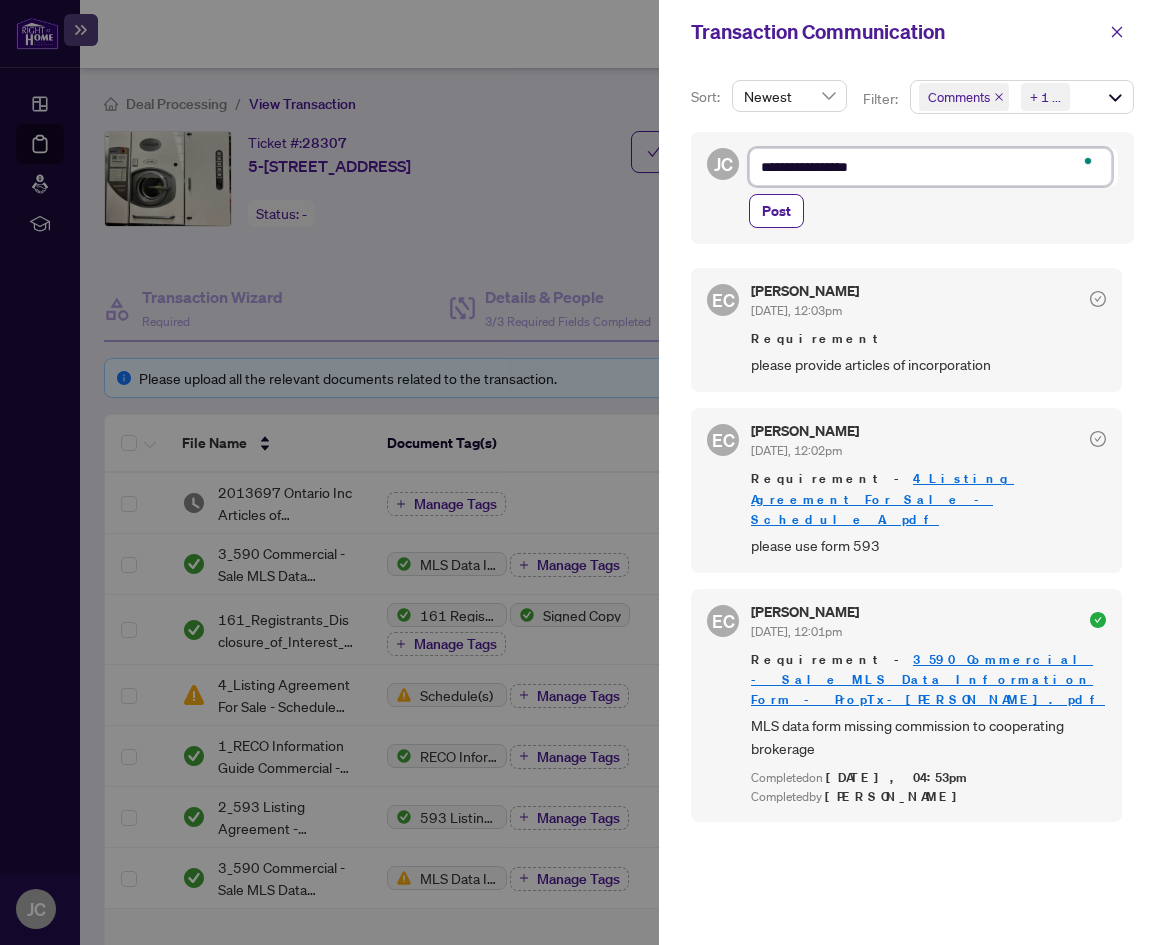 type on "**********" 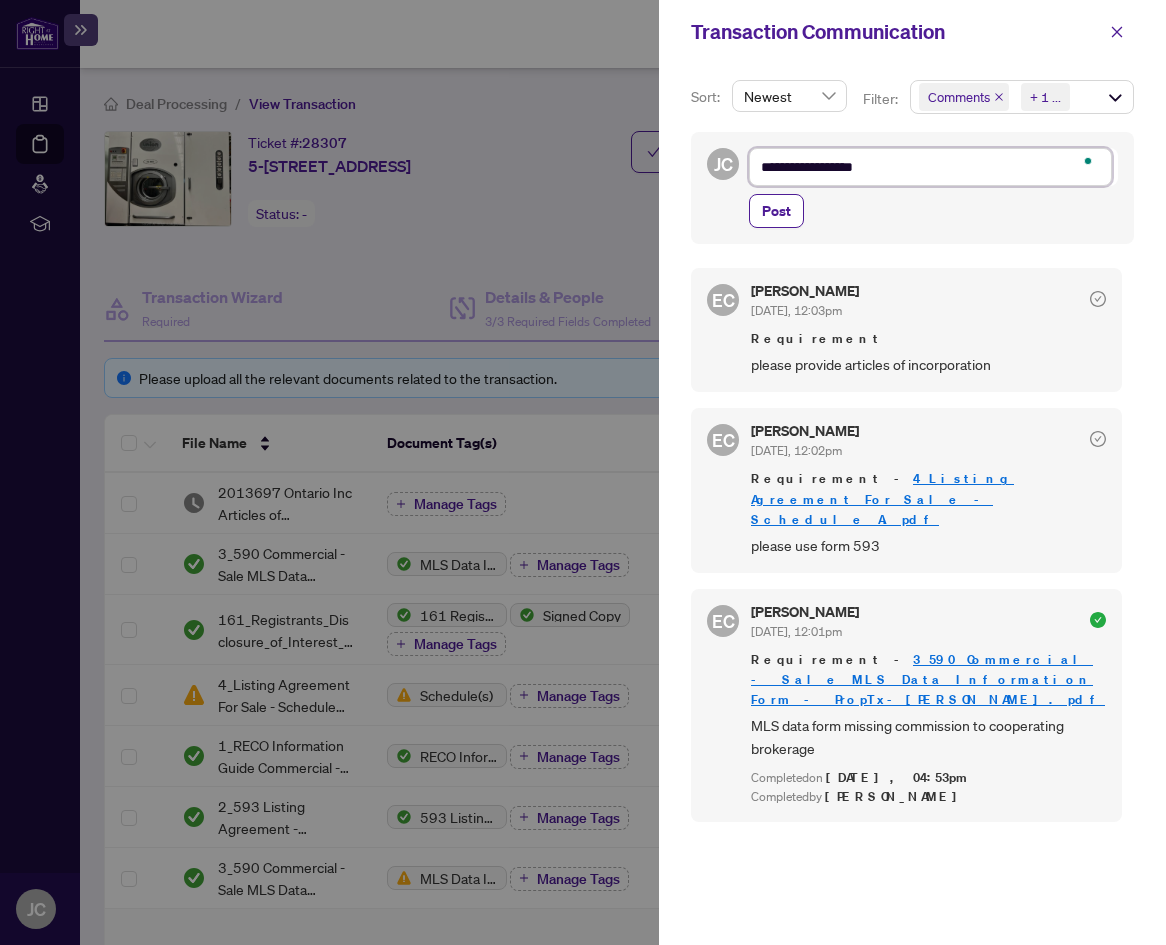 type on "**********" 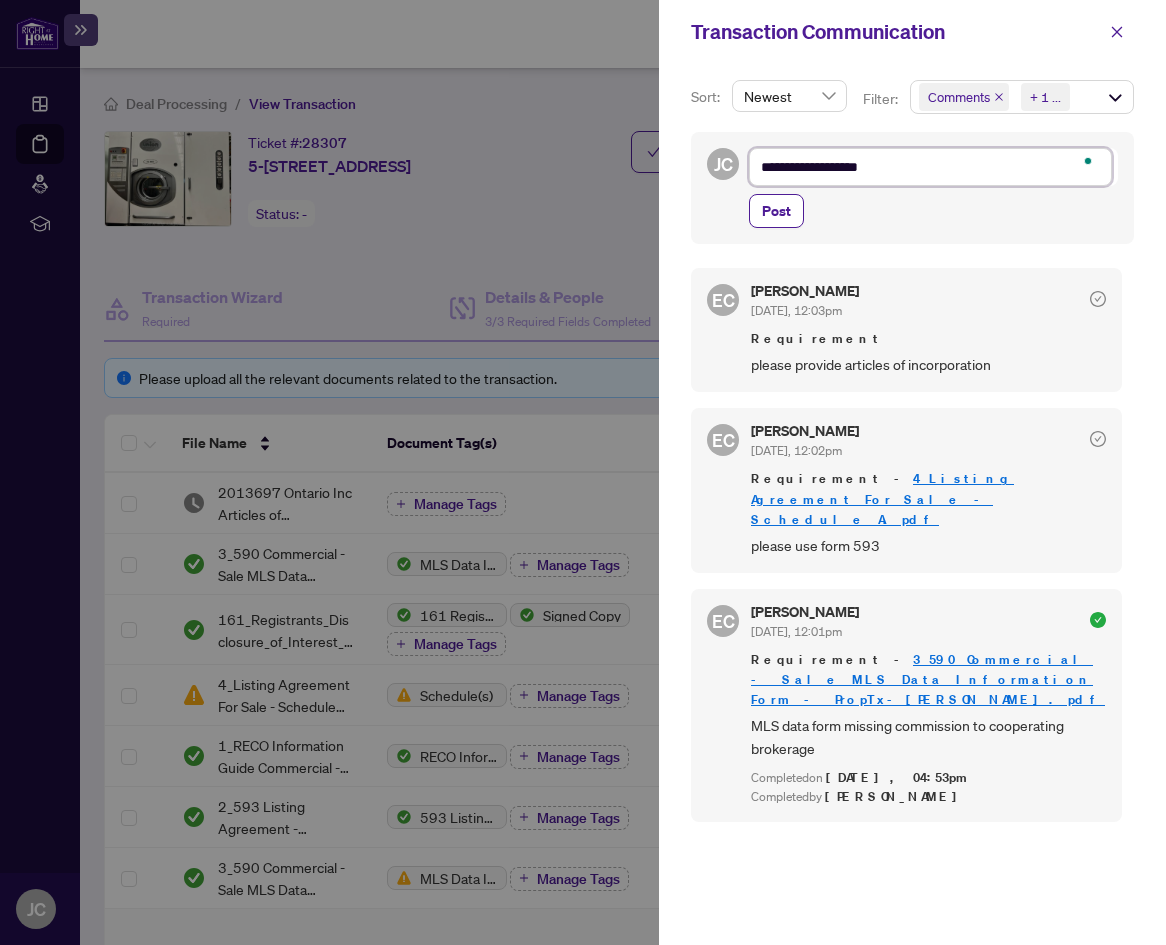 type on "**********" 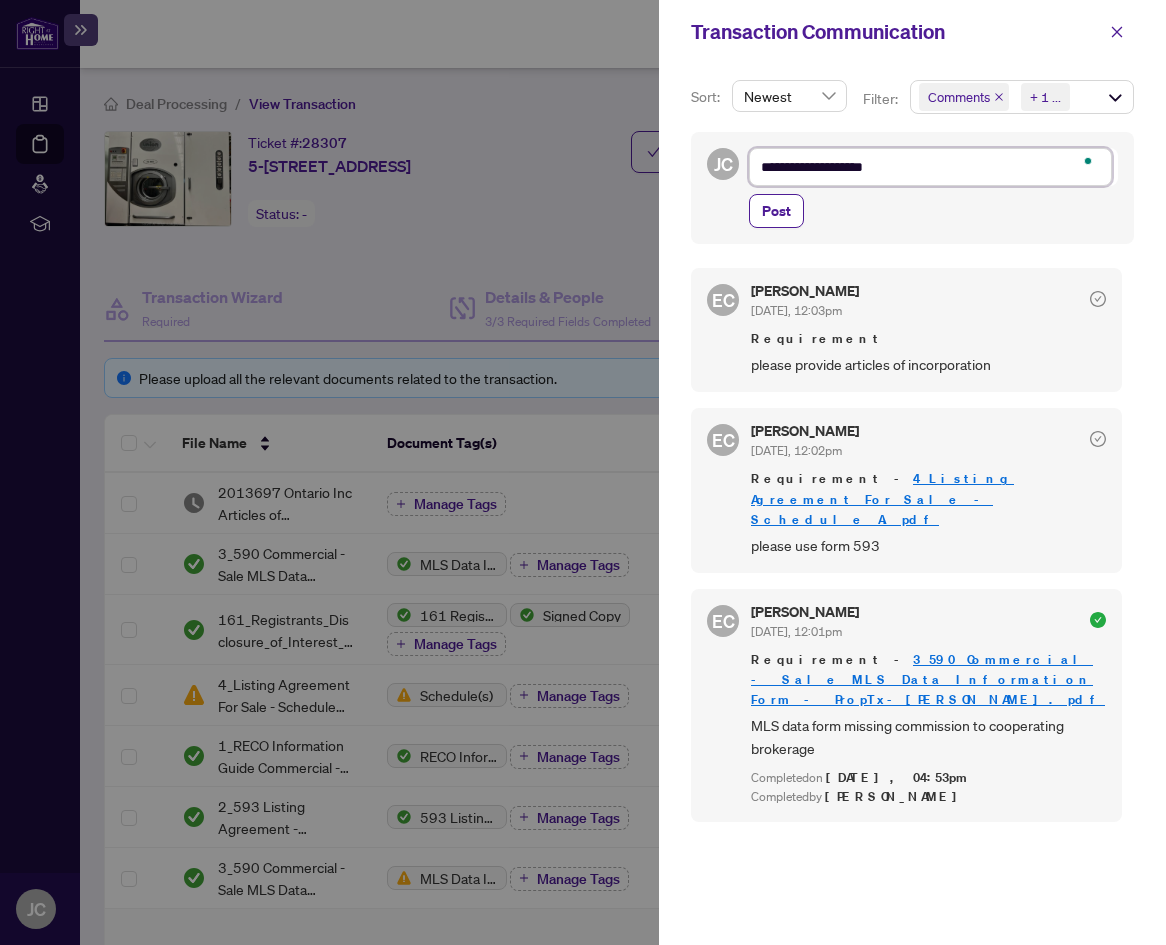 type on "**********" 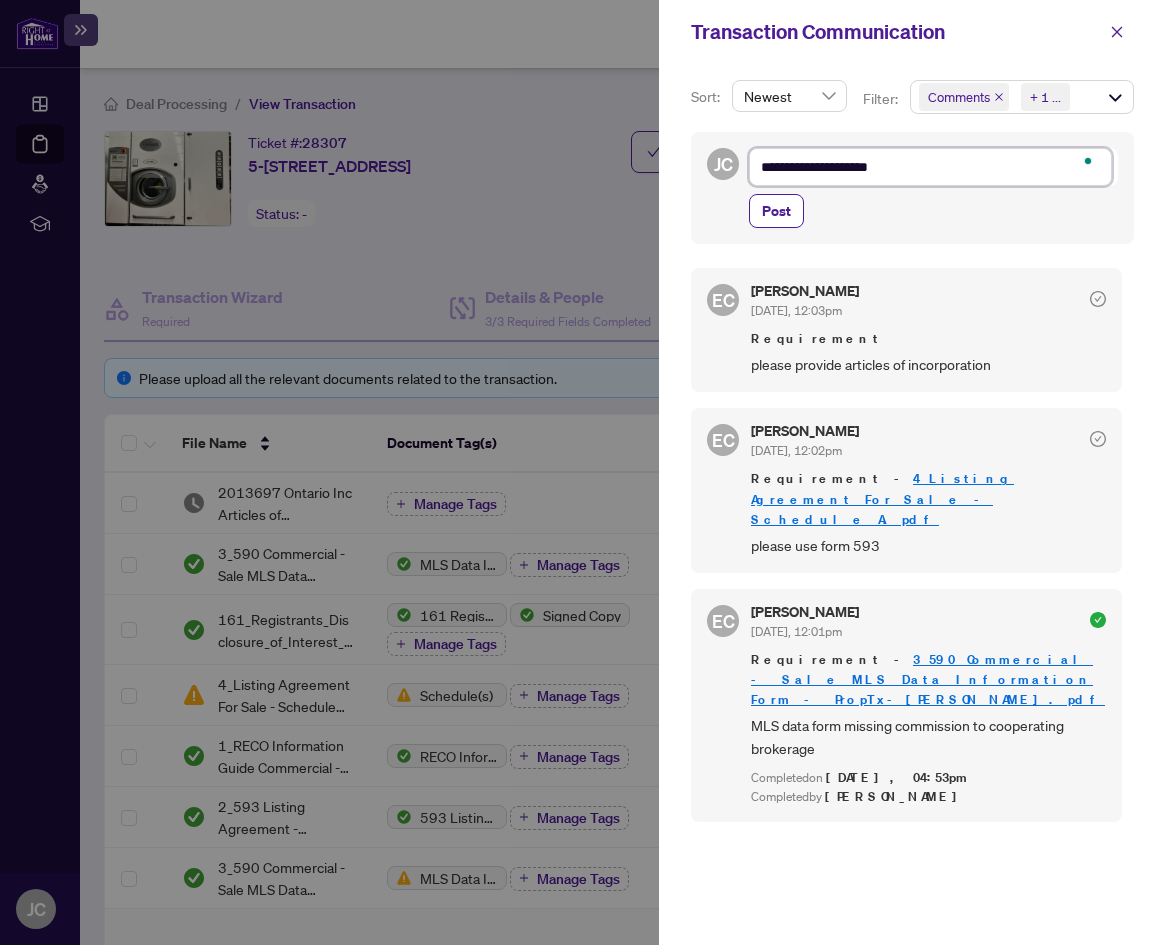 type on "**********" 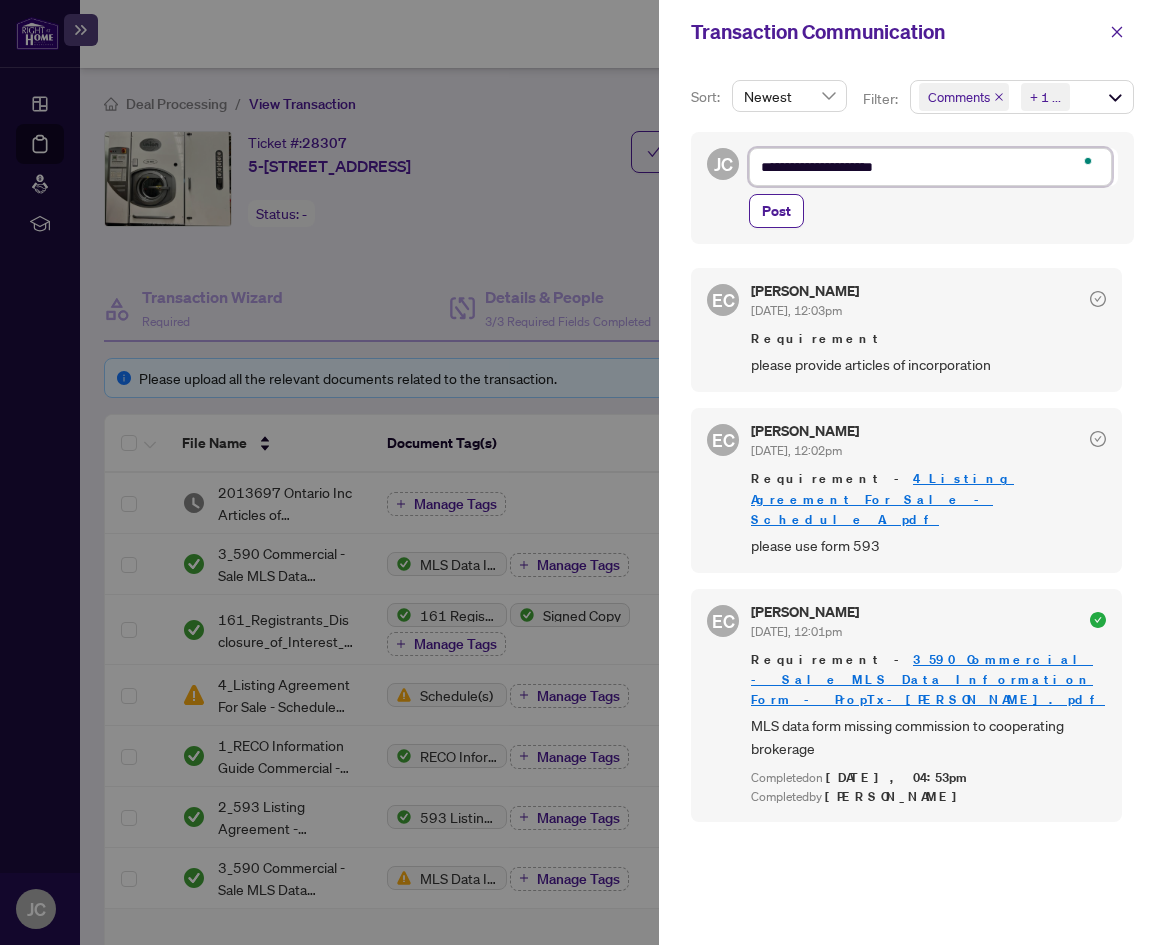 type on "**********" 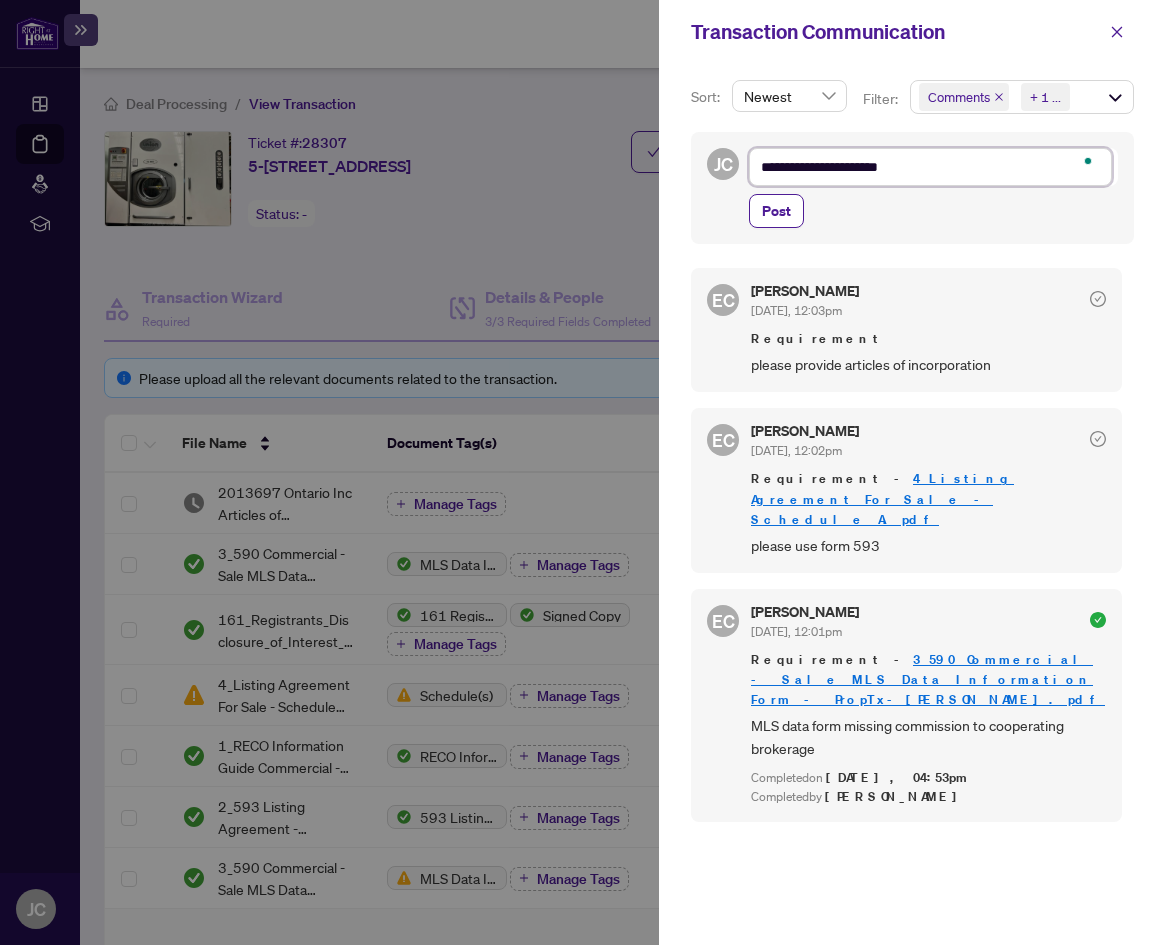 type on "**********" 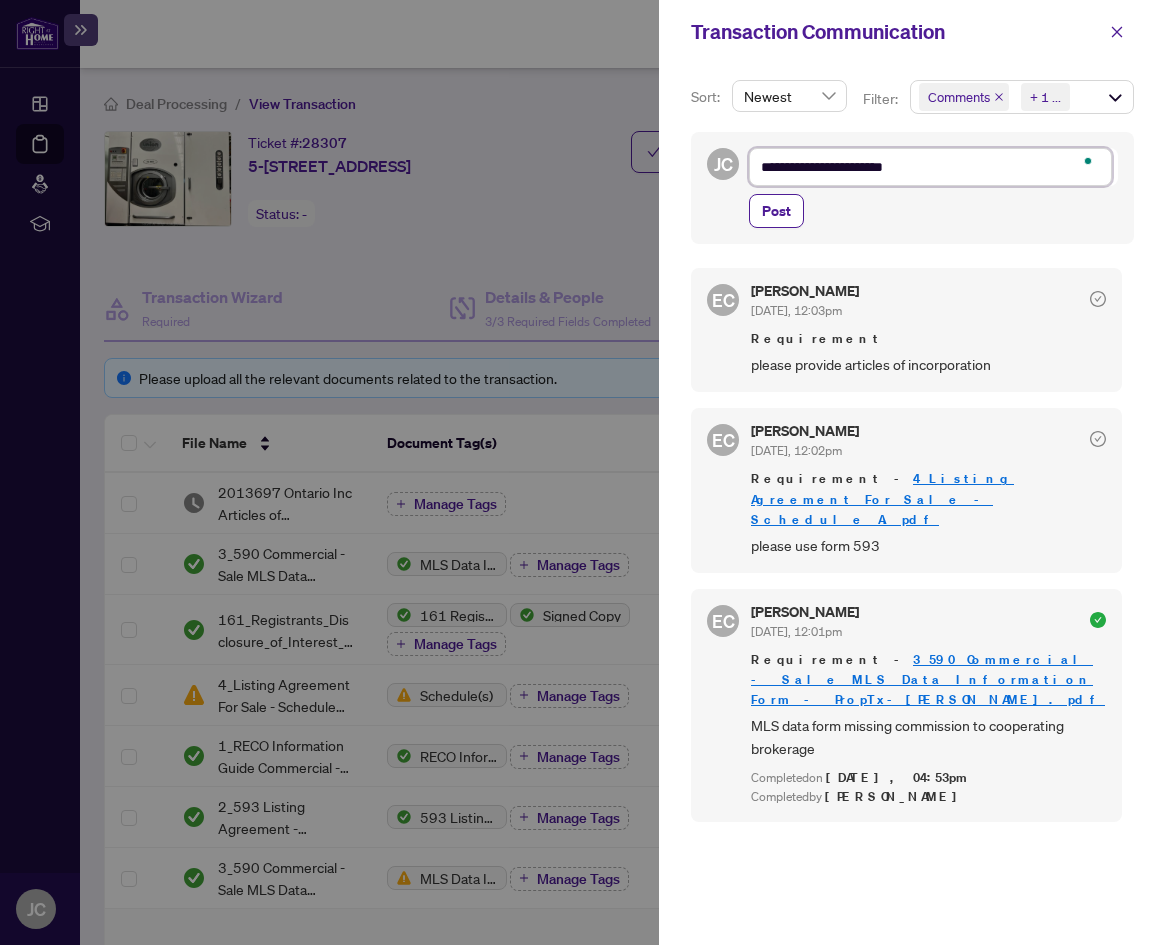 type on "**********" 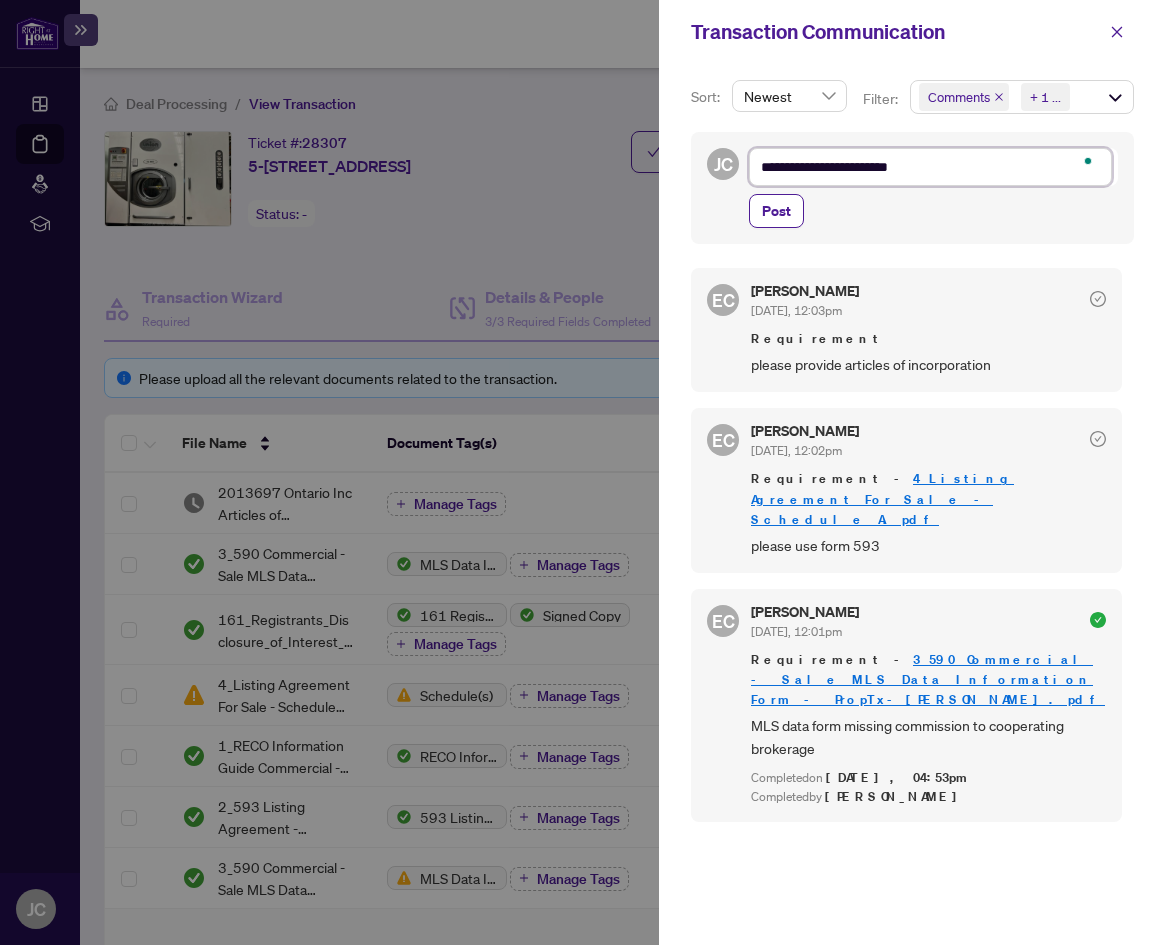 type on "**********" 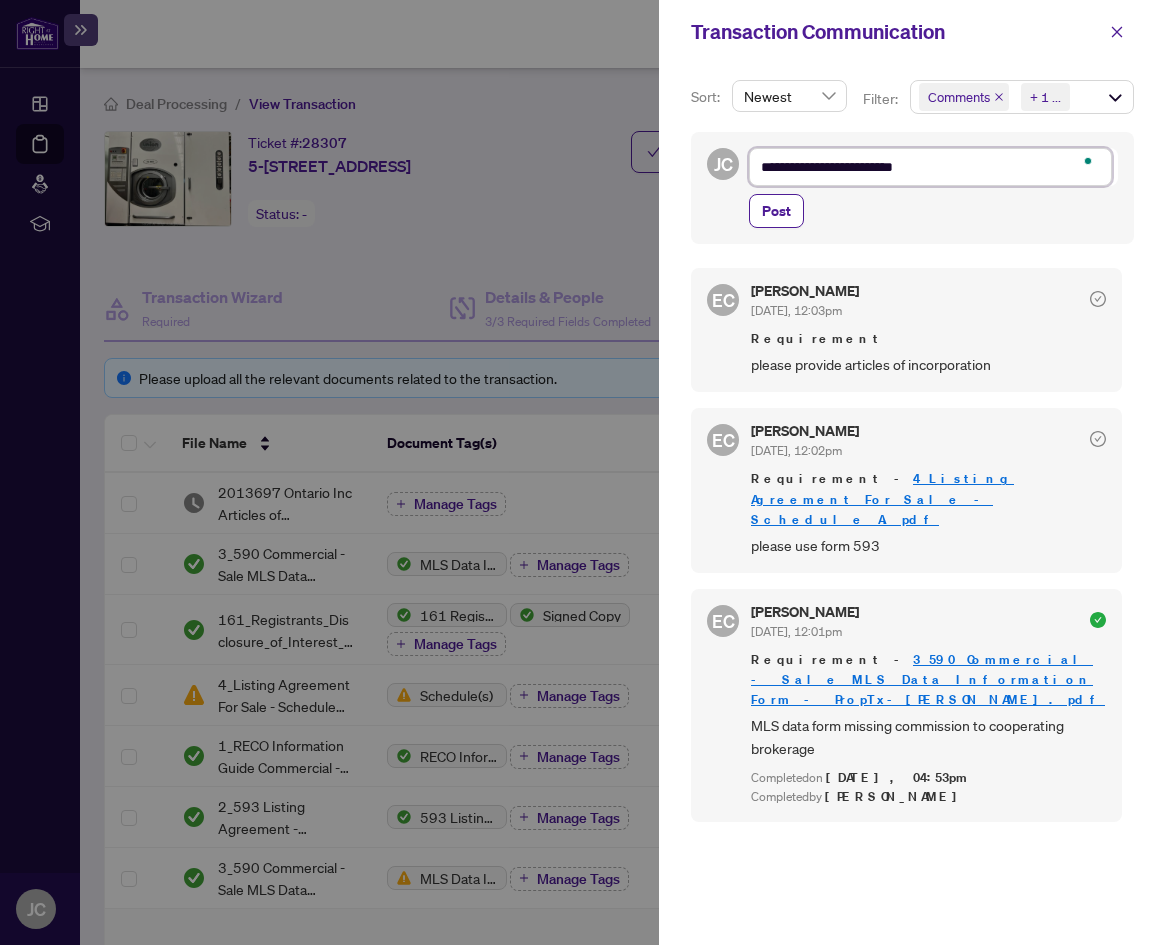 type on "**********" 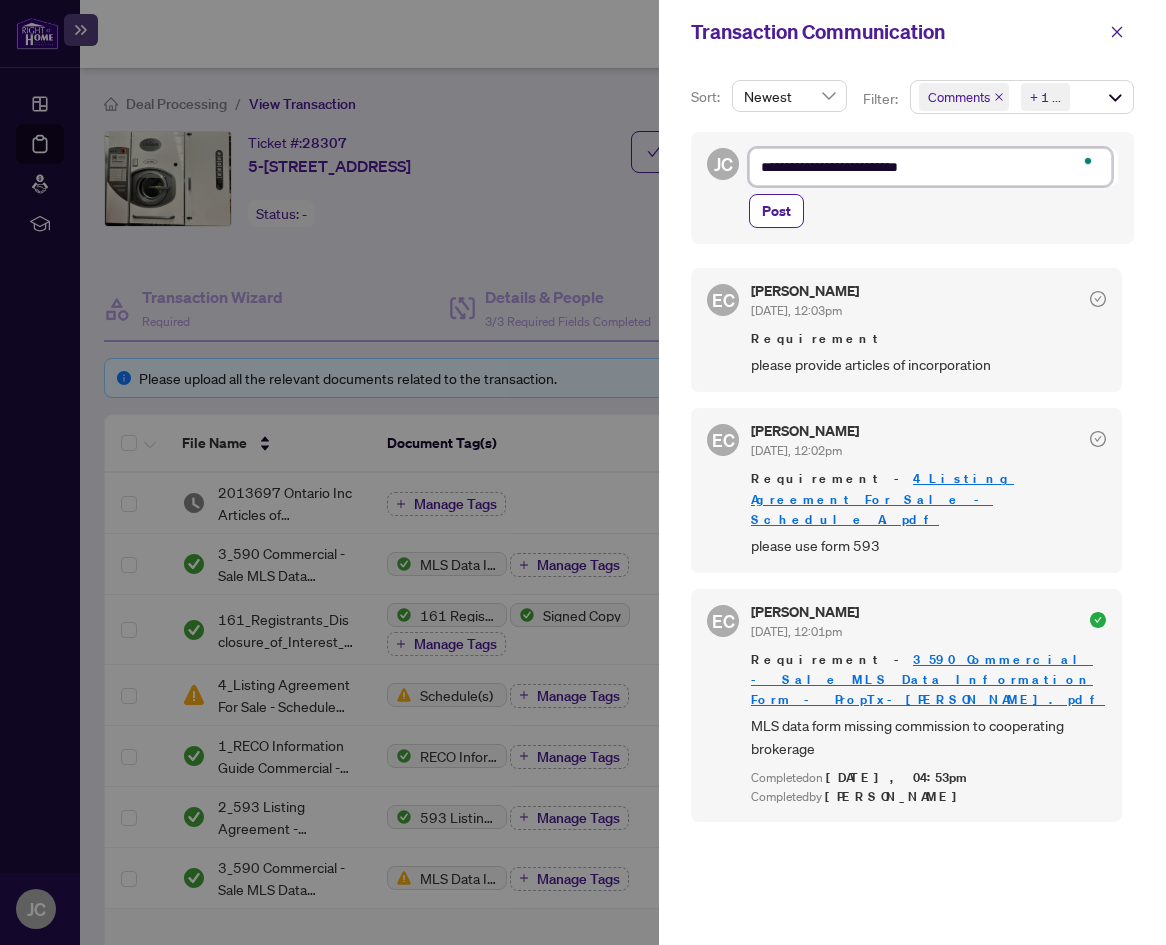 type on "**********" 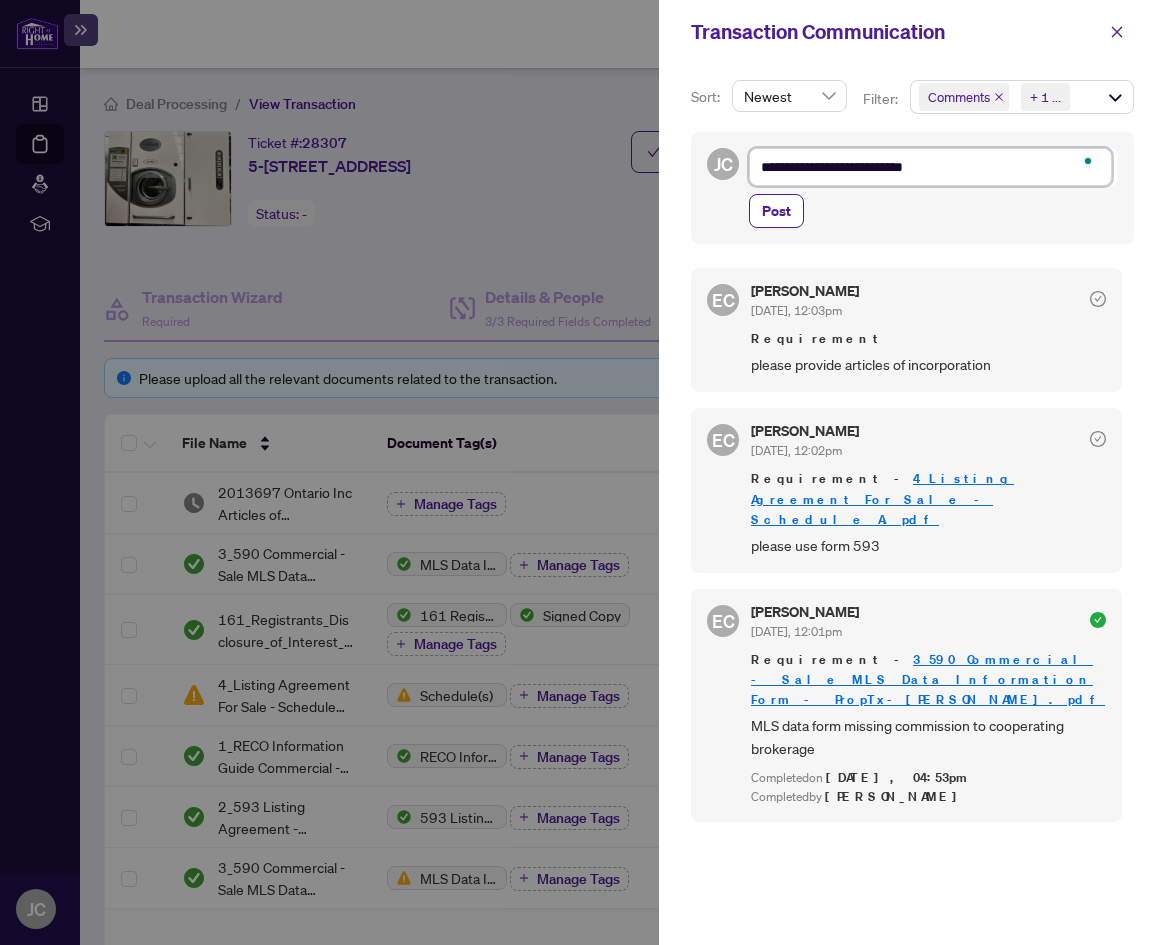 type on "**********" 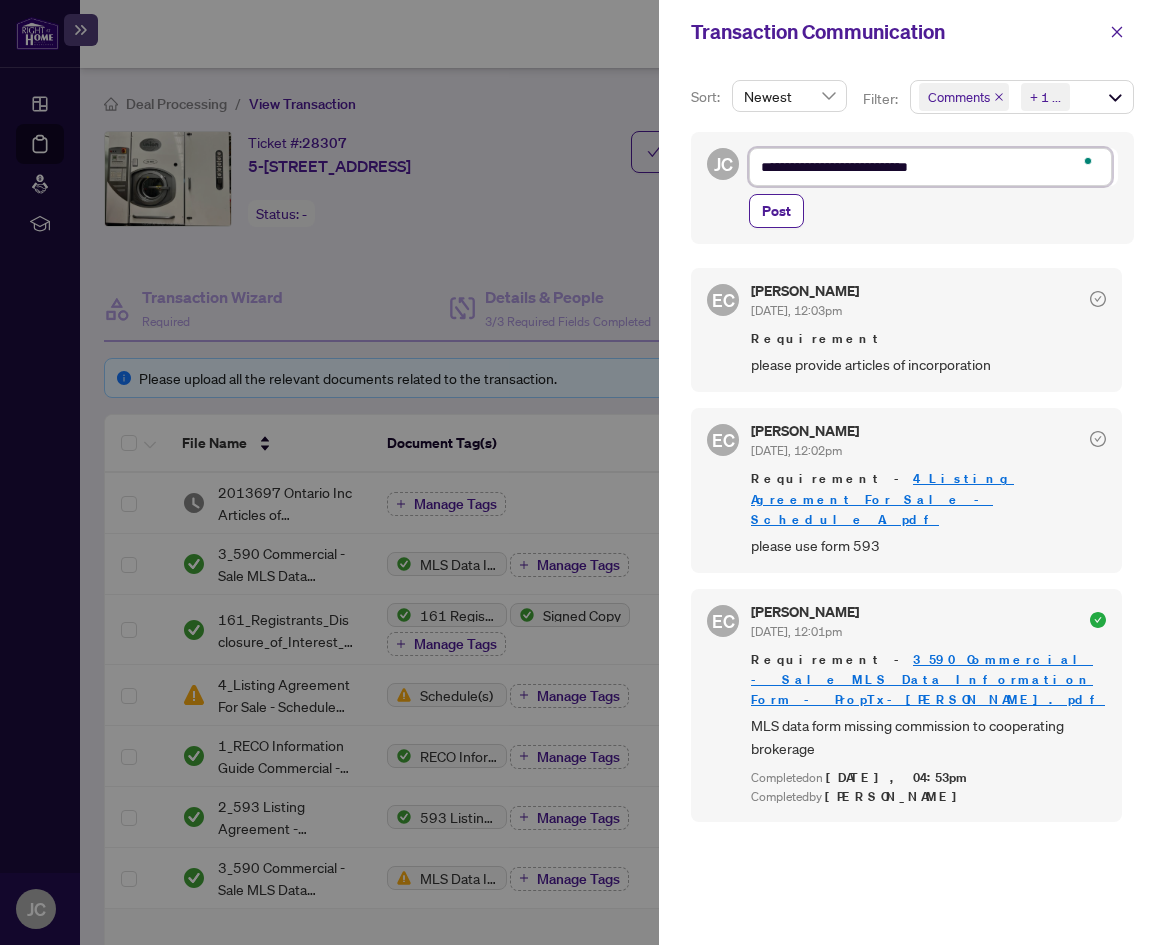 type on "**********" 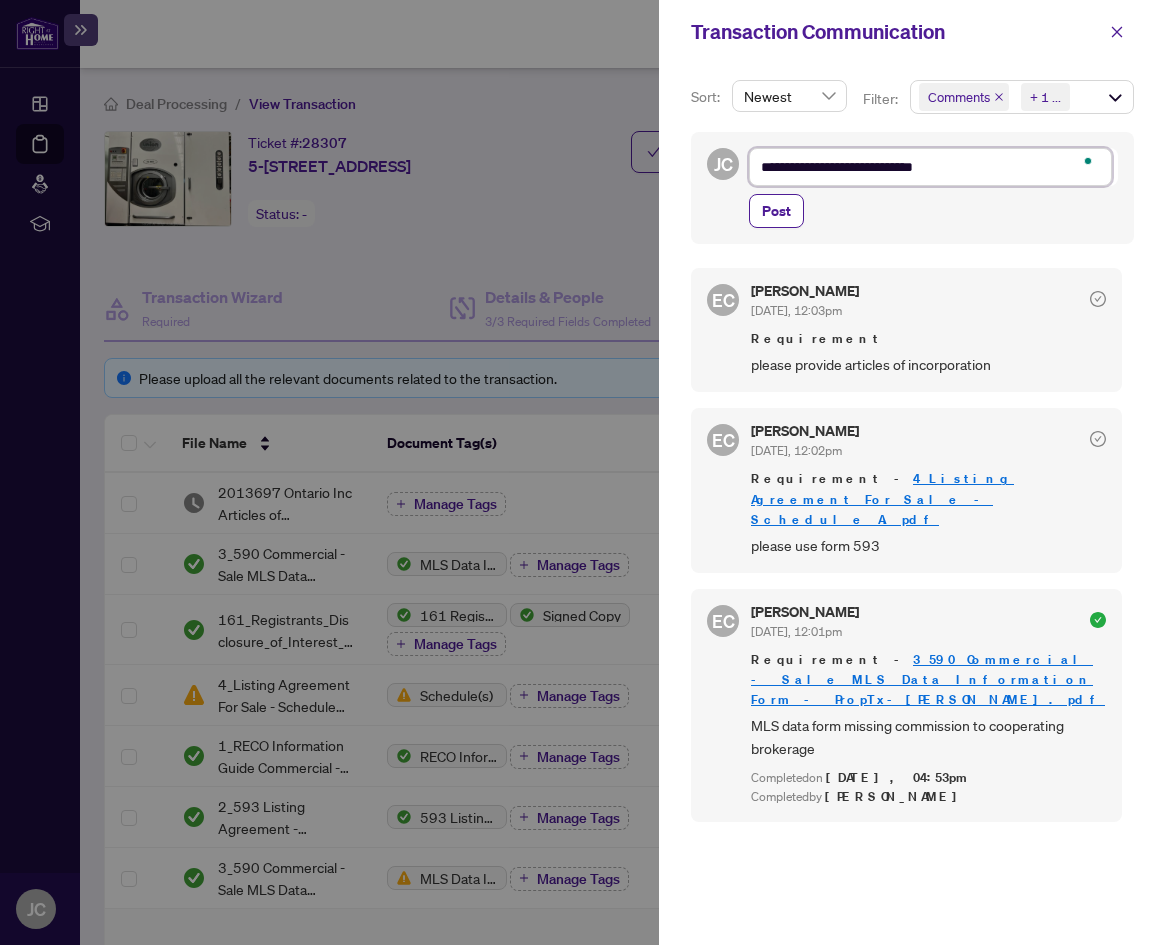 type on "**********" 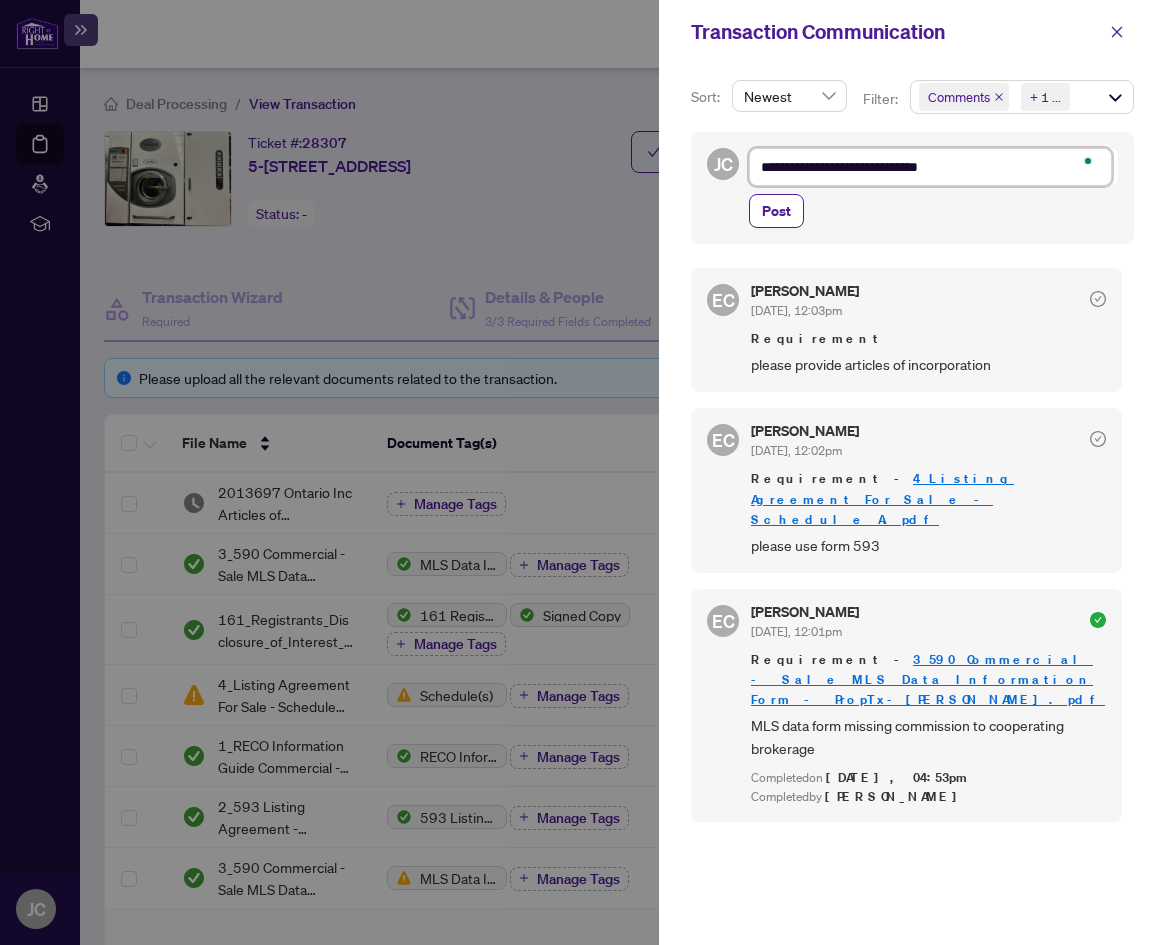 type on "**********" 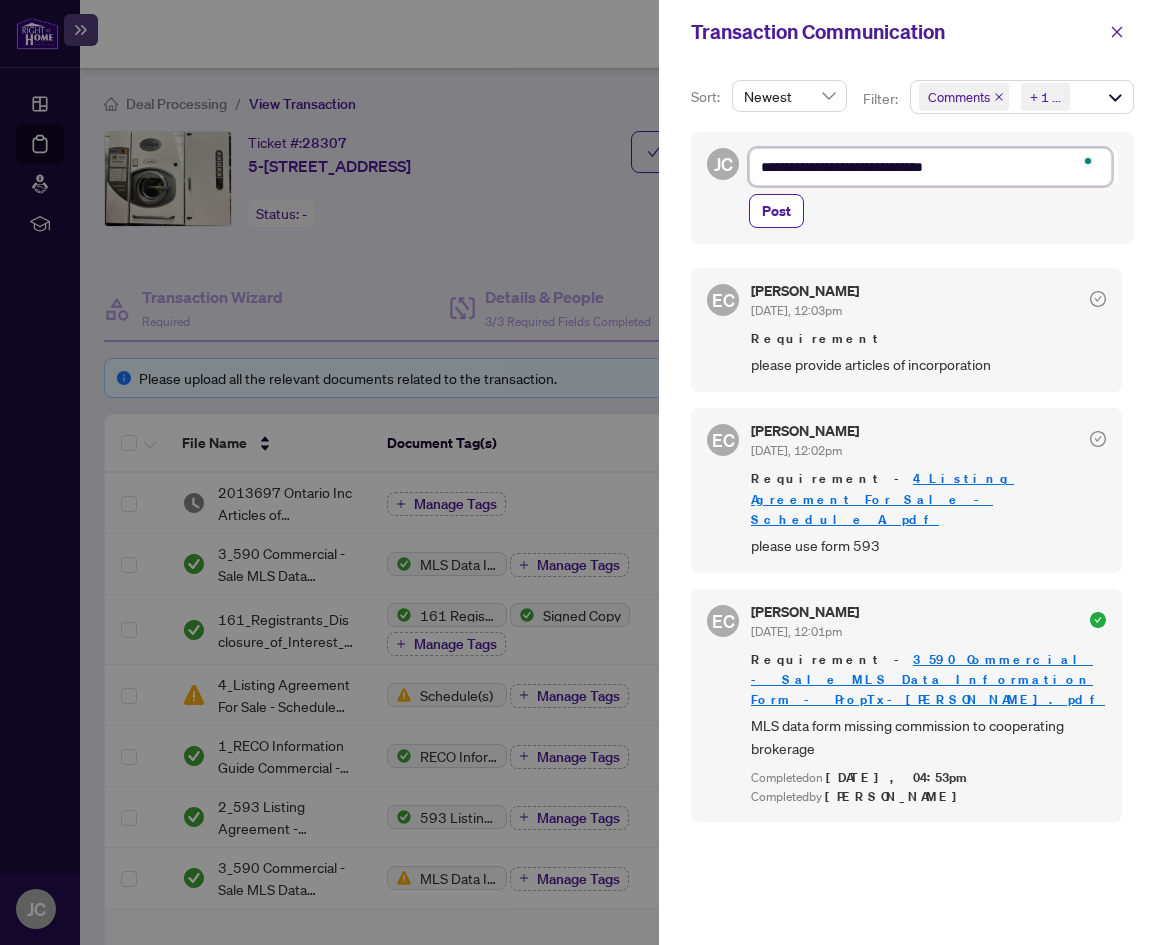 type on "**********" 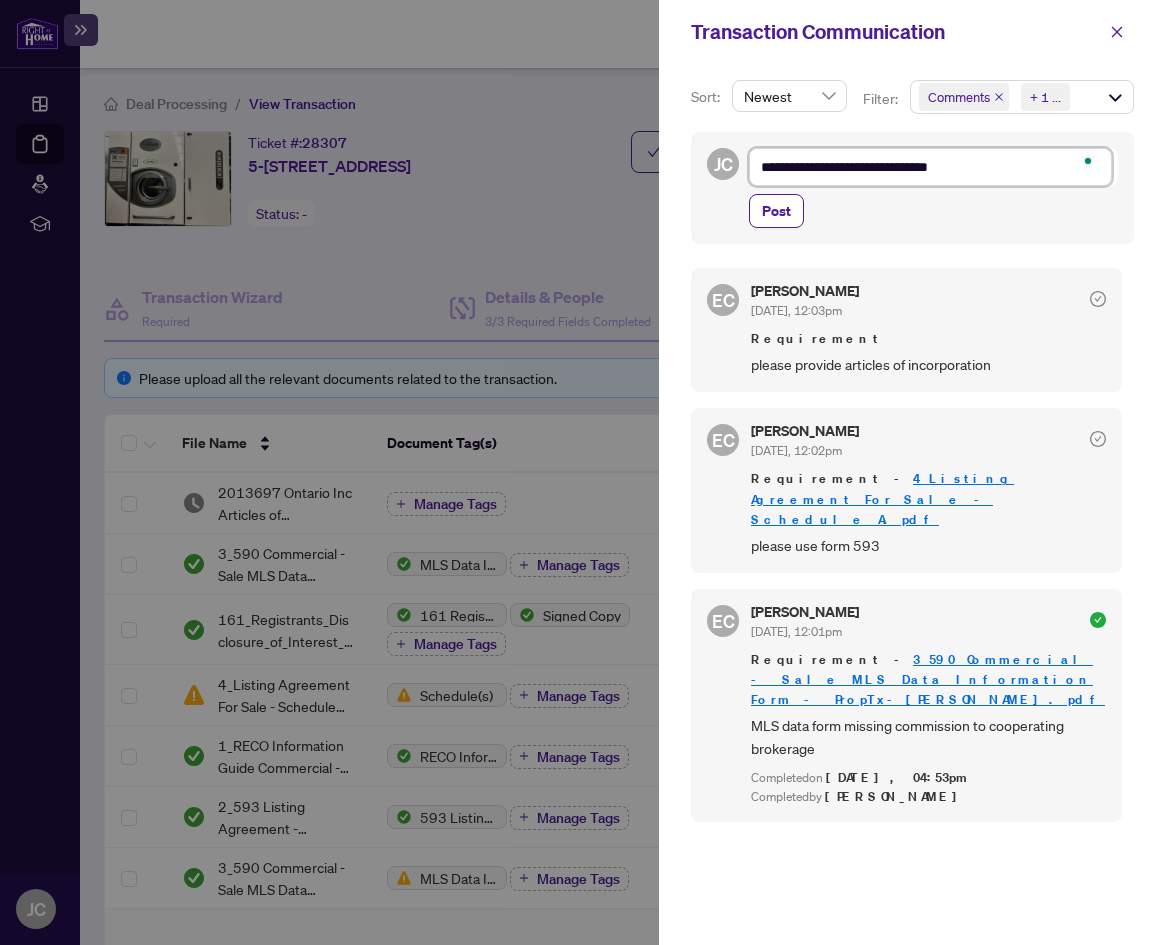 type on "**********" 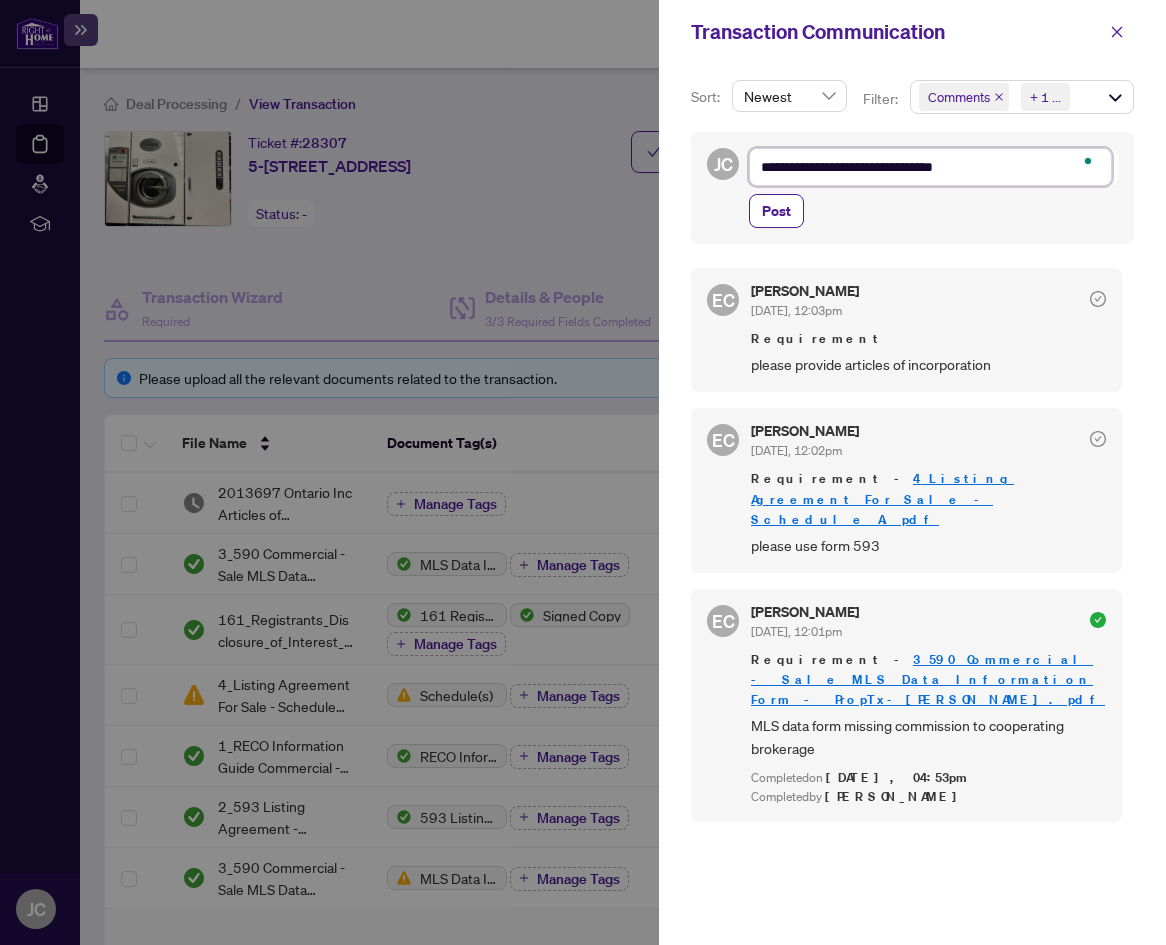 type on "**********" 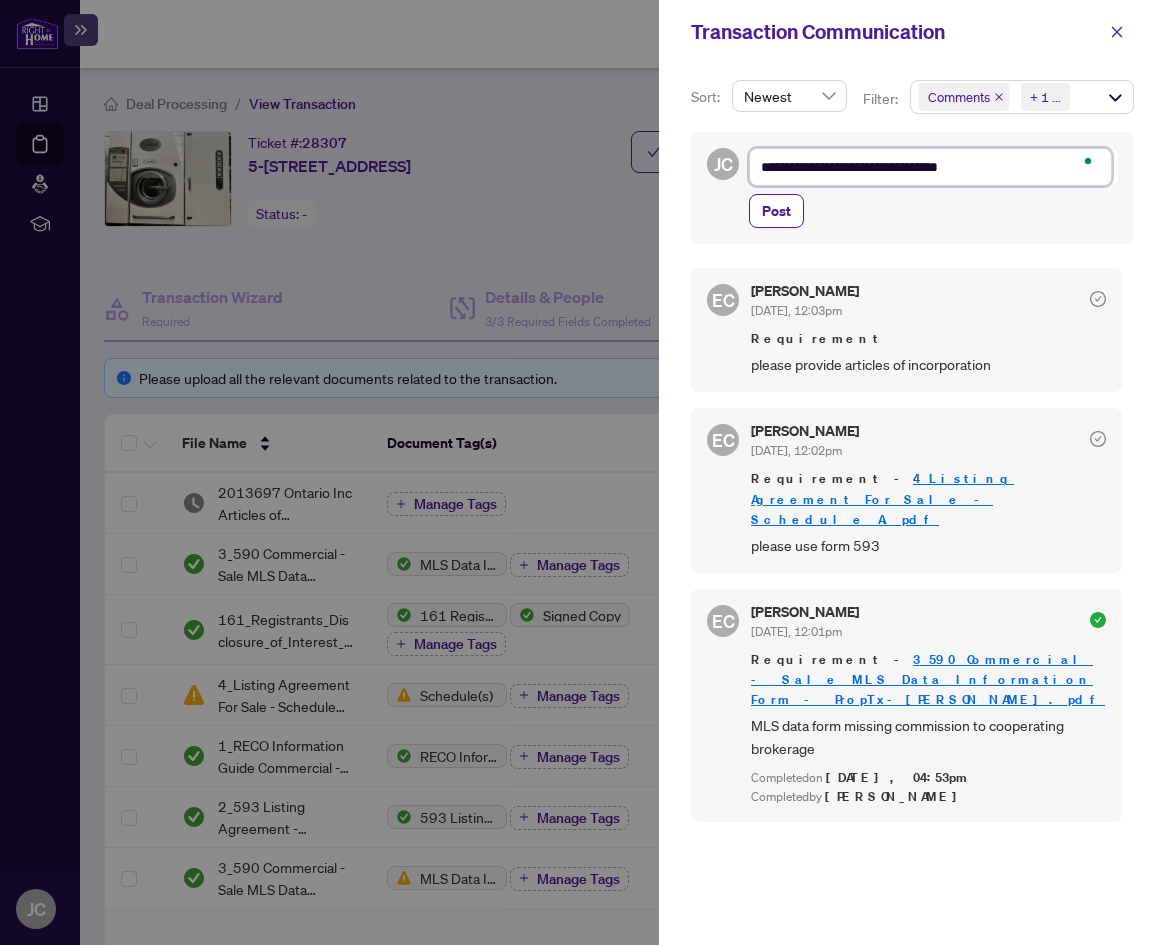 type on "**********" 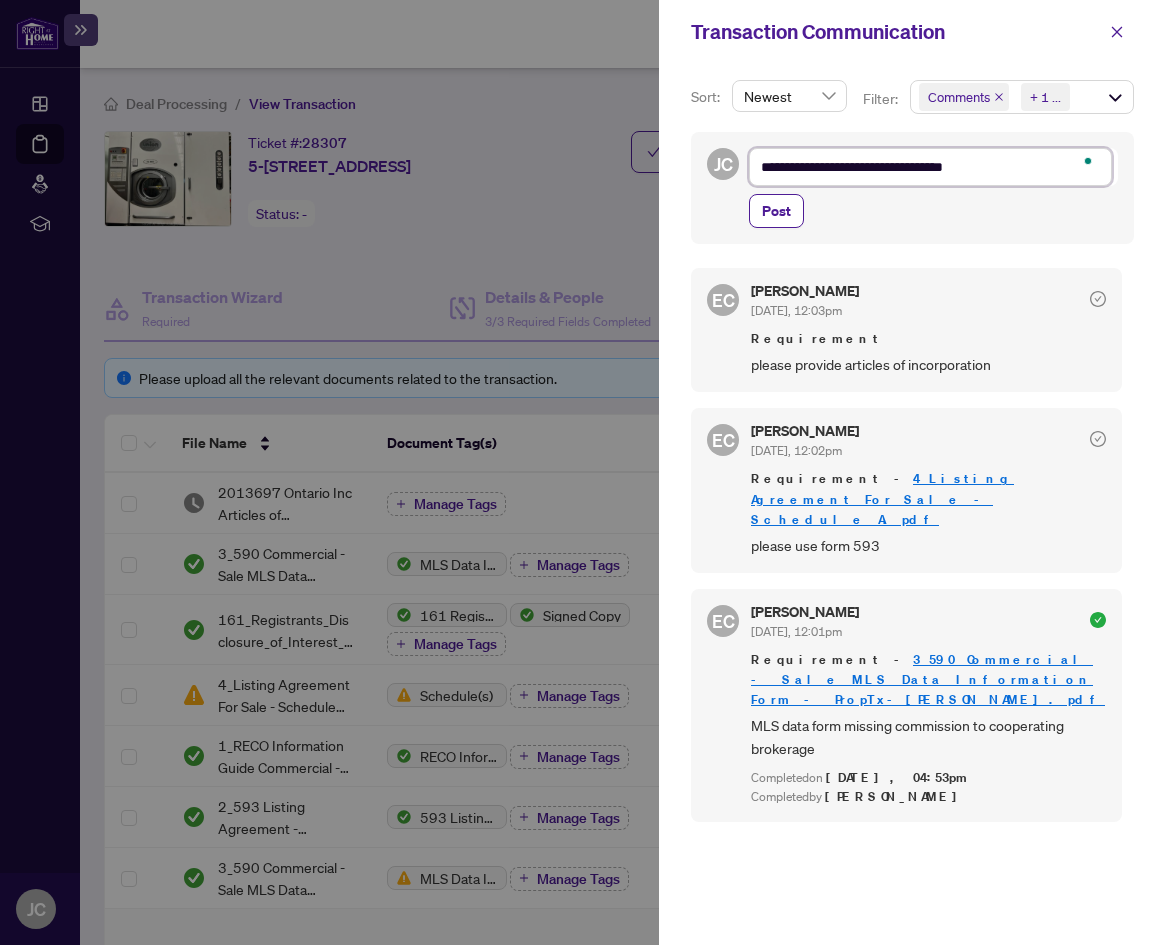 type on "**********" 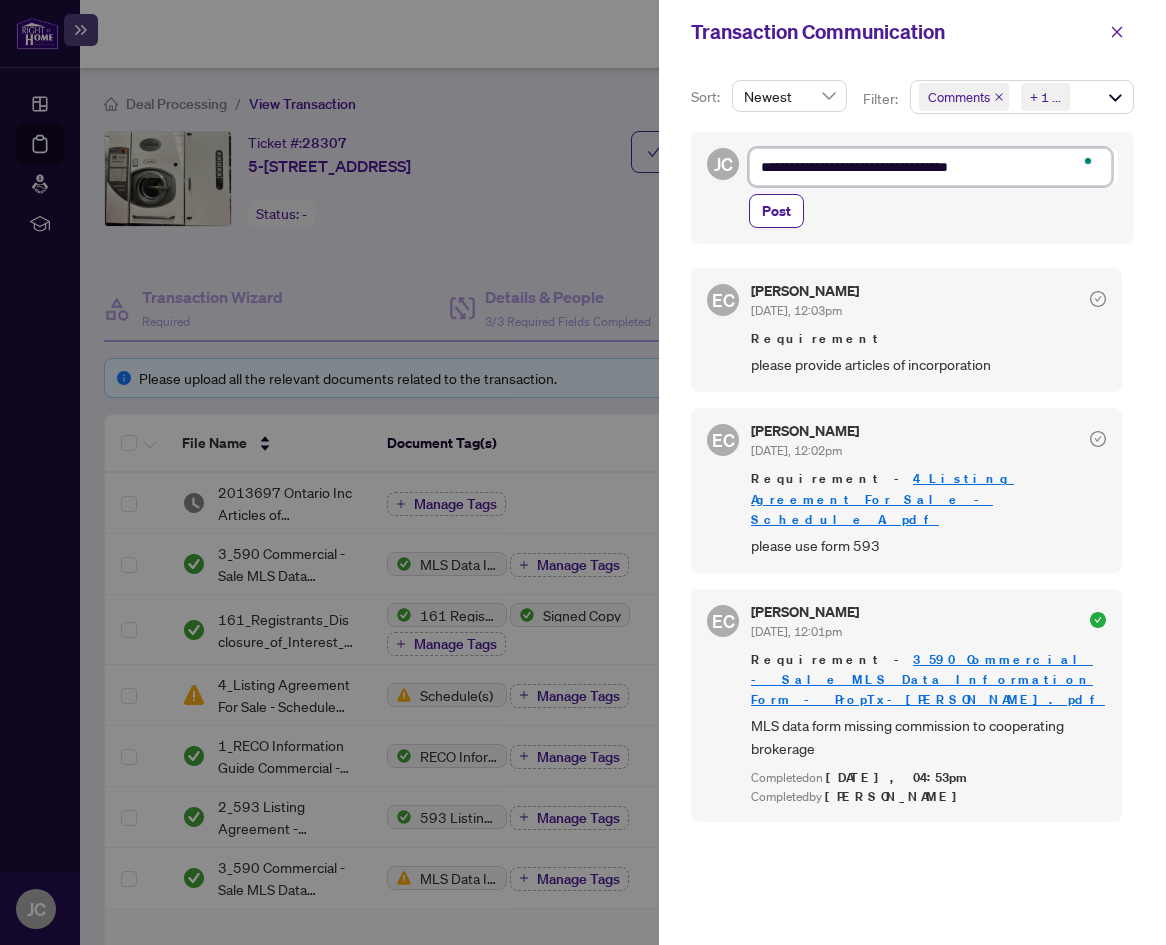 type on "**********" 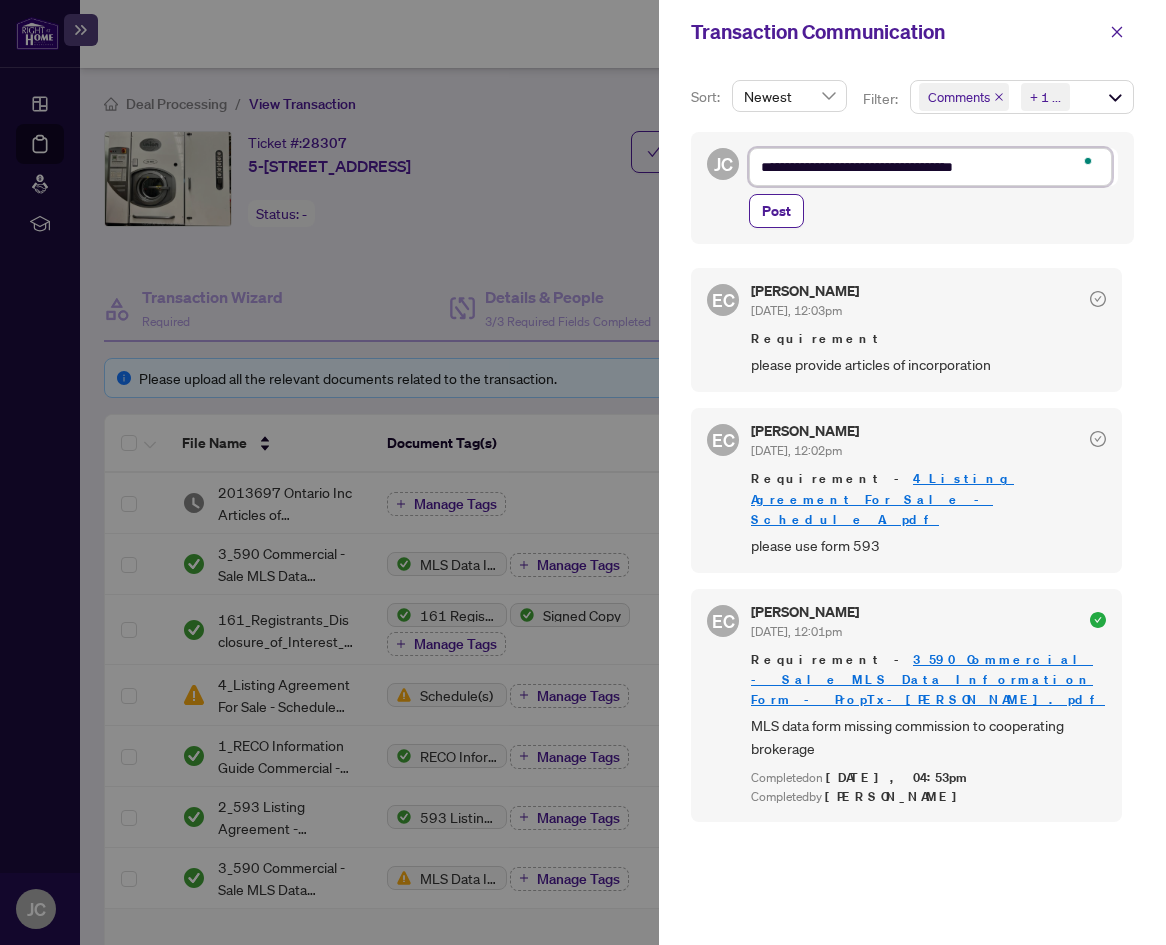 type on "**********" 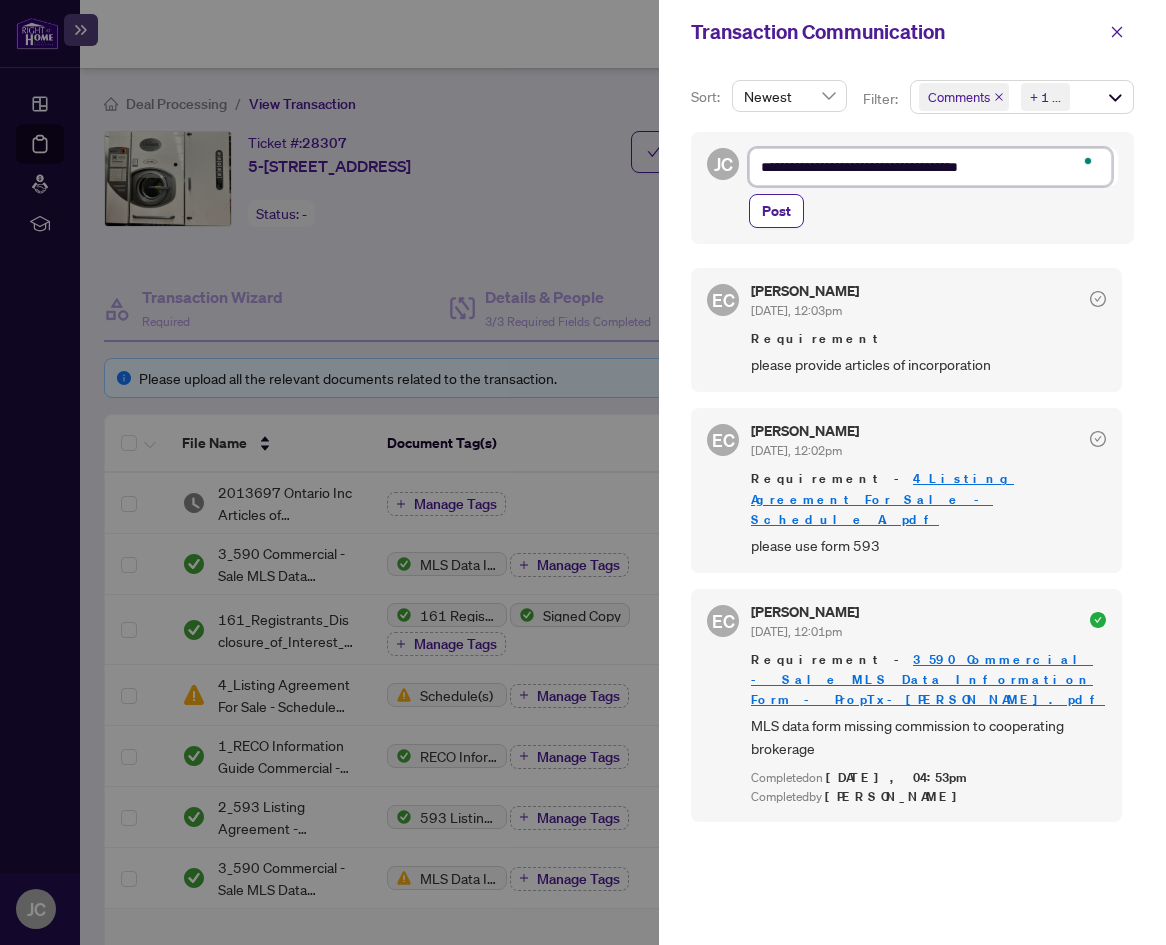 type on "**********" 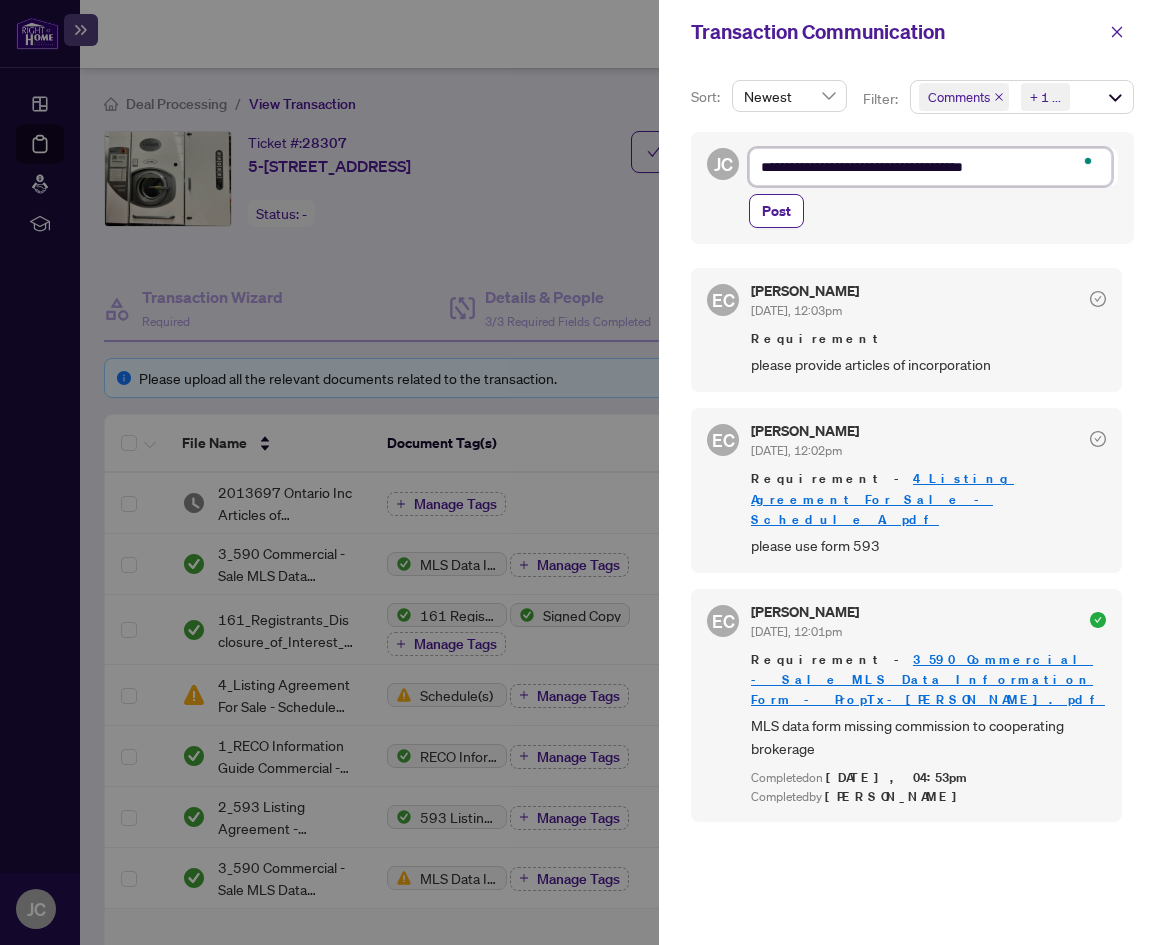 type on "**********" 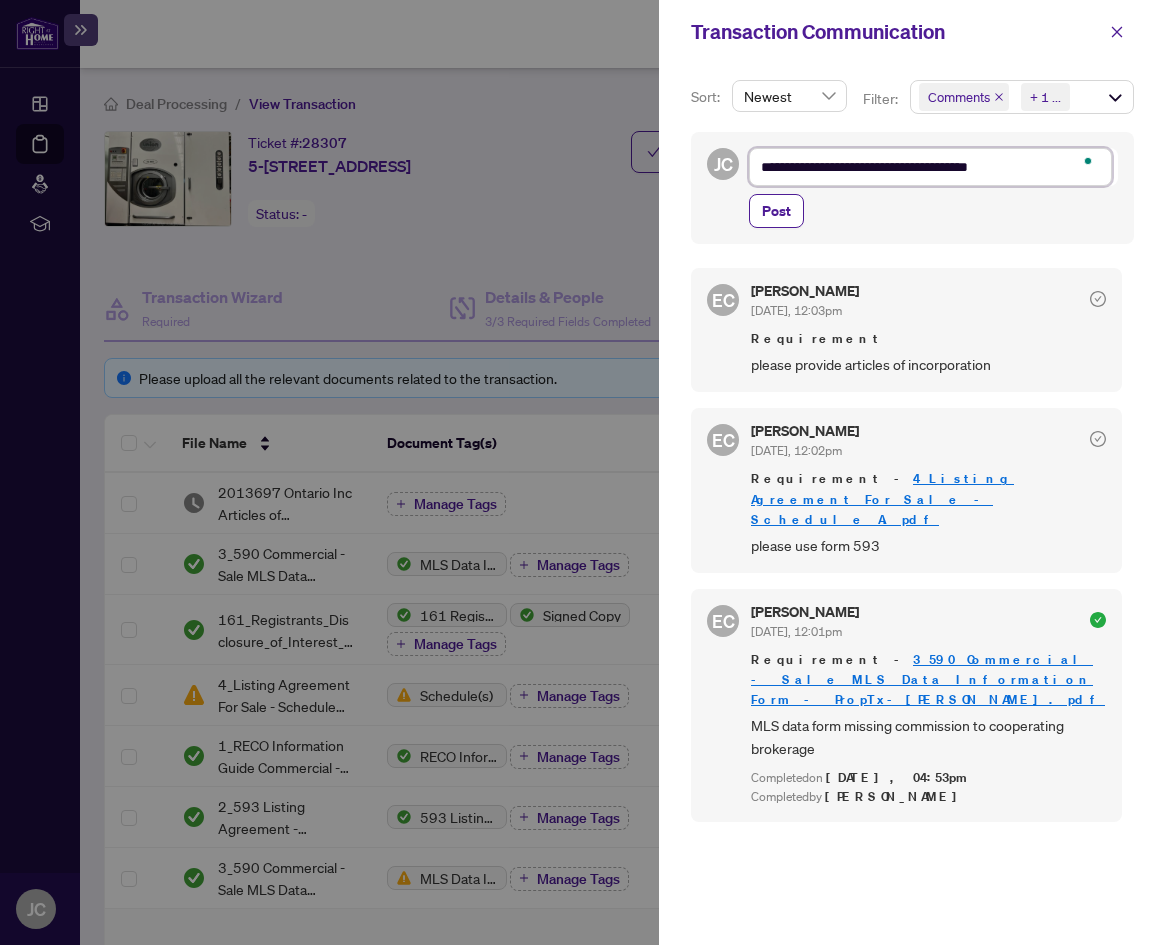 type on "**********" 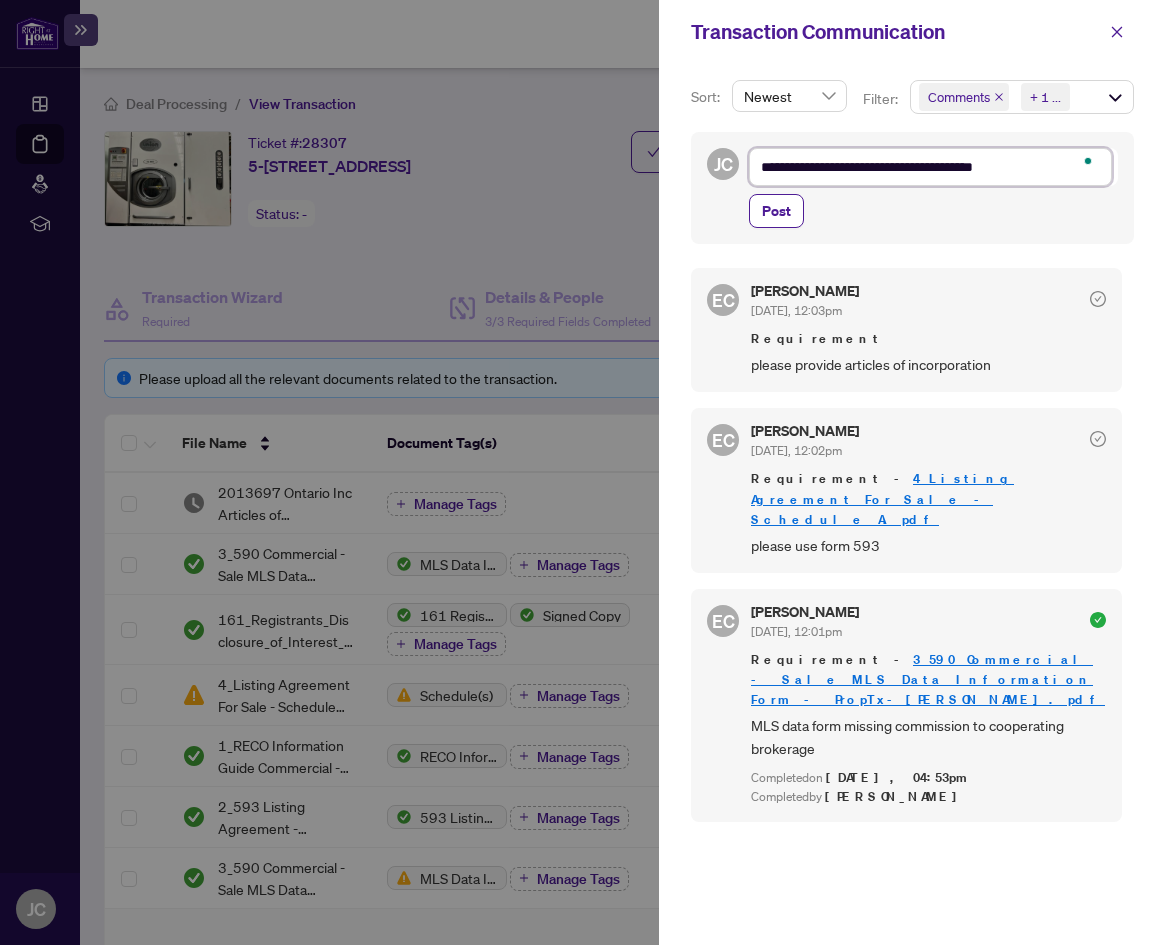 type on "**********" 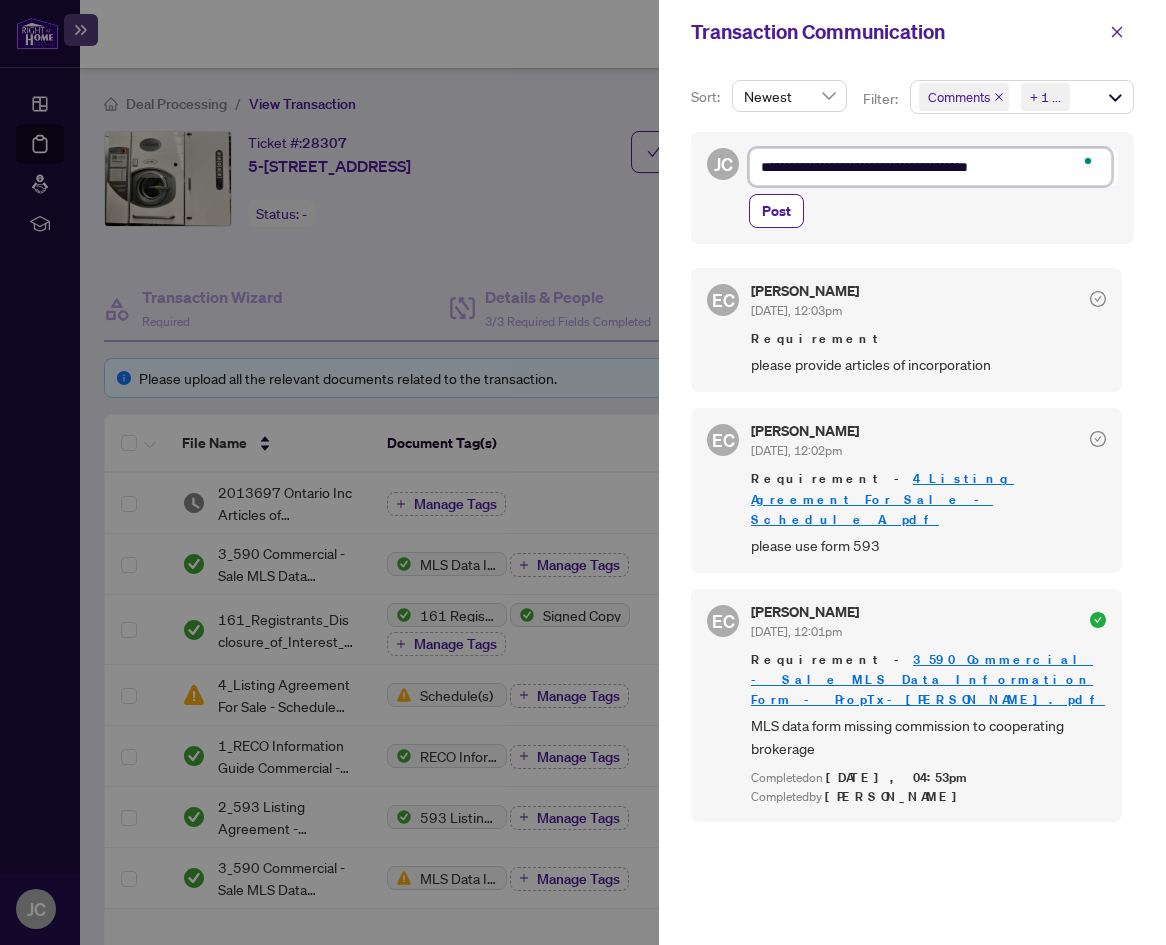 type on "**********" 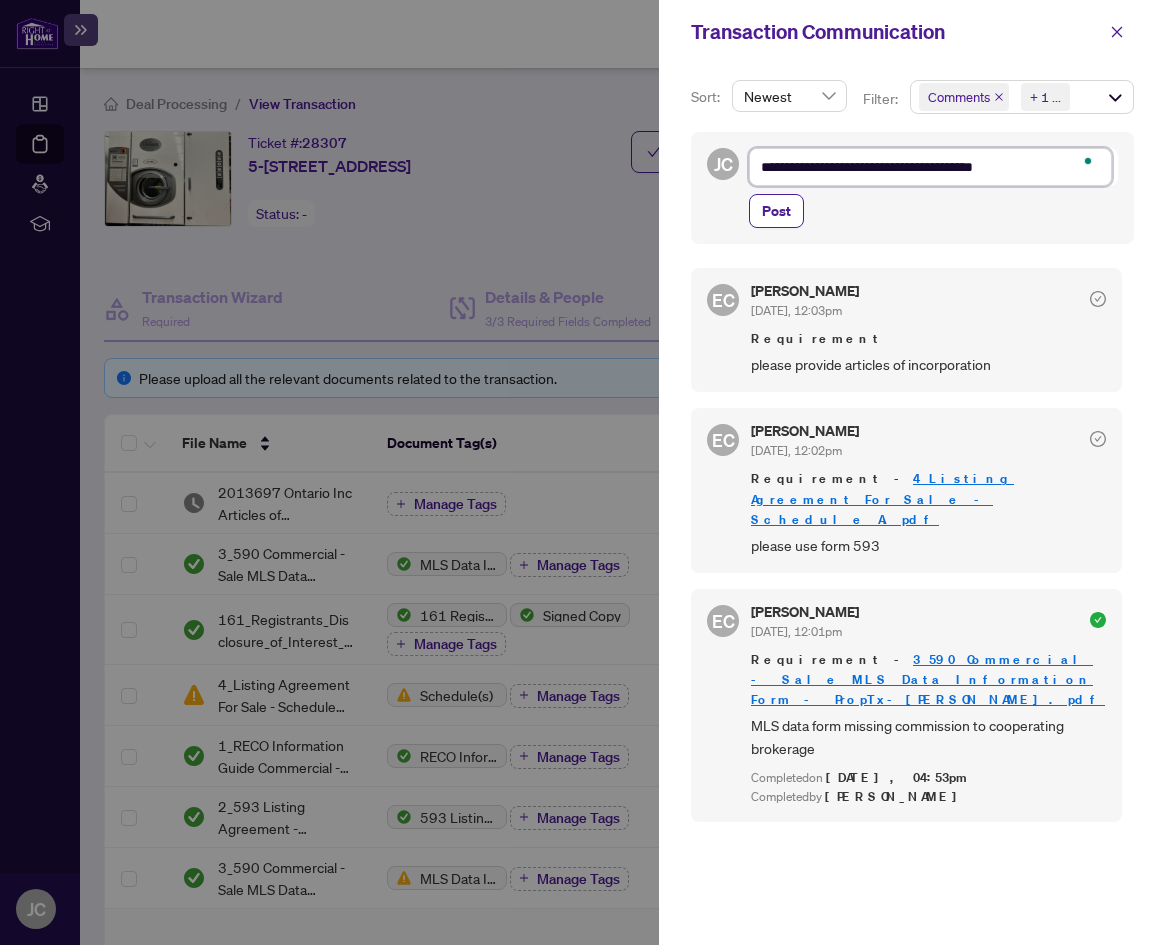 type on "**********" 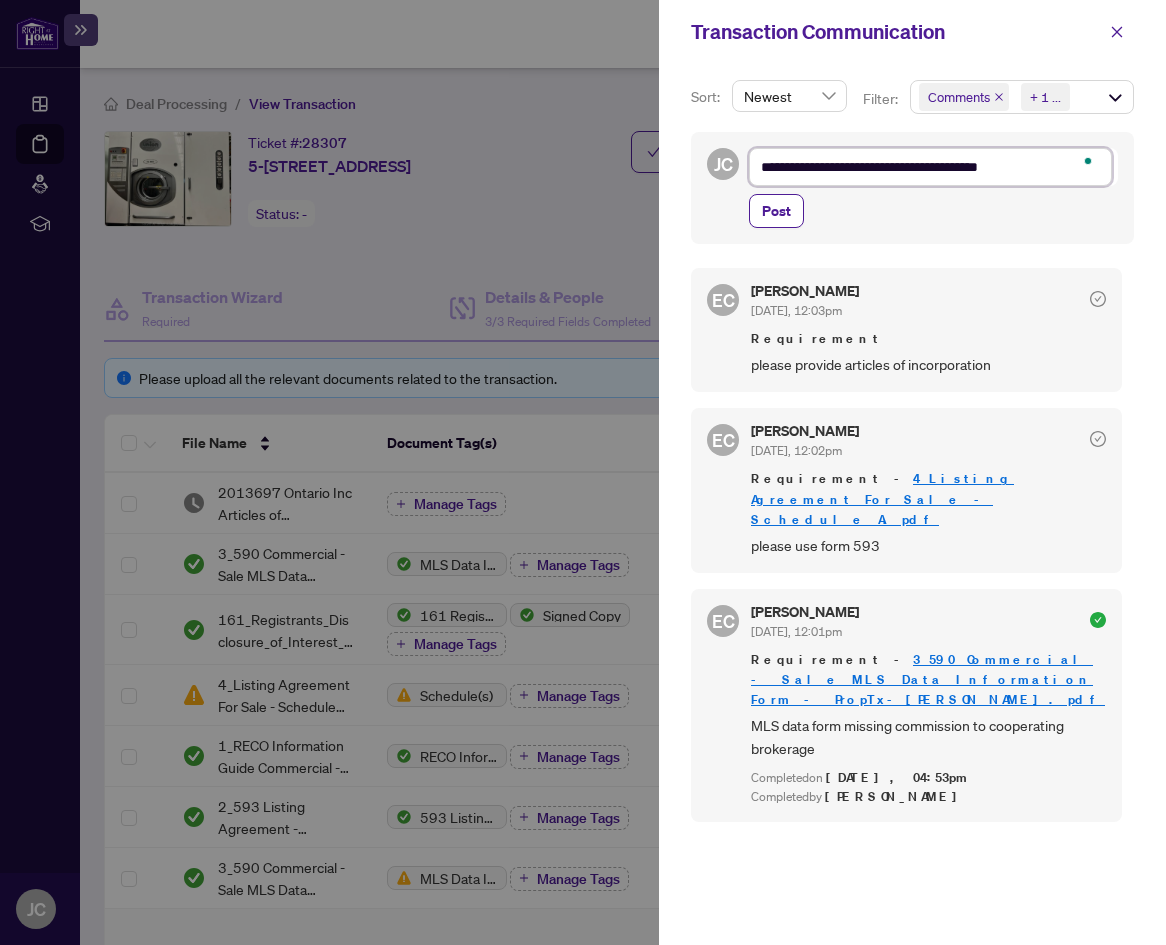 type on "**********" 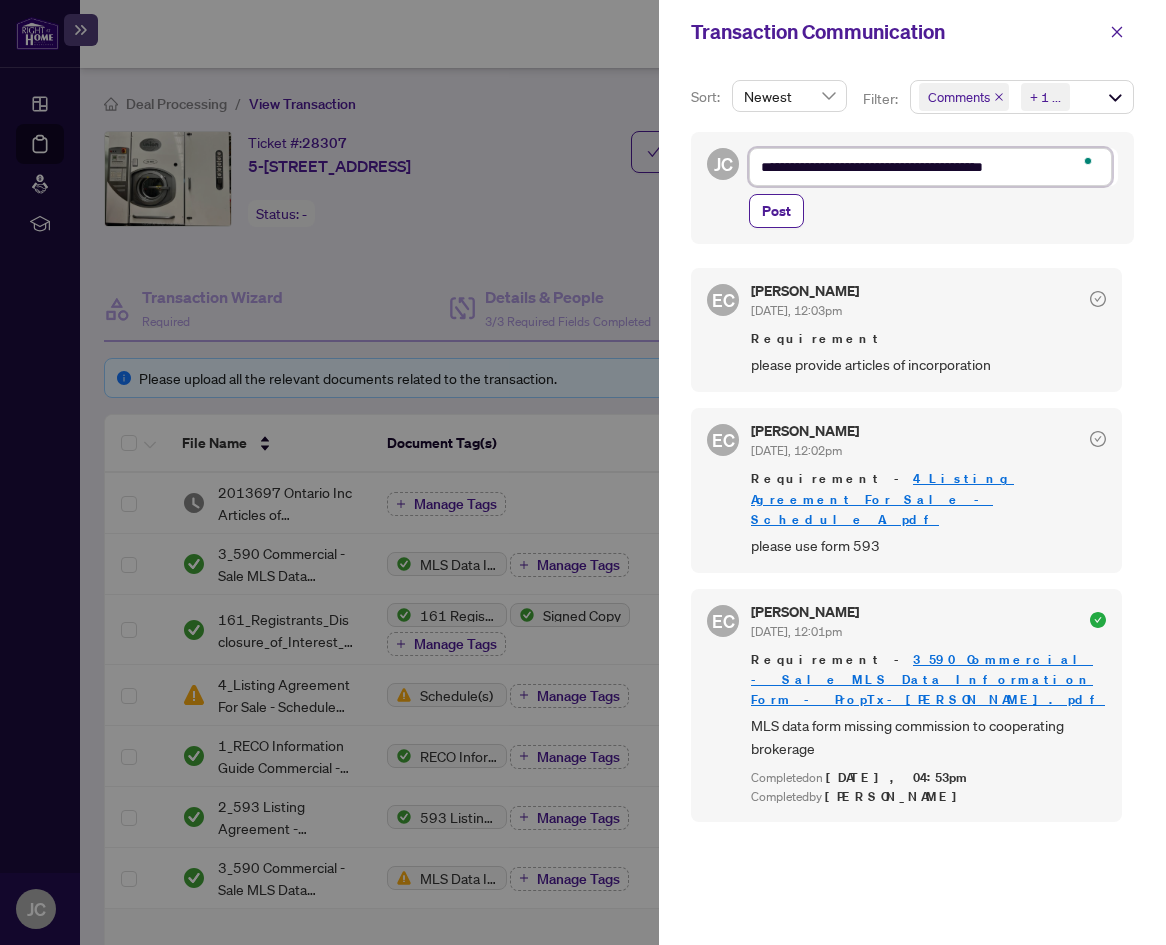 type on "**********" 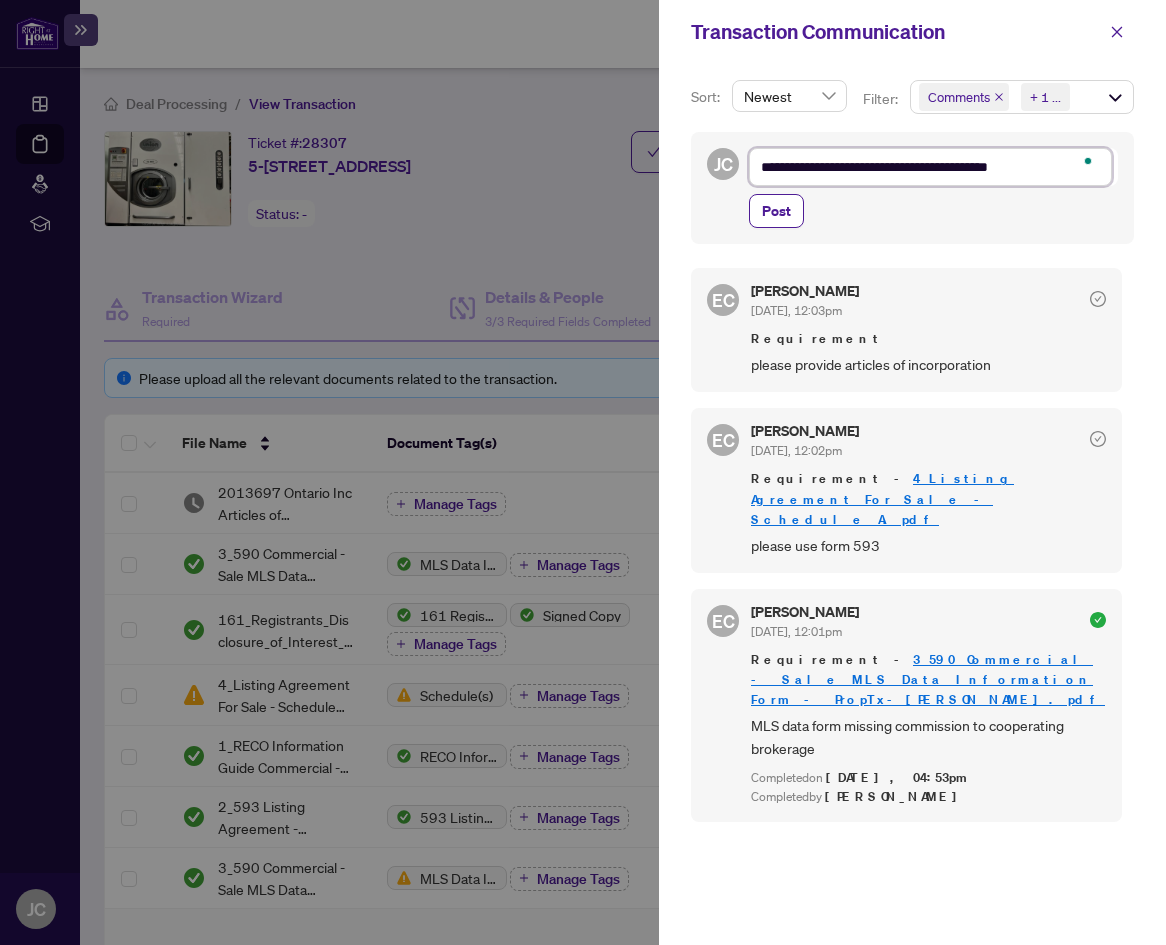type on "**********" 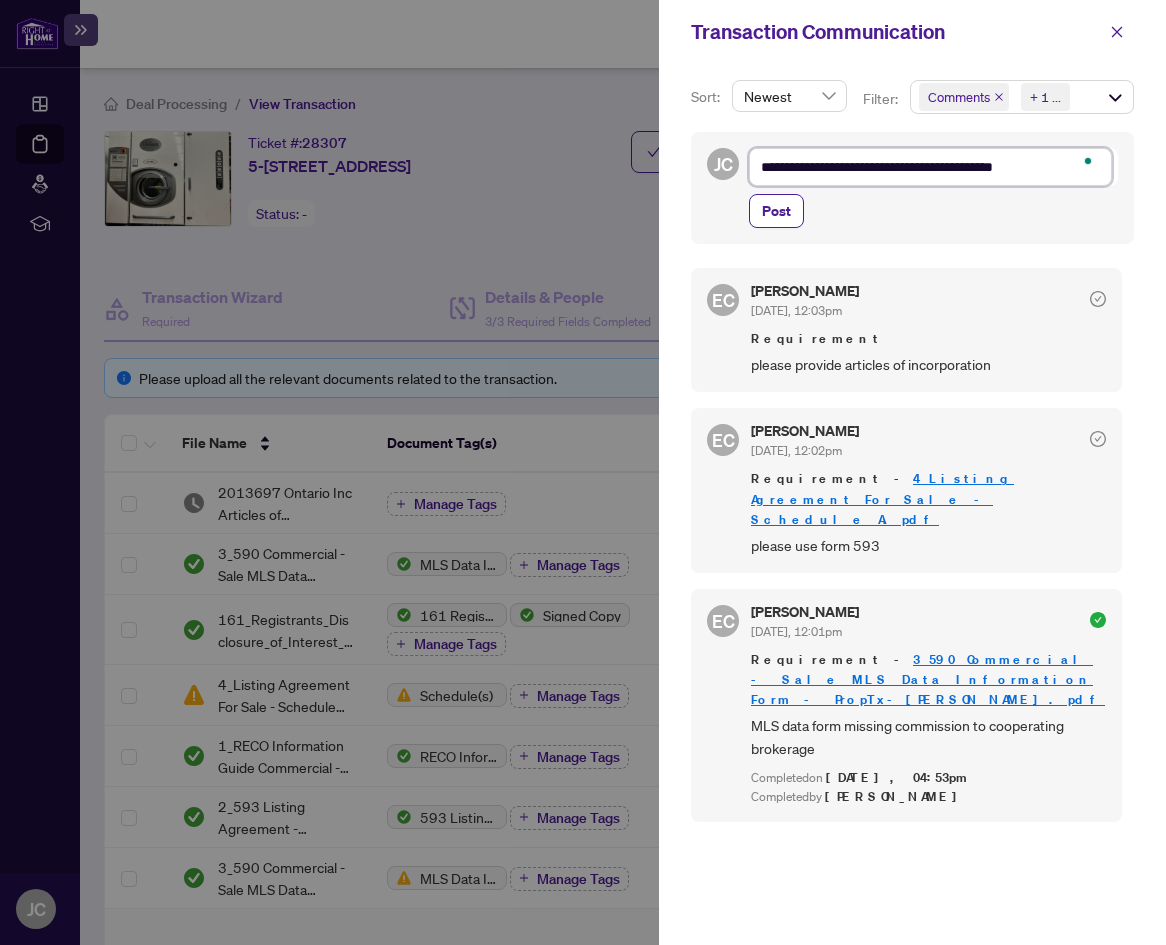 type on "**********" 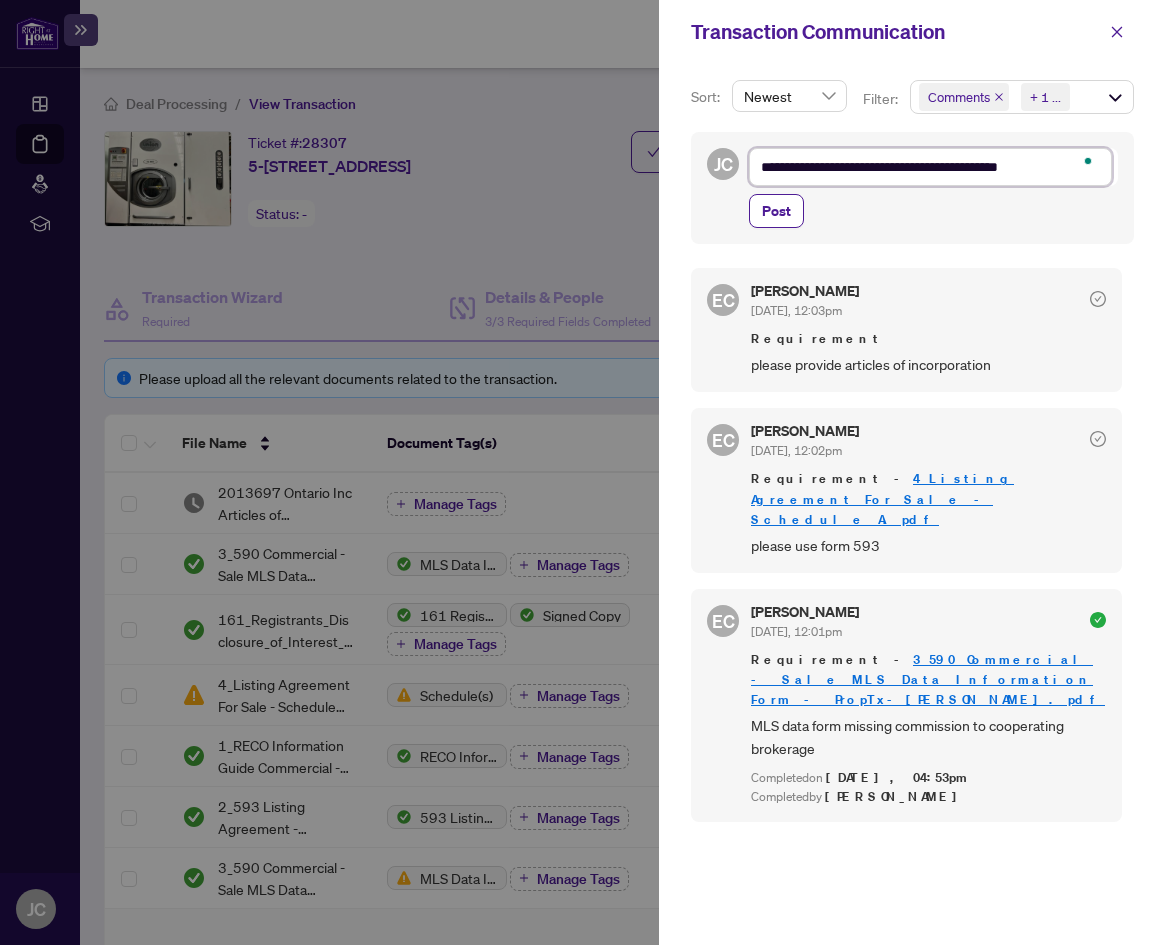 type on "**********" 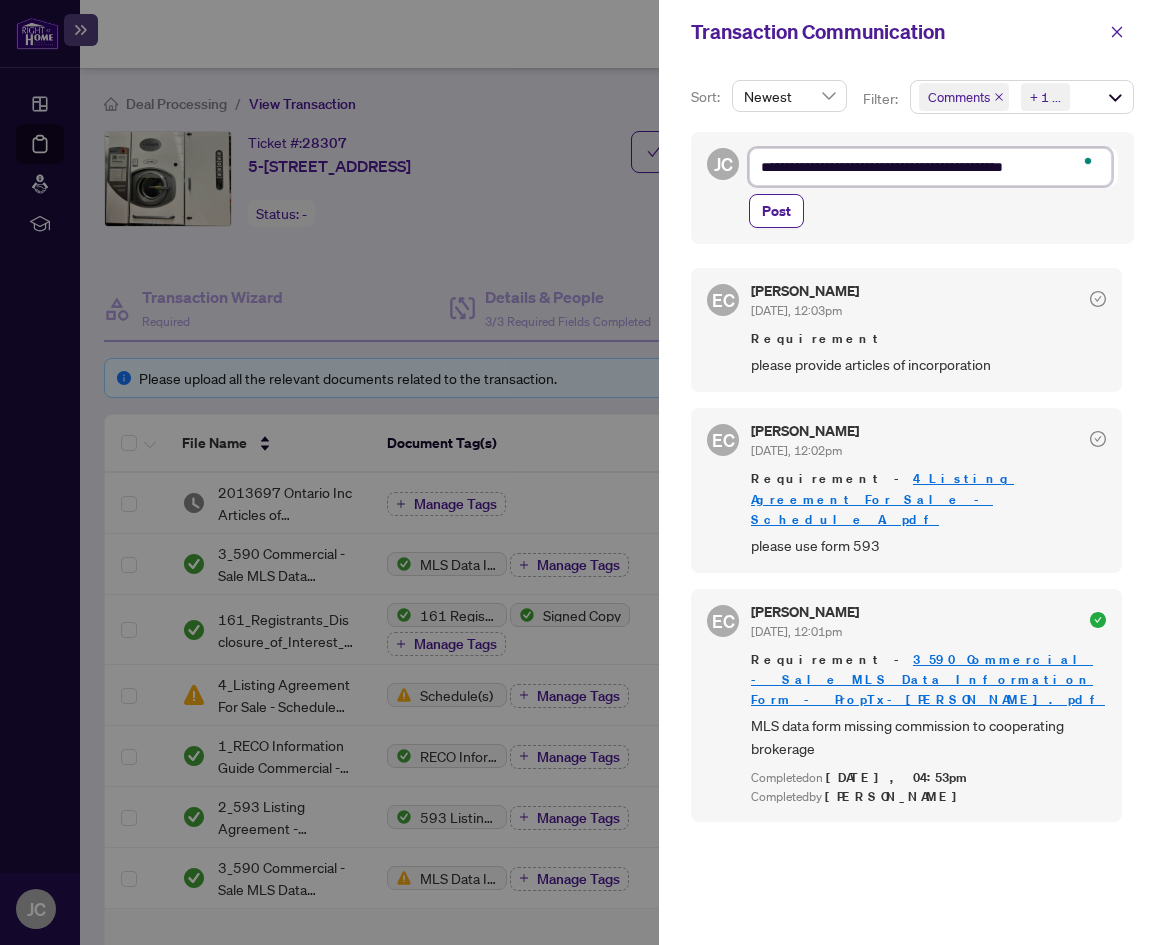 type on "**********" 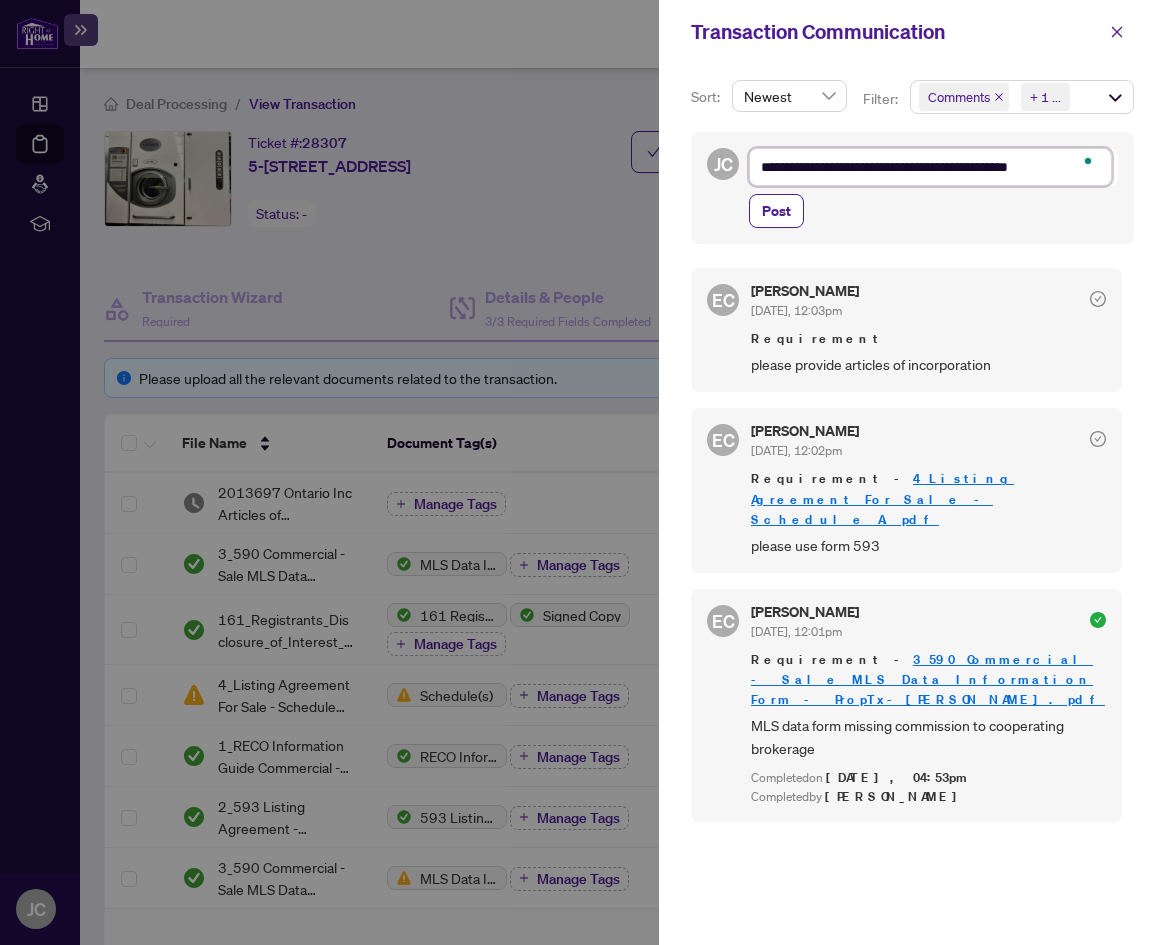 type on "**********" 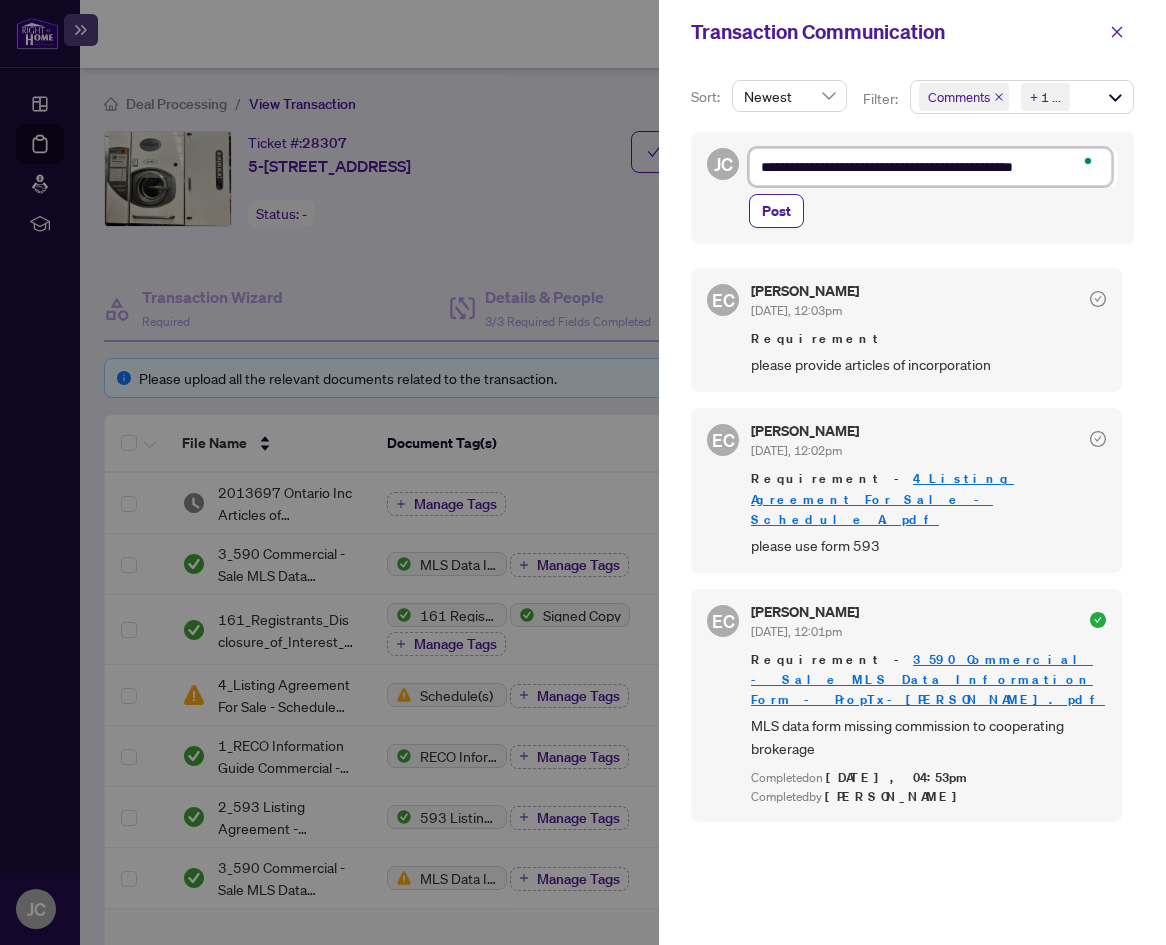 type on "**********" 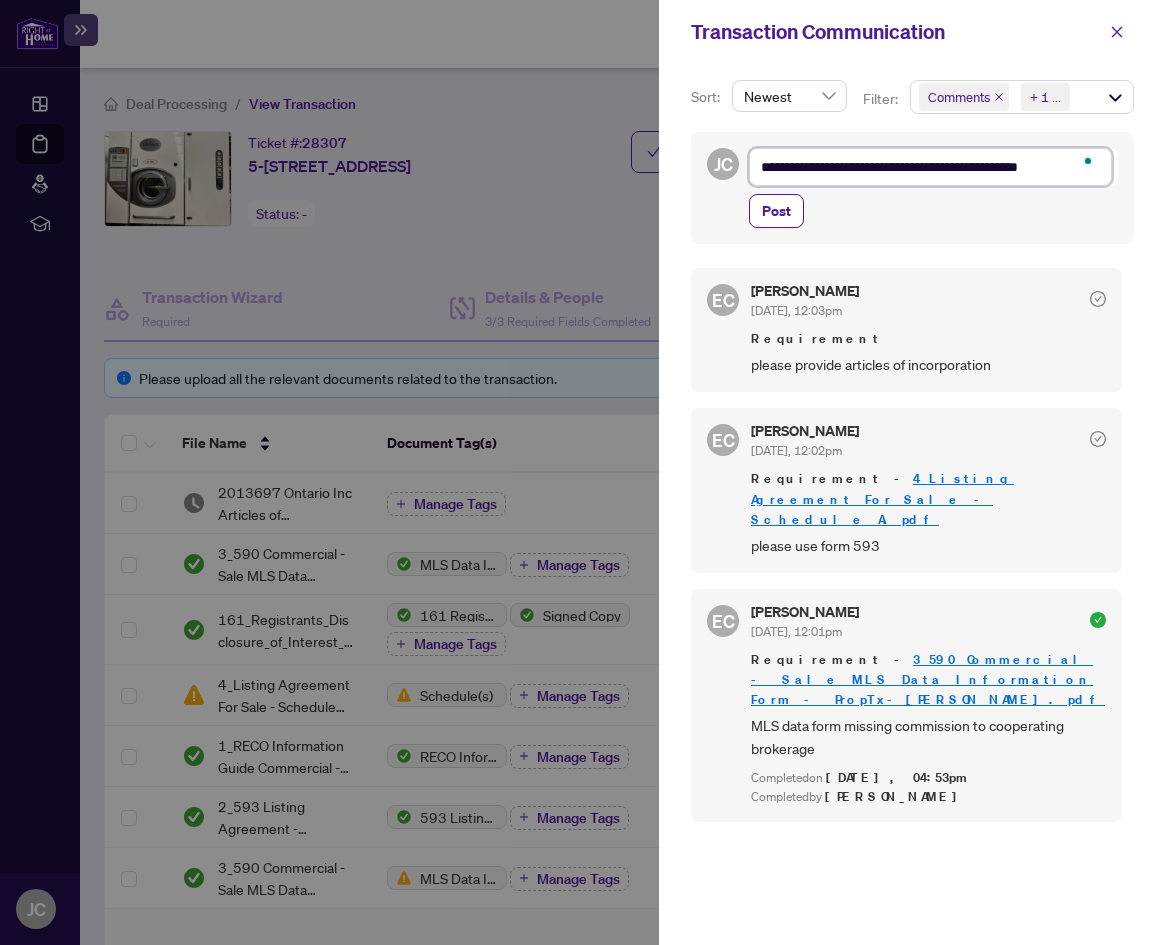 type on "**********" 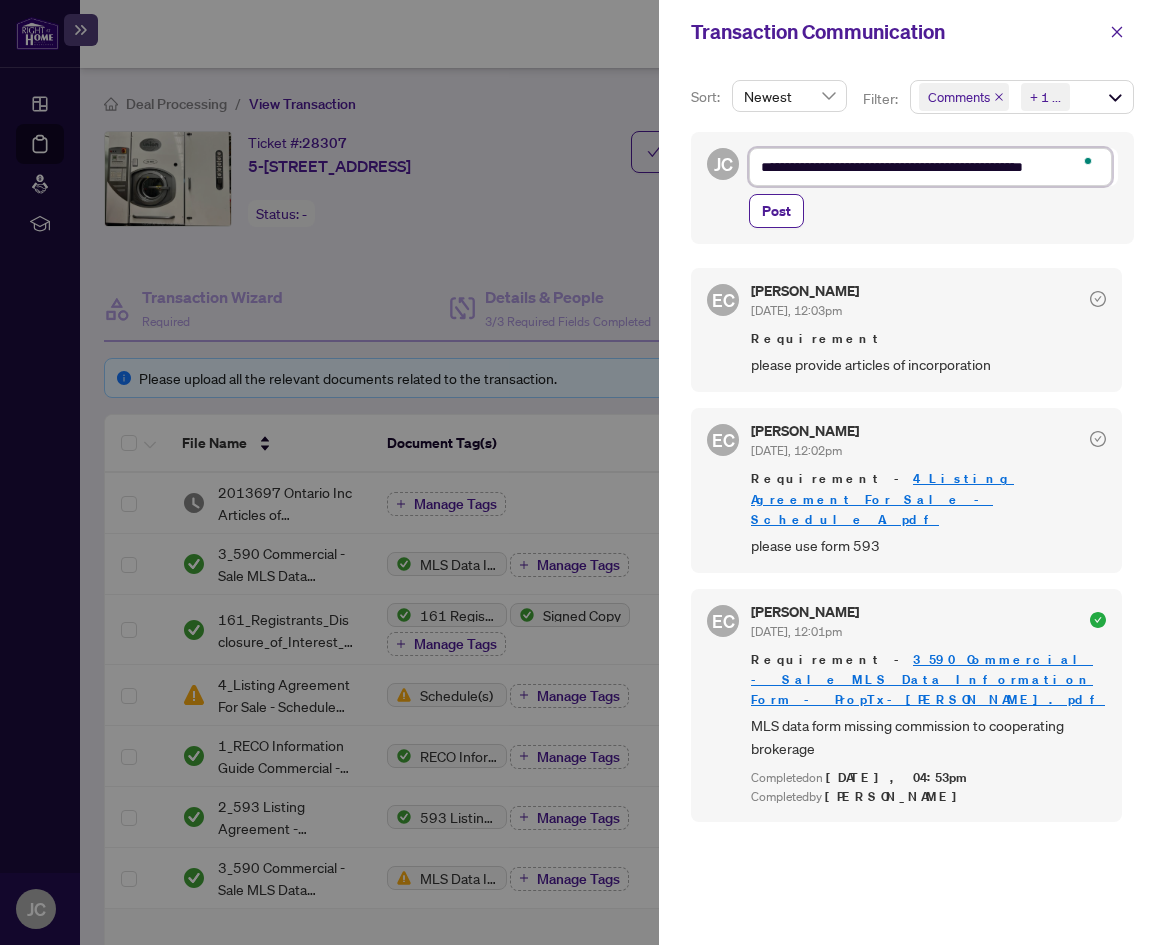 type on "**********" 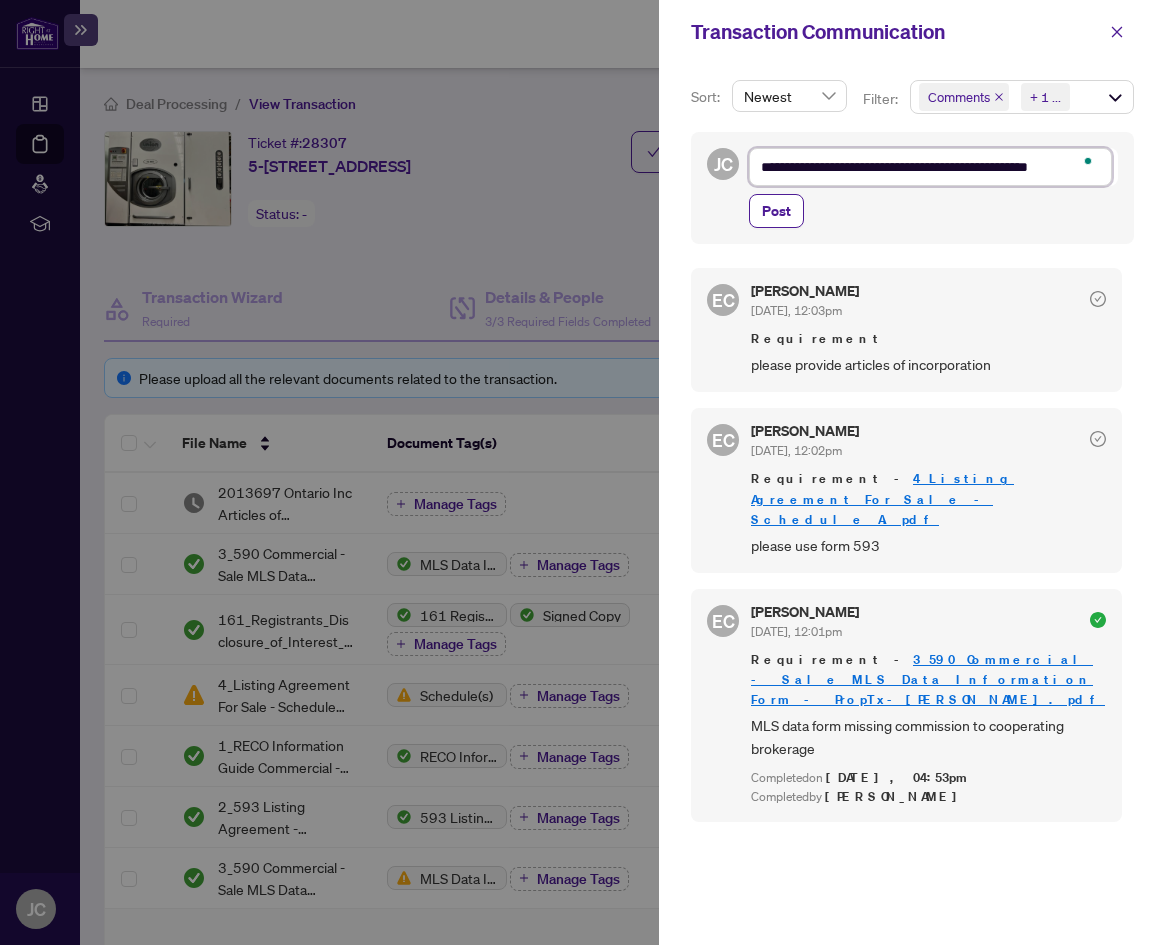 type on "**********" 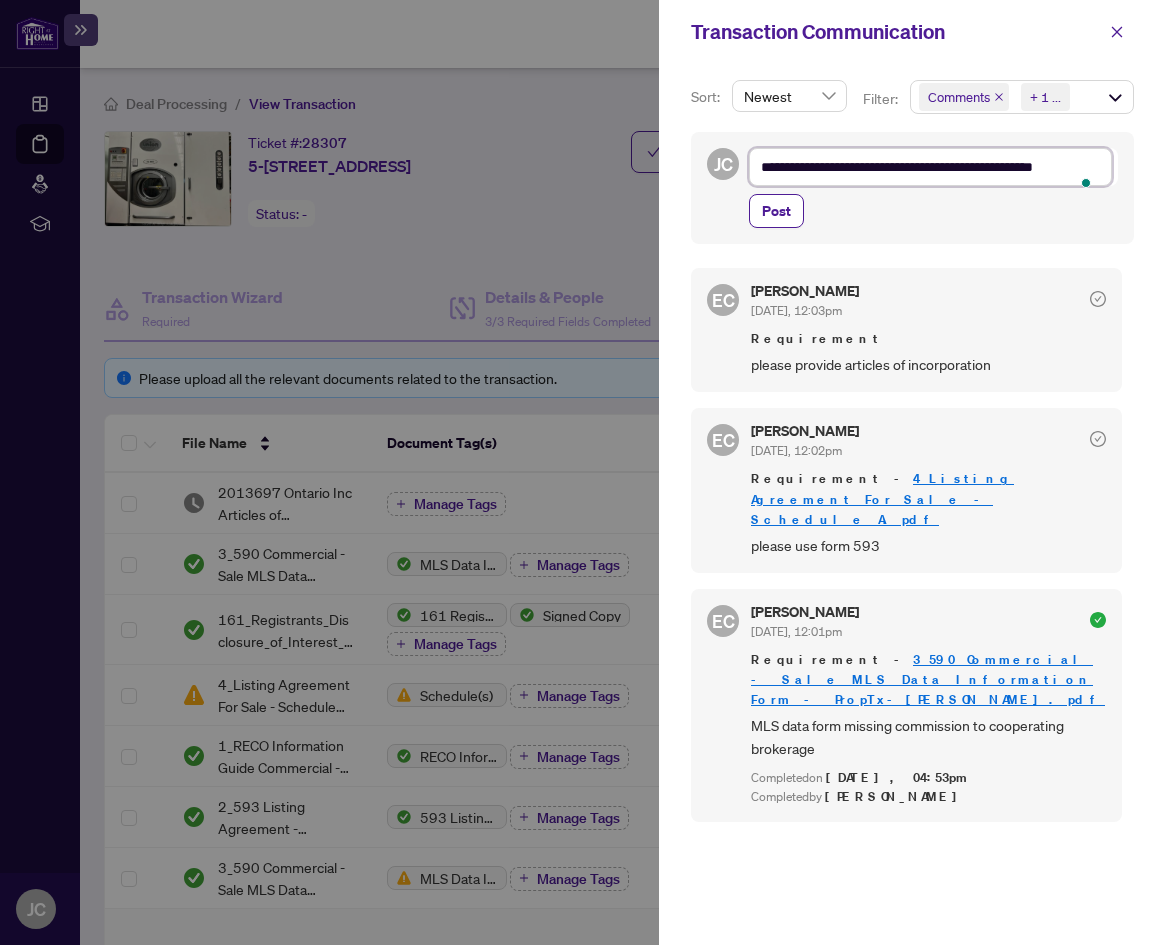 type on "**********" 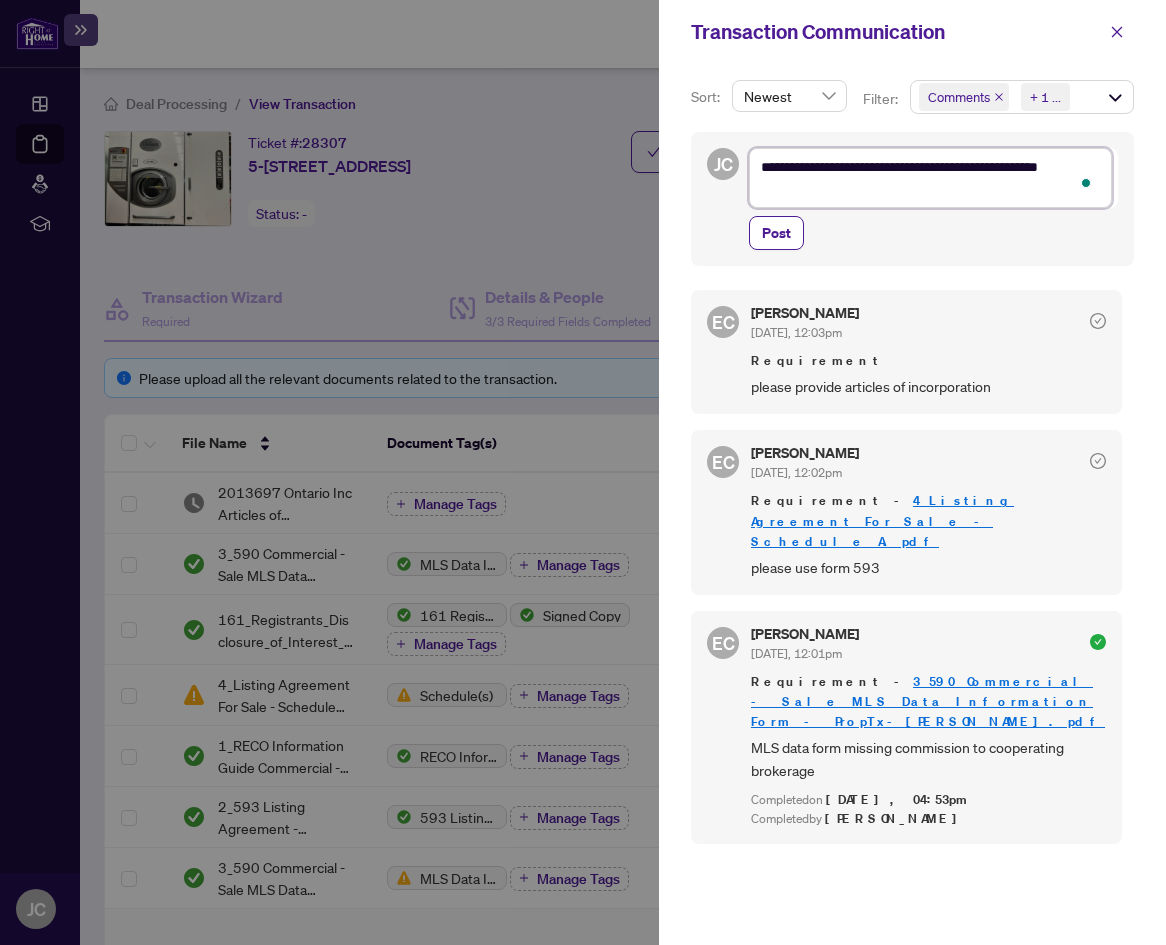 type on "**********" 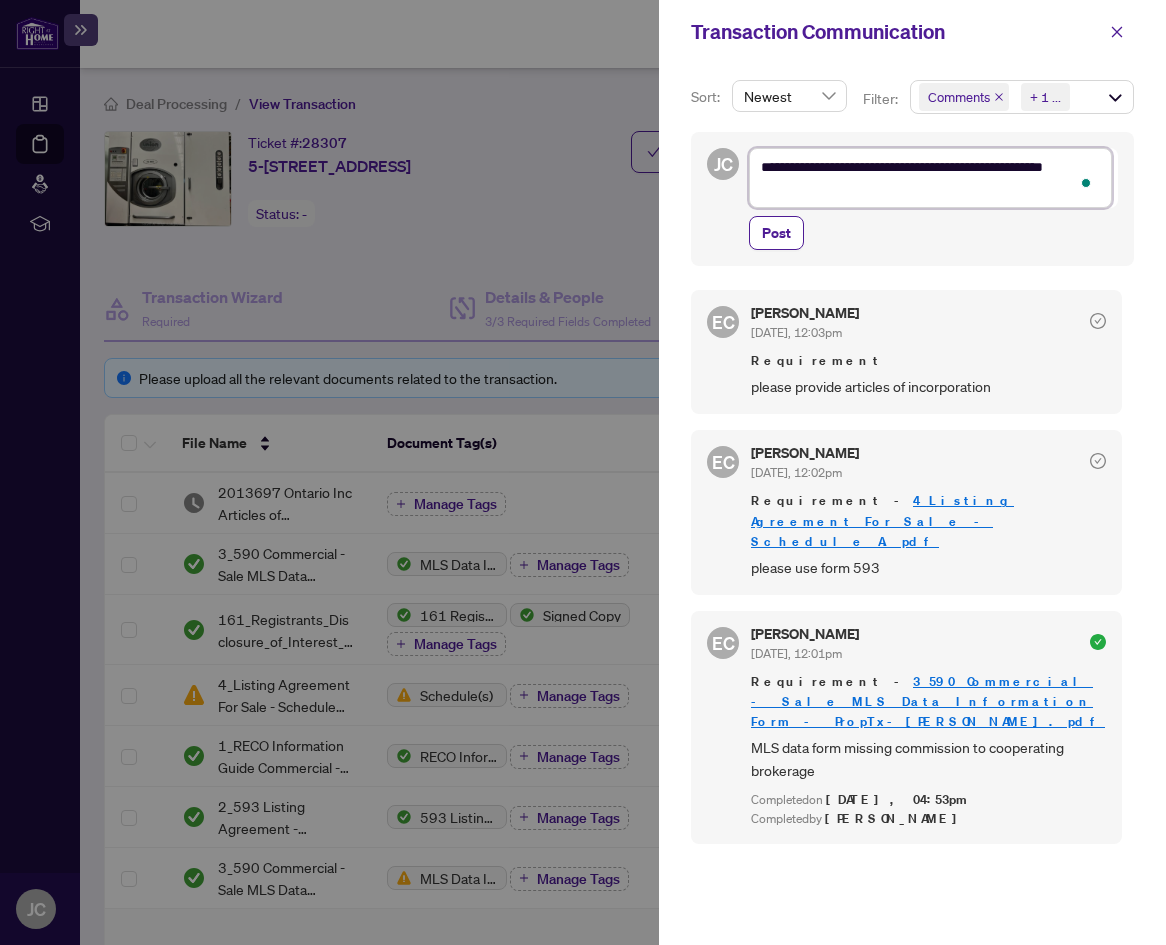 type on "**********" 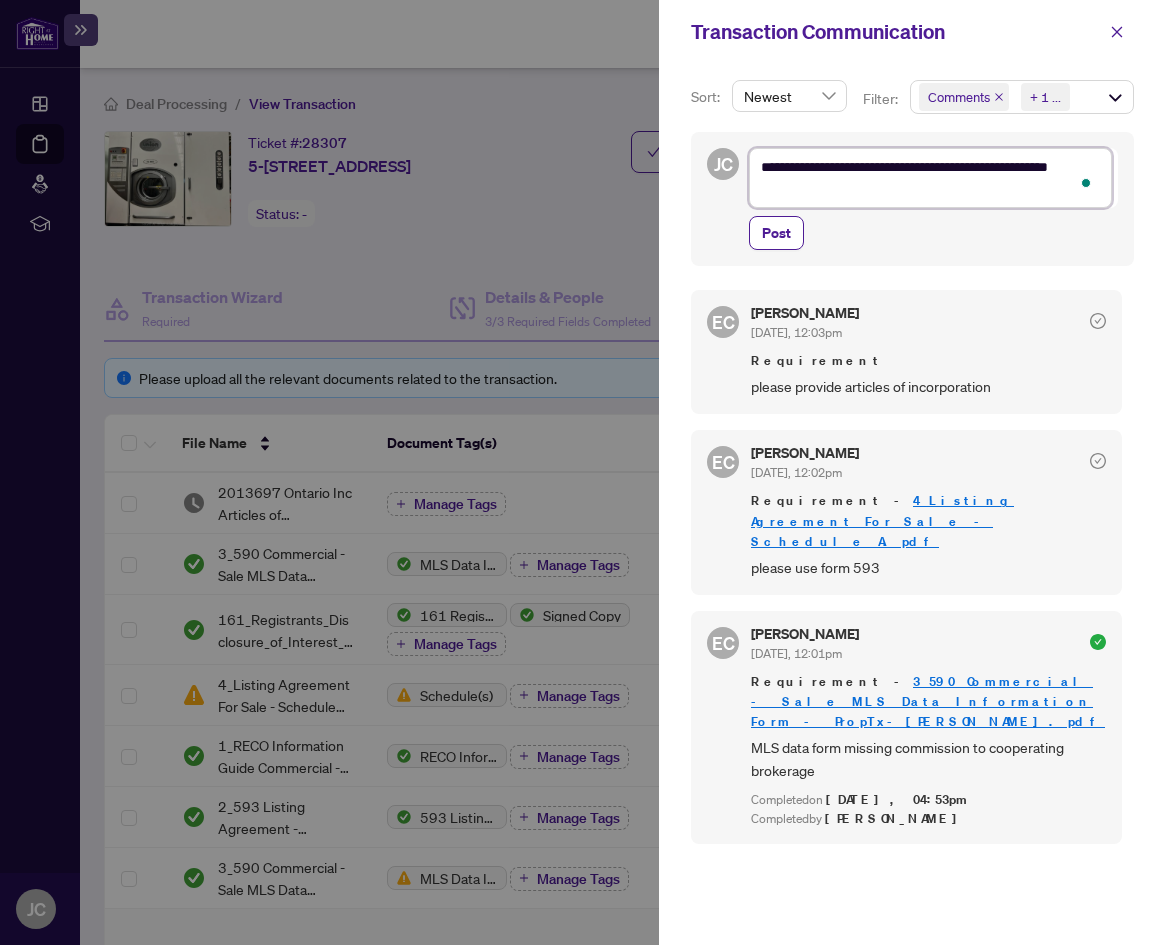 type on "**********" 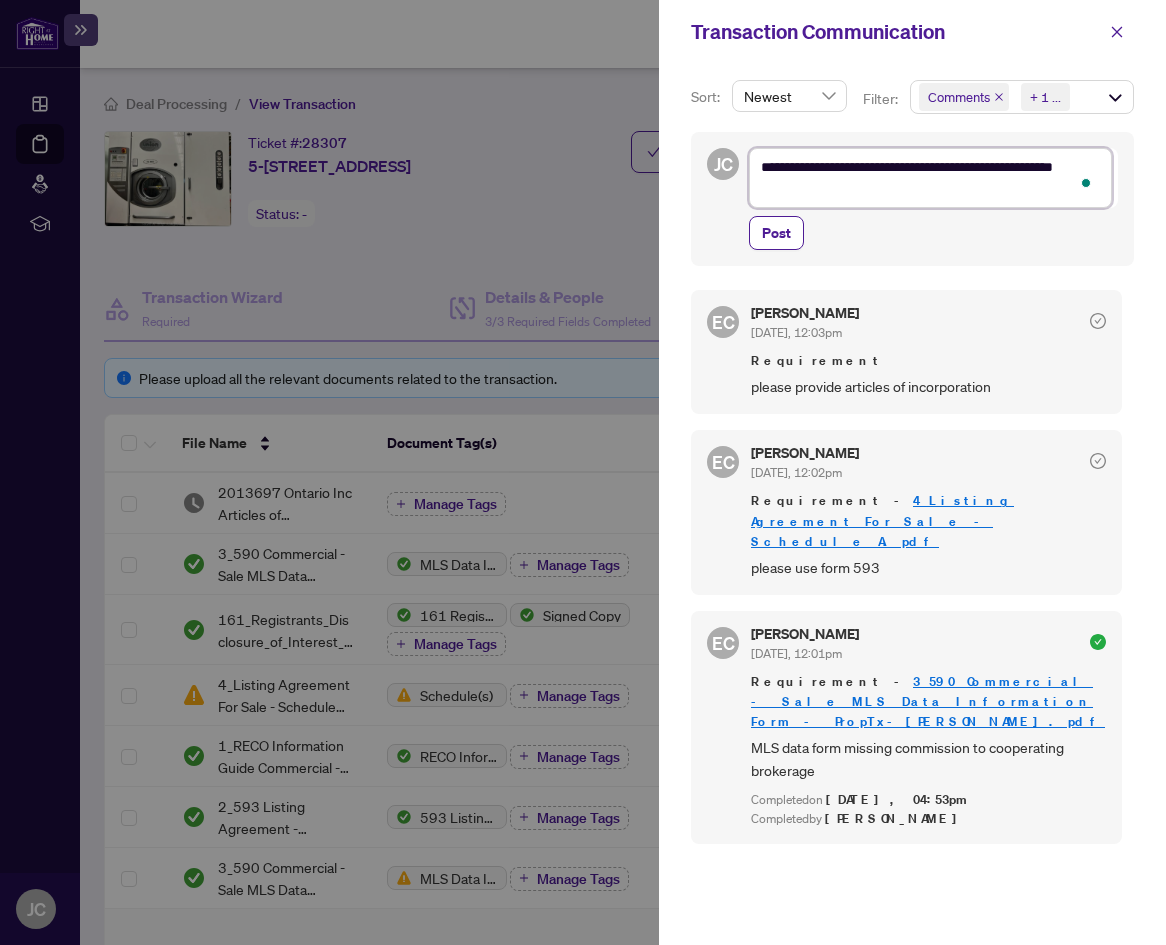 type on "**********" 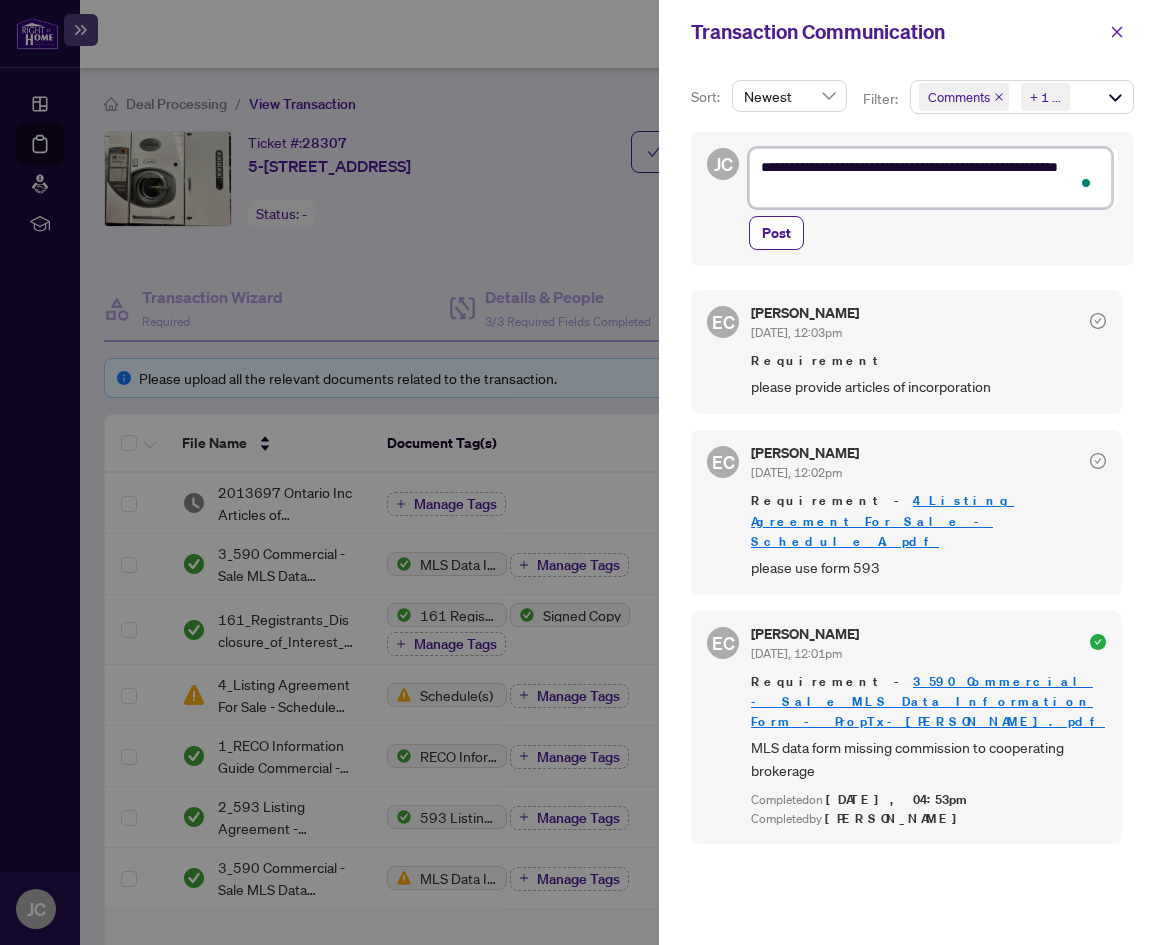 type on "**********" 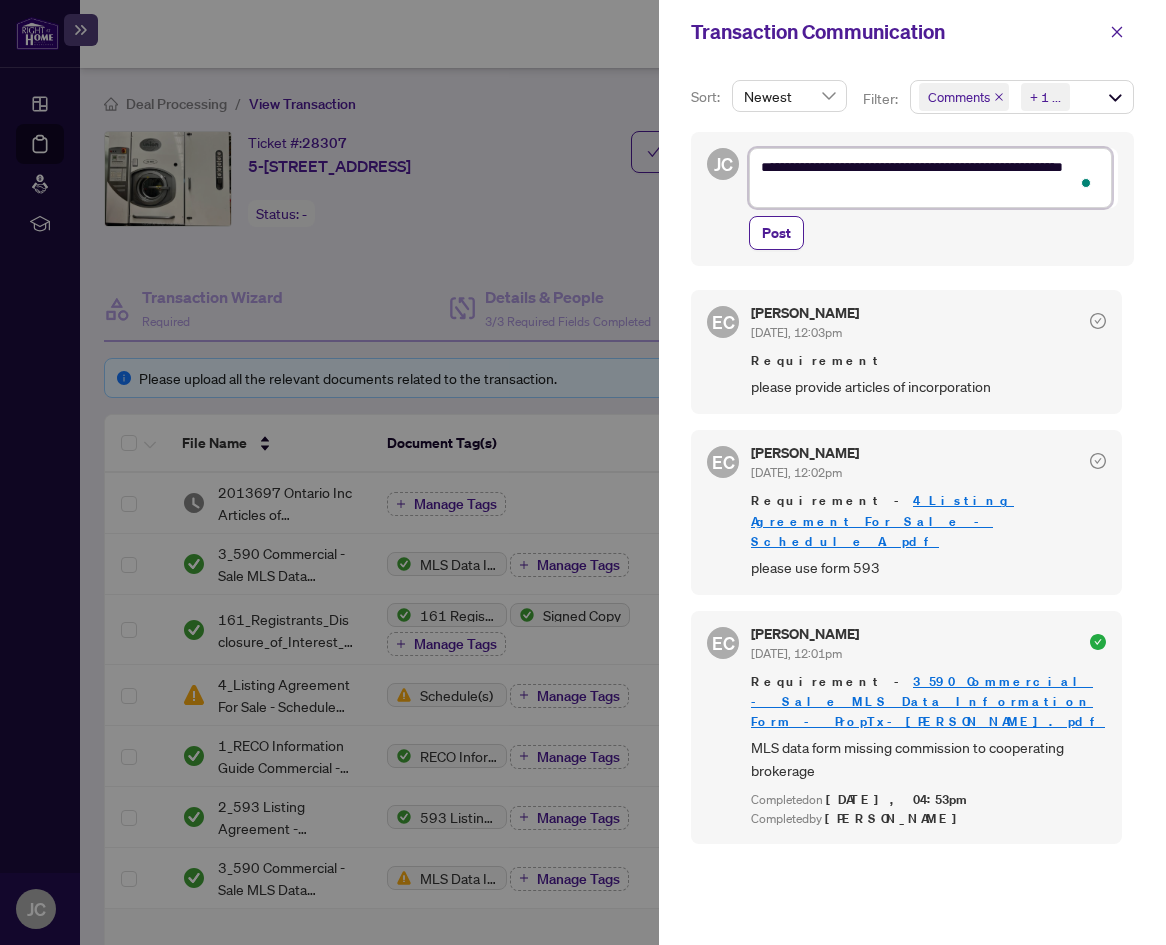 type on "**********" 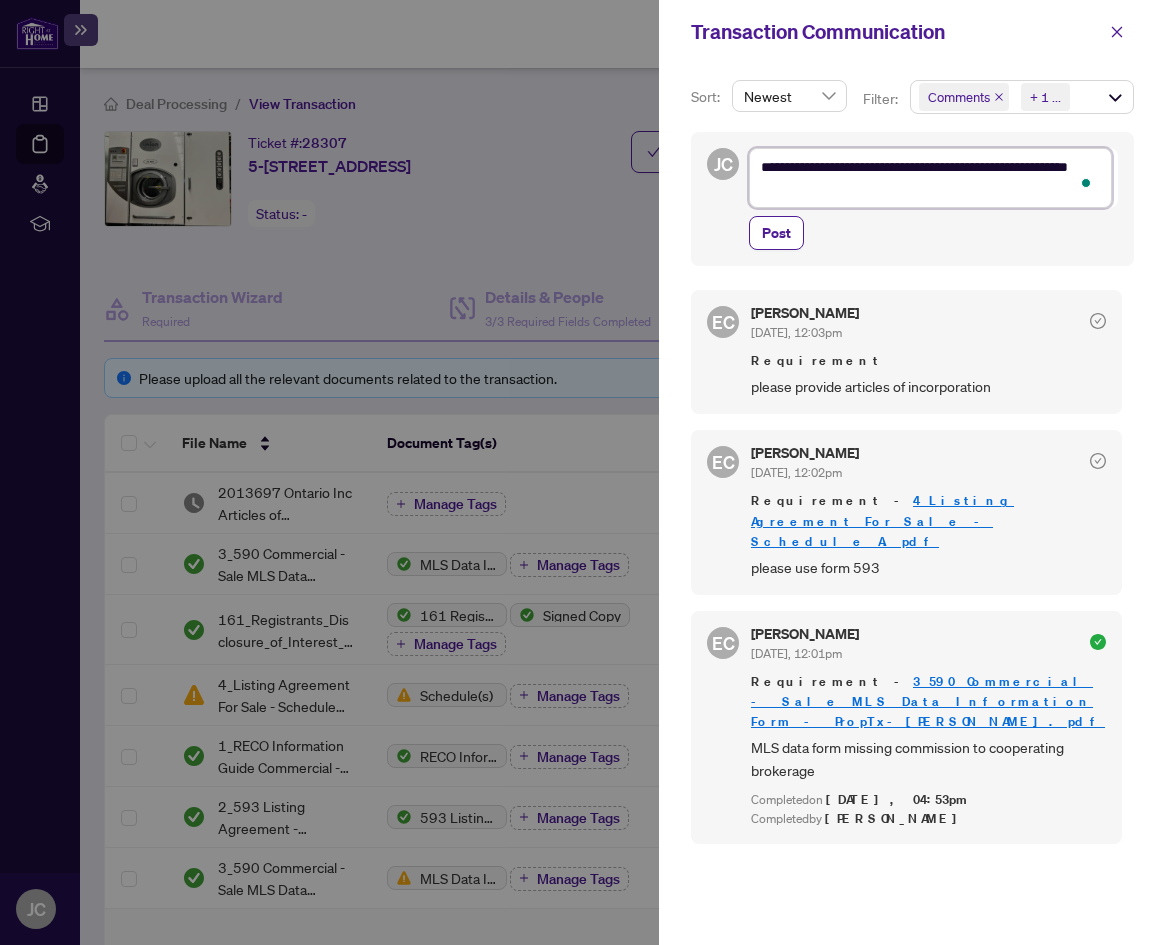 type on "**********" 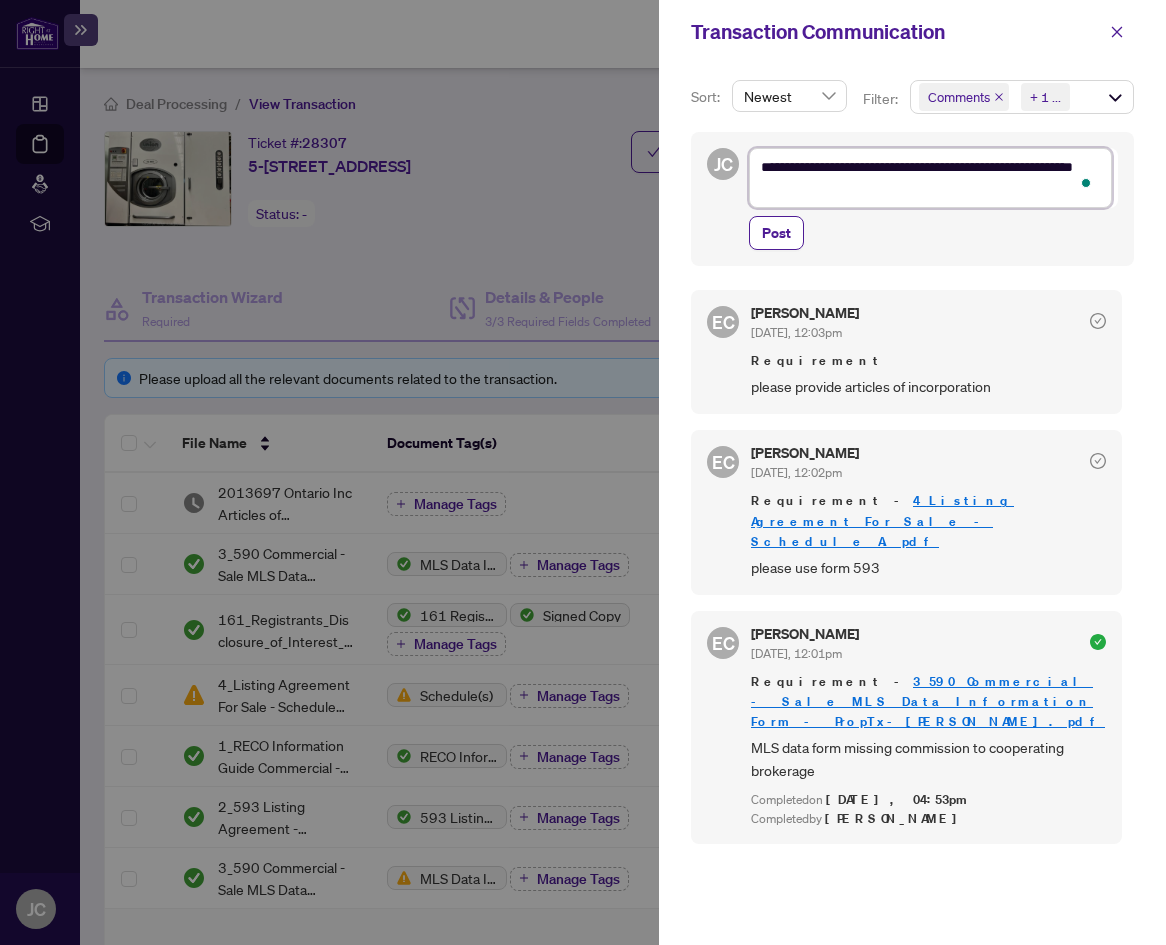 type 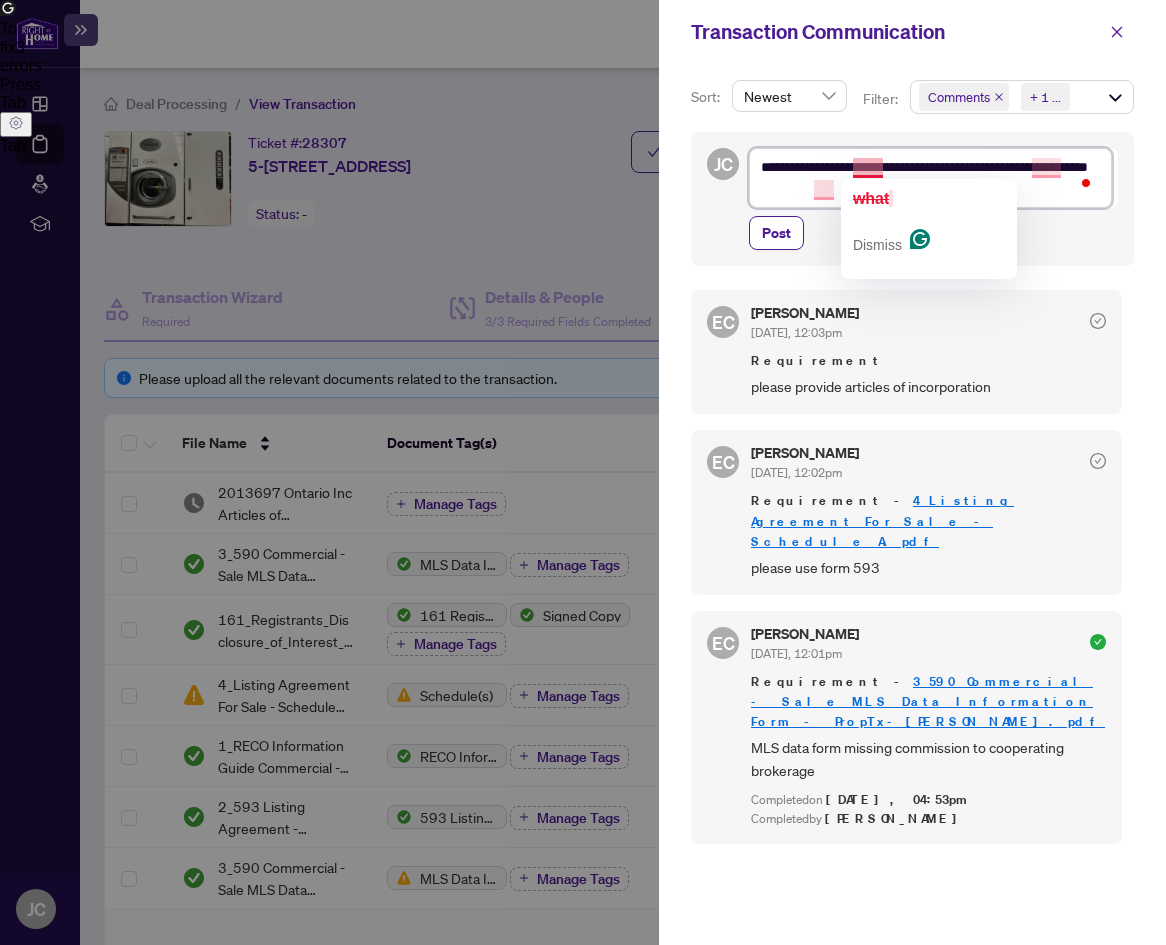 click on "**********" at bounding box center [930, 178] 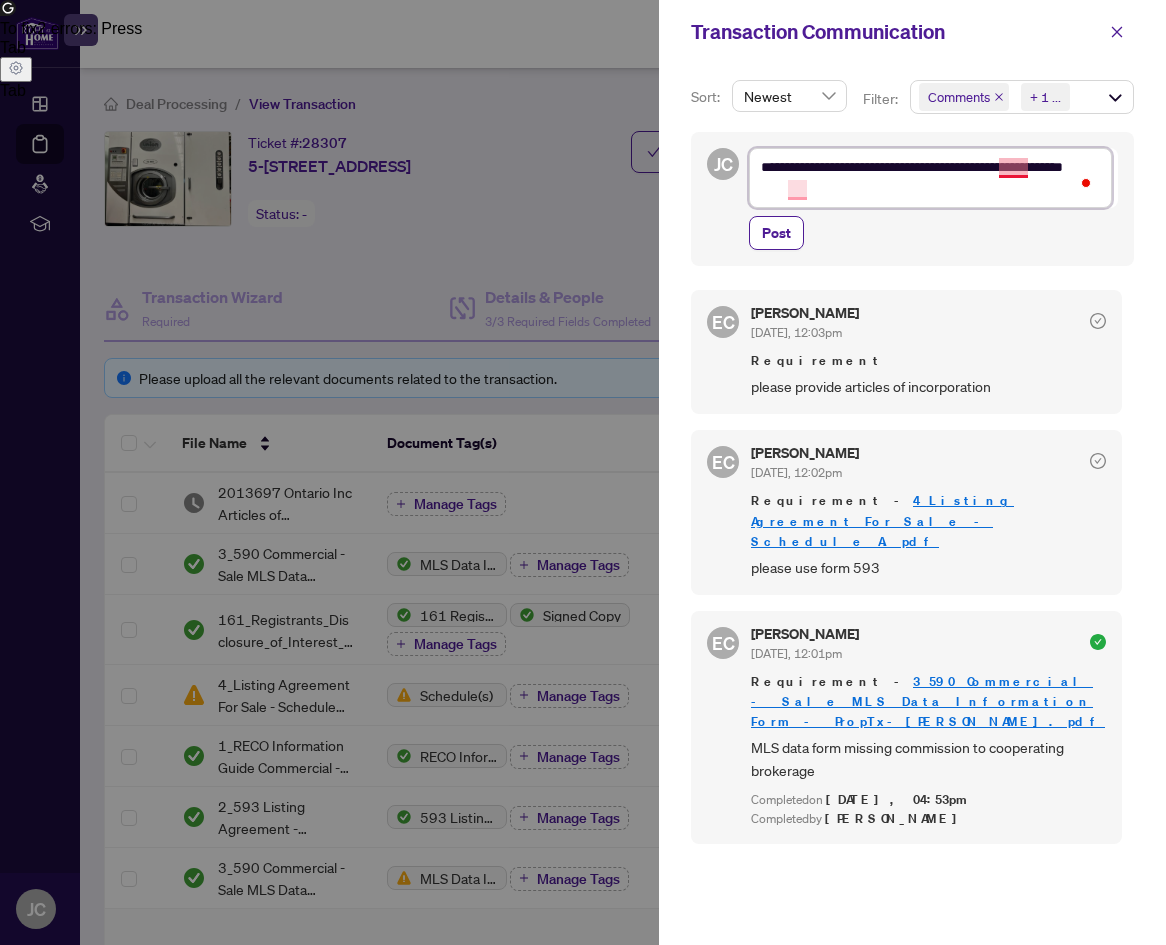click on "**********" at bounding box center (930, 178) 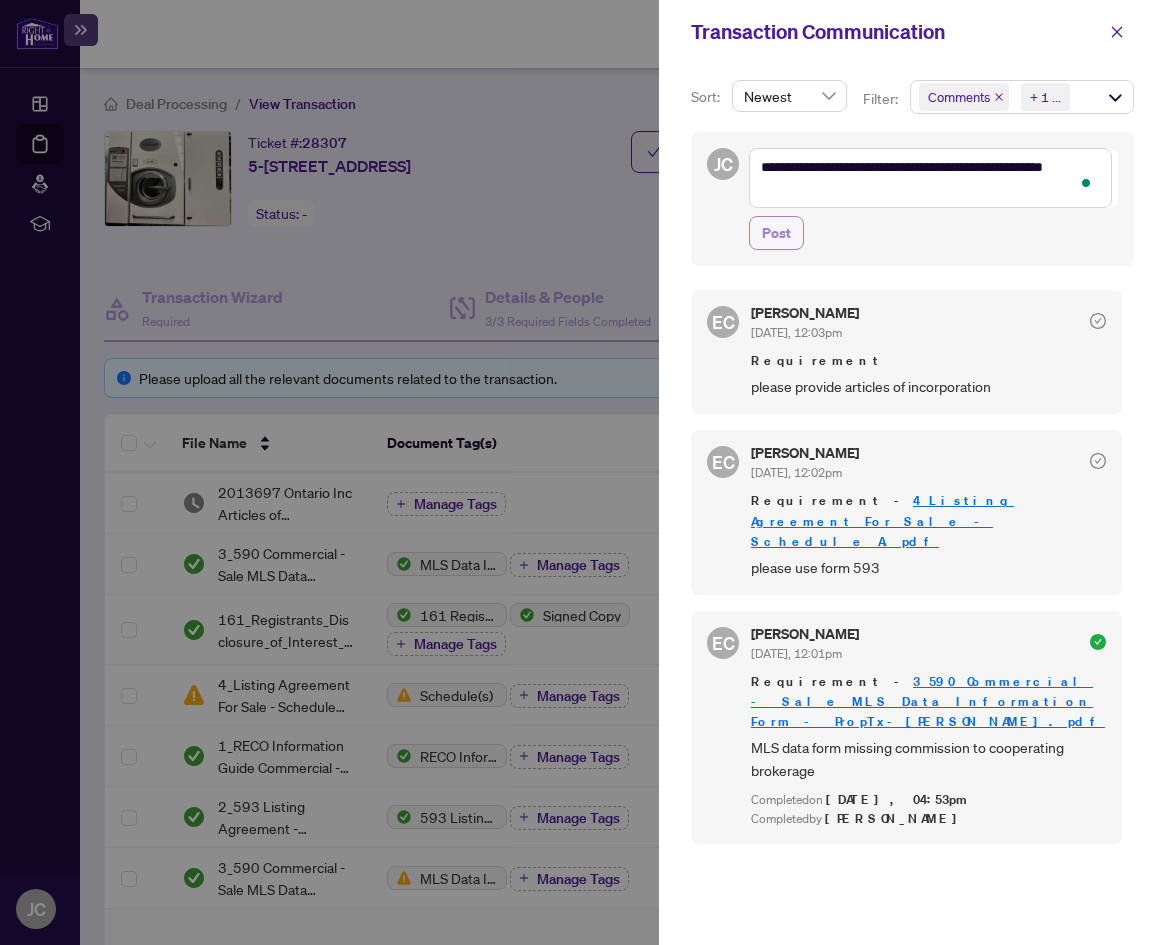 click on "Post" at bounding box center (776, 233) 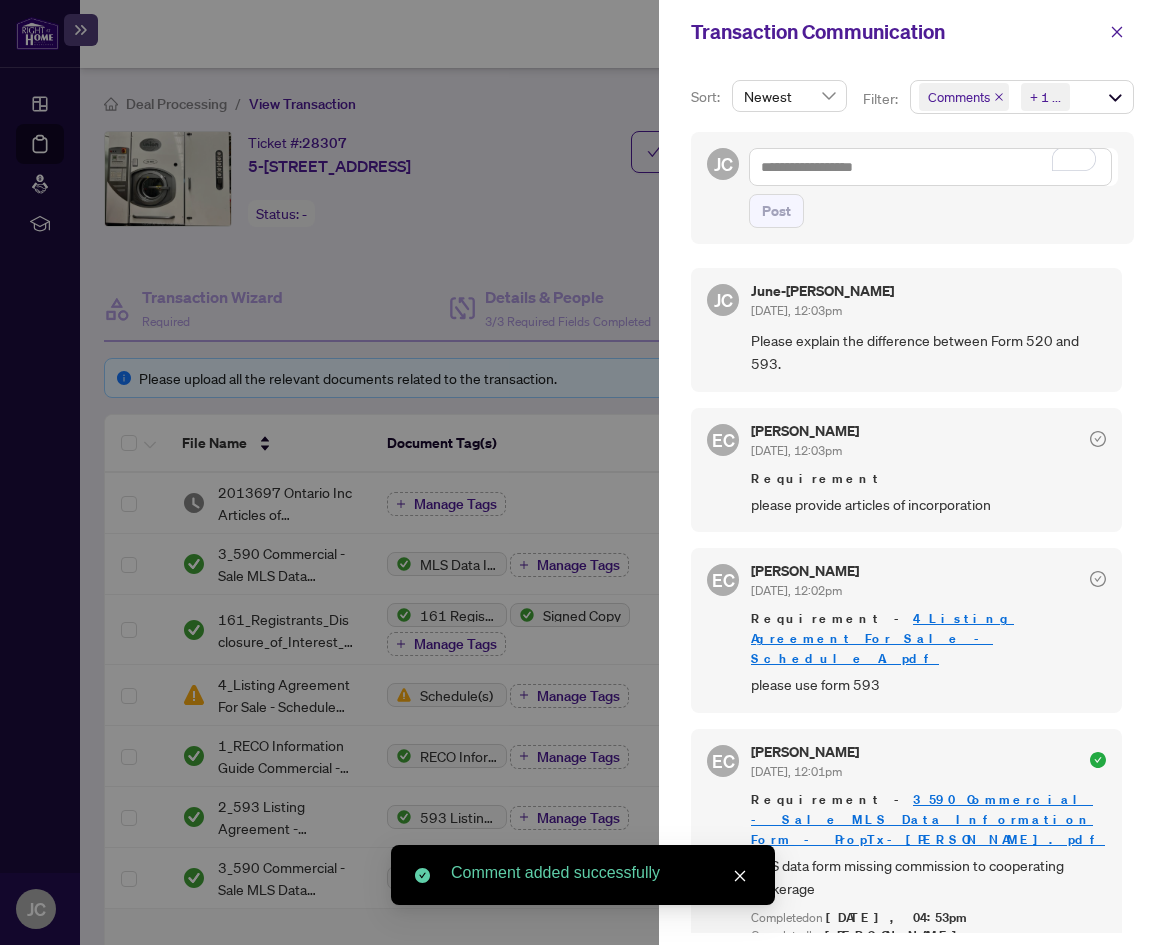 scroll, scrollTop: 4, scrollLeft: 0, axis: vertical 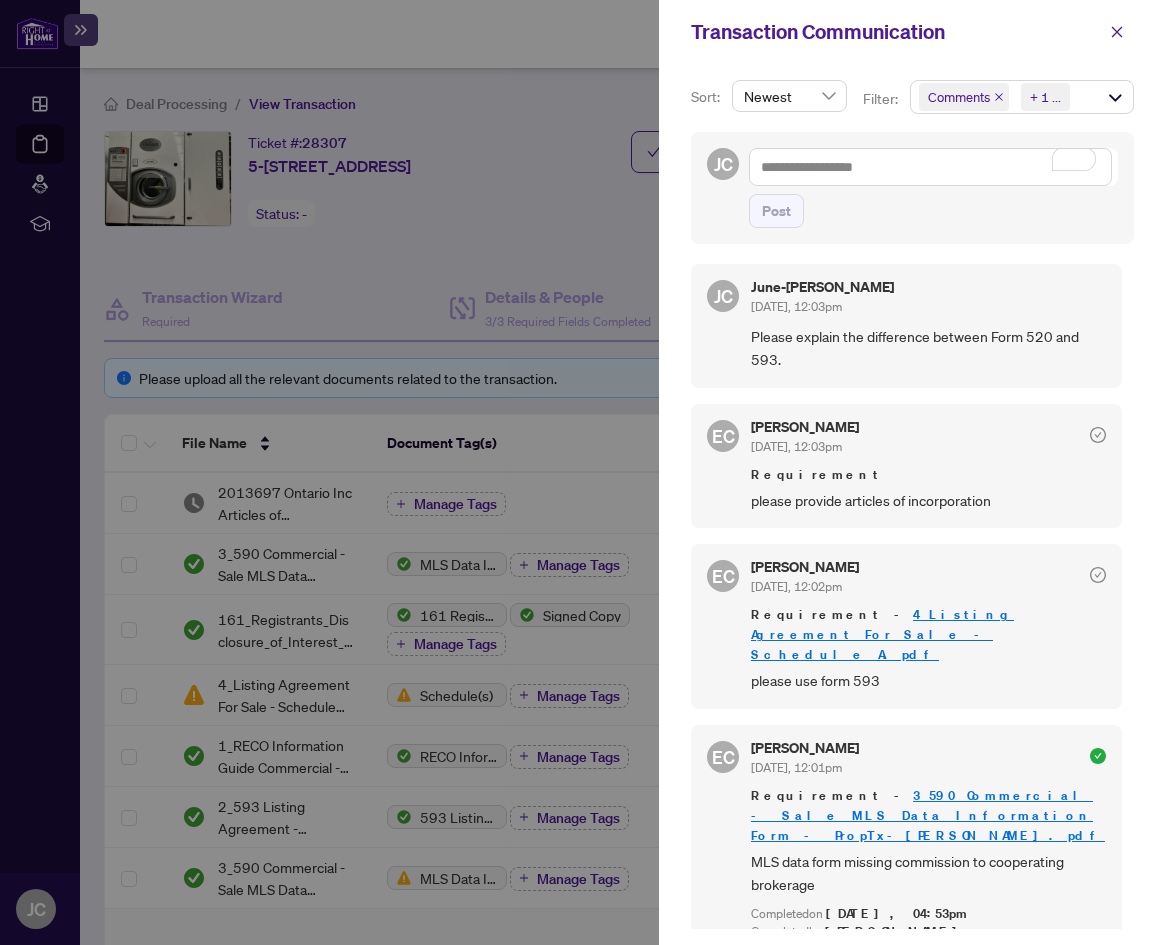 click on "4_Listing Agreement For Sale - Schedule A.pdf" at bounding box center (882, 634) 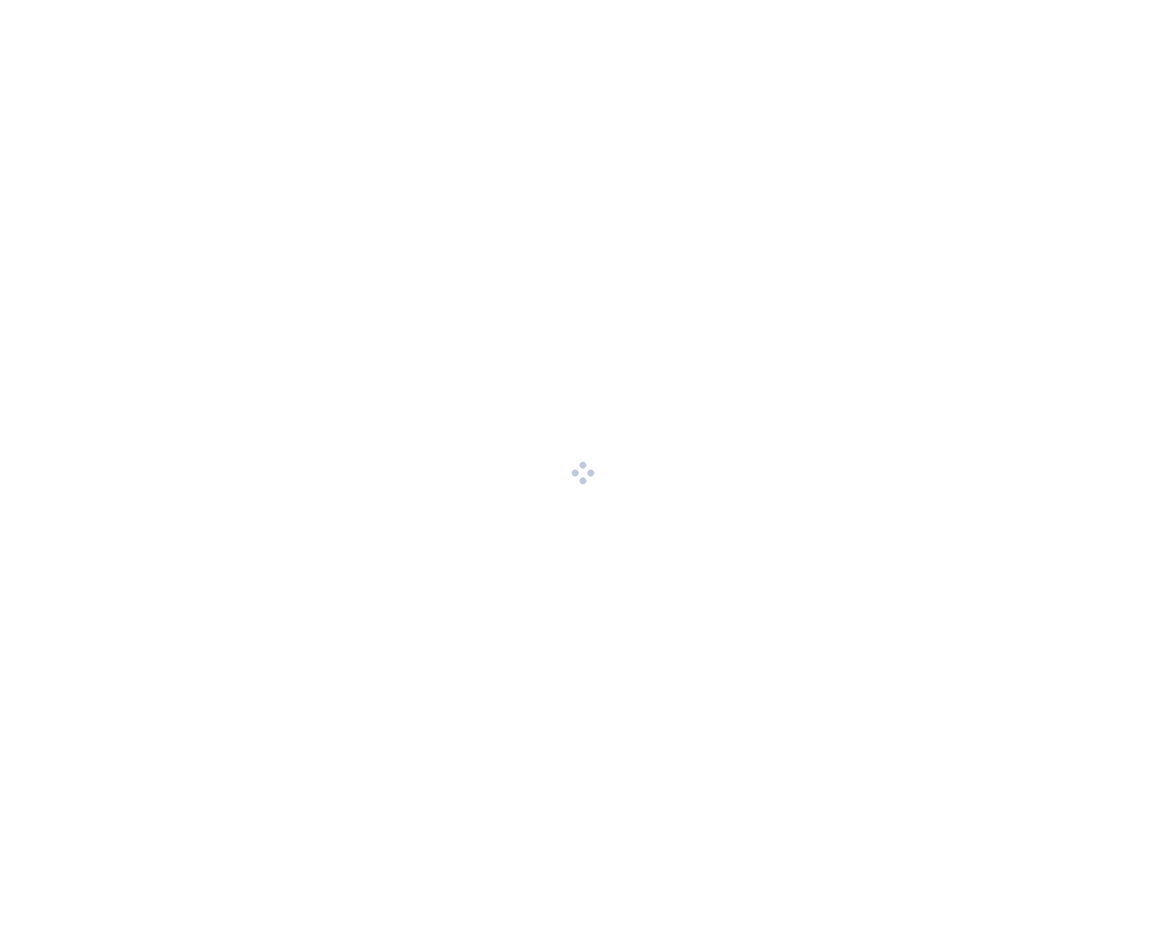 scroll, scrollTop: 0, scrollLeft: 0, axis: both 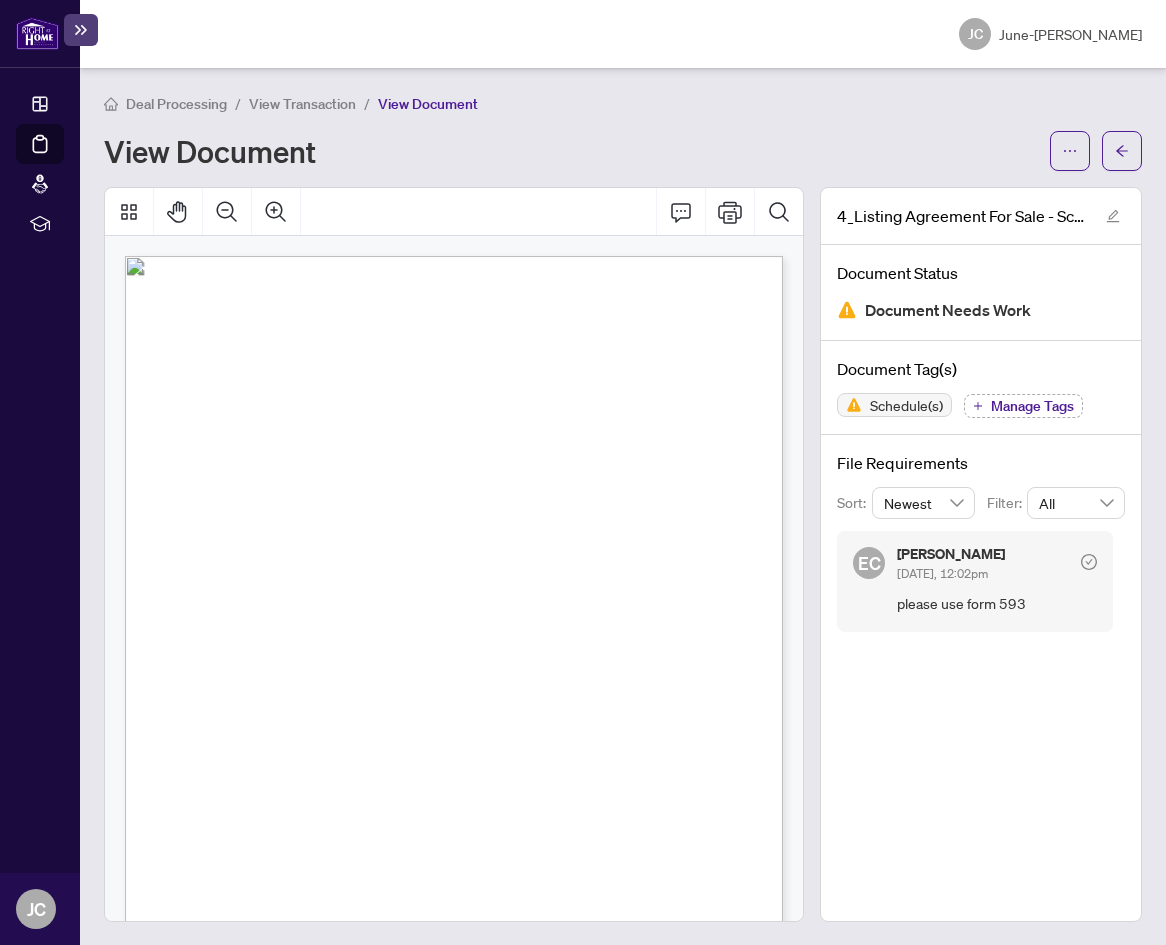 click on "File Requirements Sort: Newest Filter: All EC [PERSON_NAME]   [DATE], 12:02pm please use form 593" at bounding box center (981, 541) 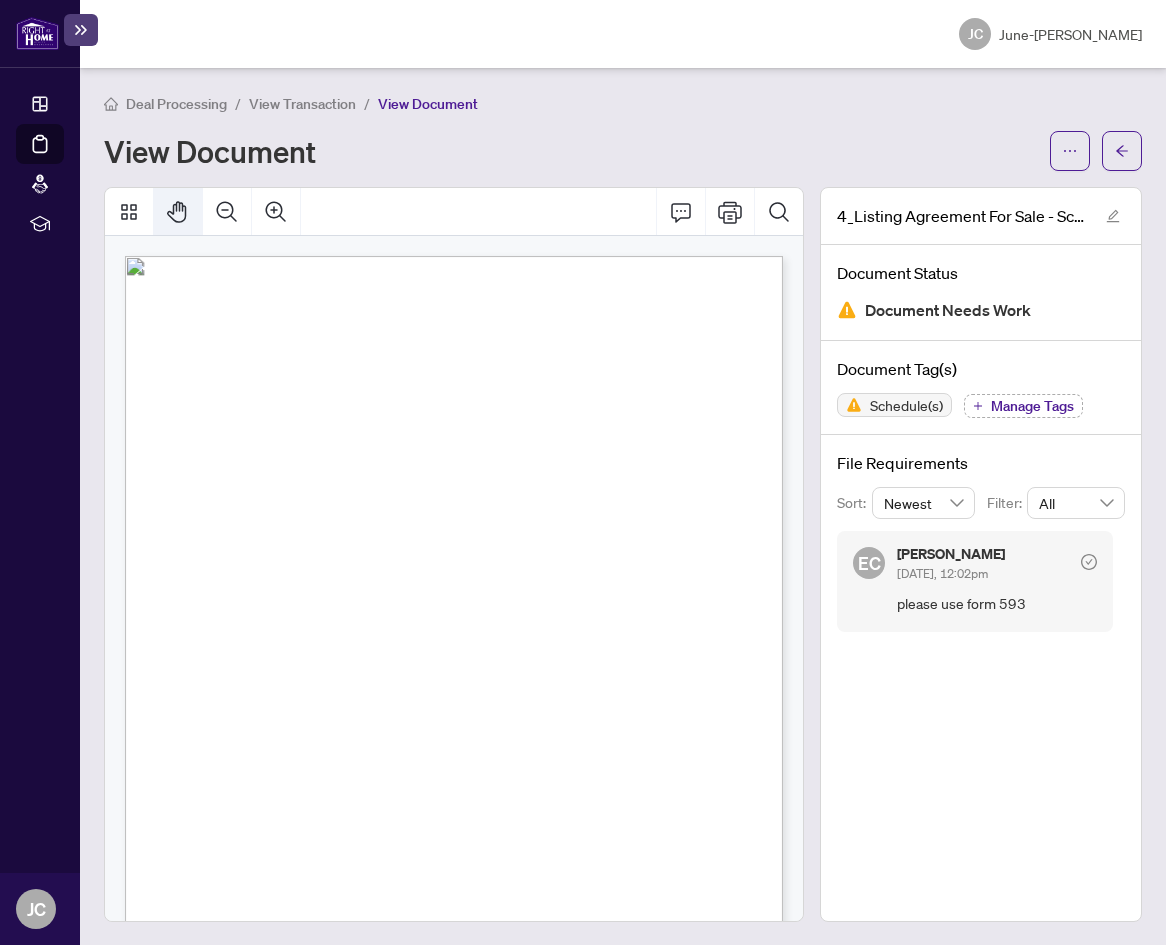click 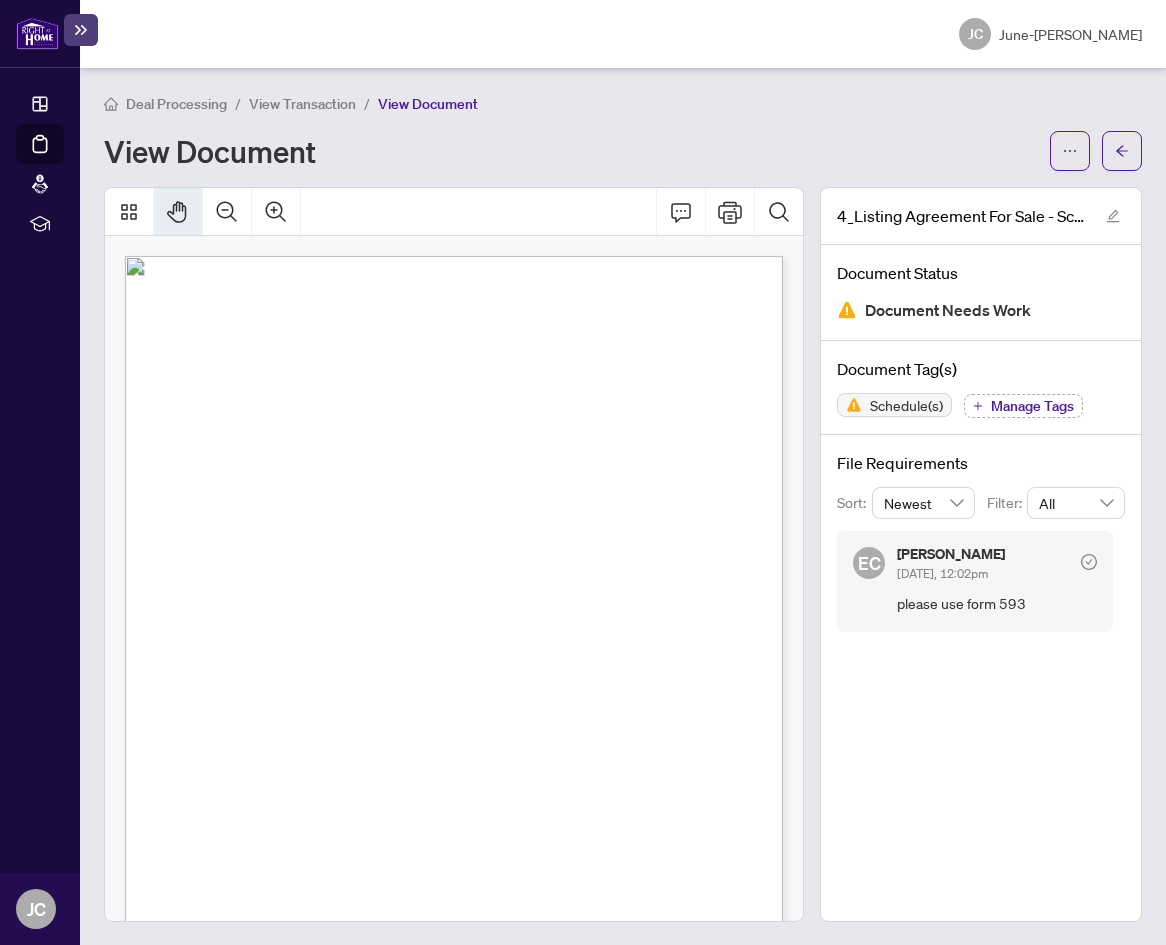 click 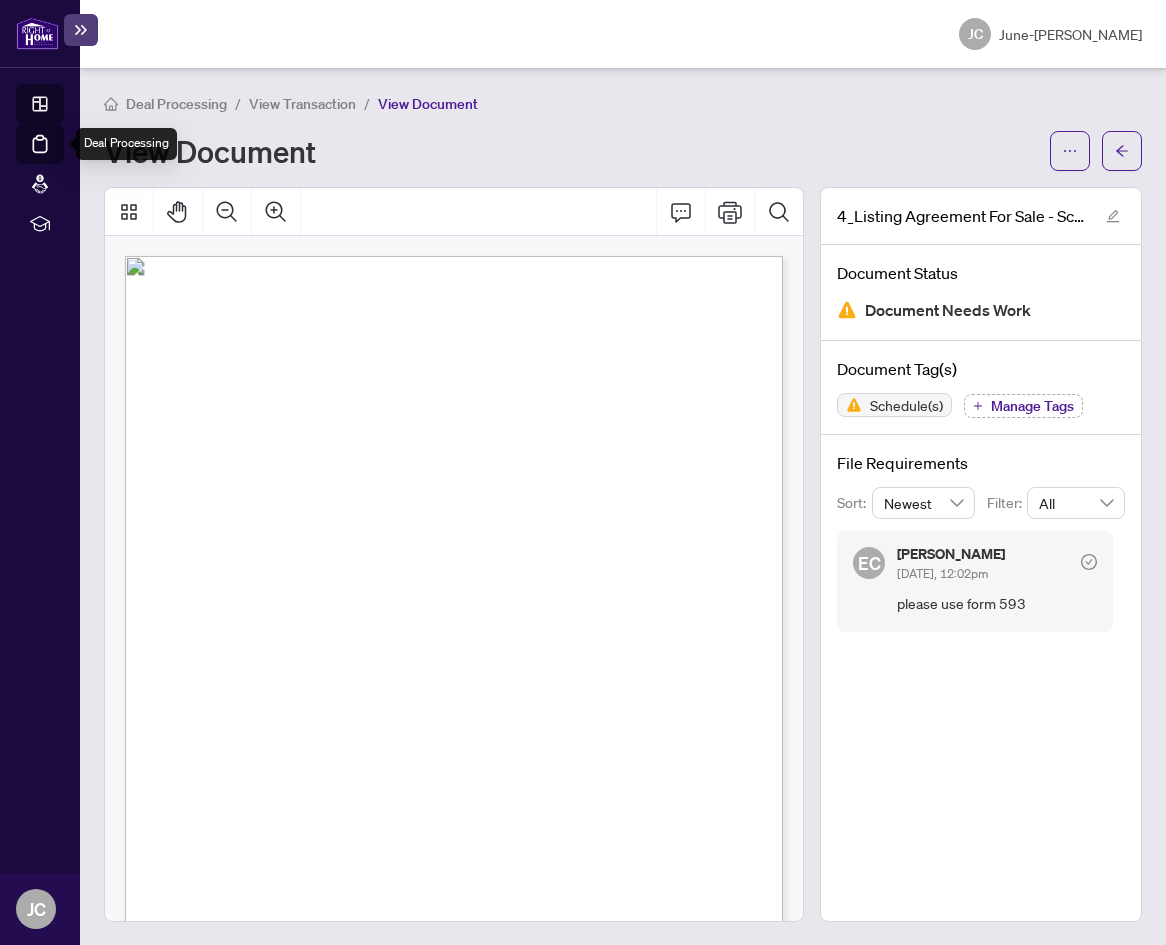 click on "Dashboard" at bounding box center (62, 107) 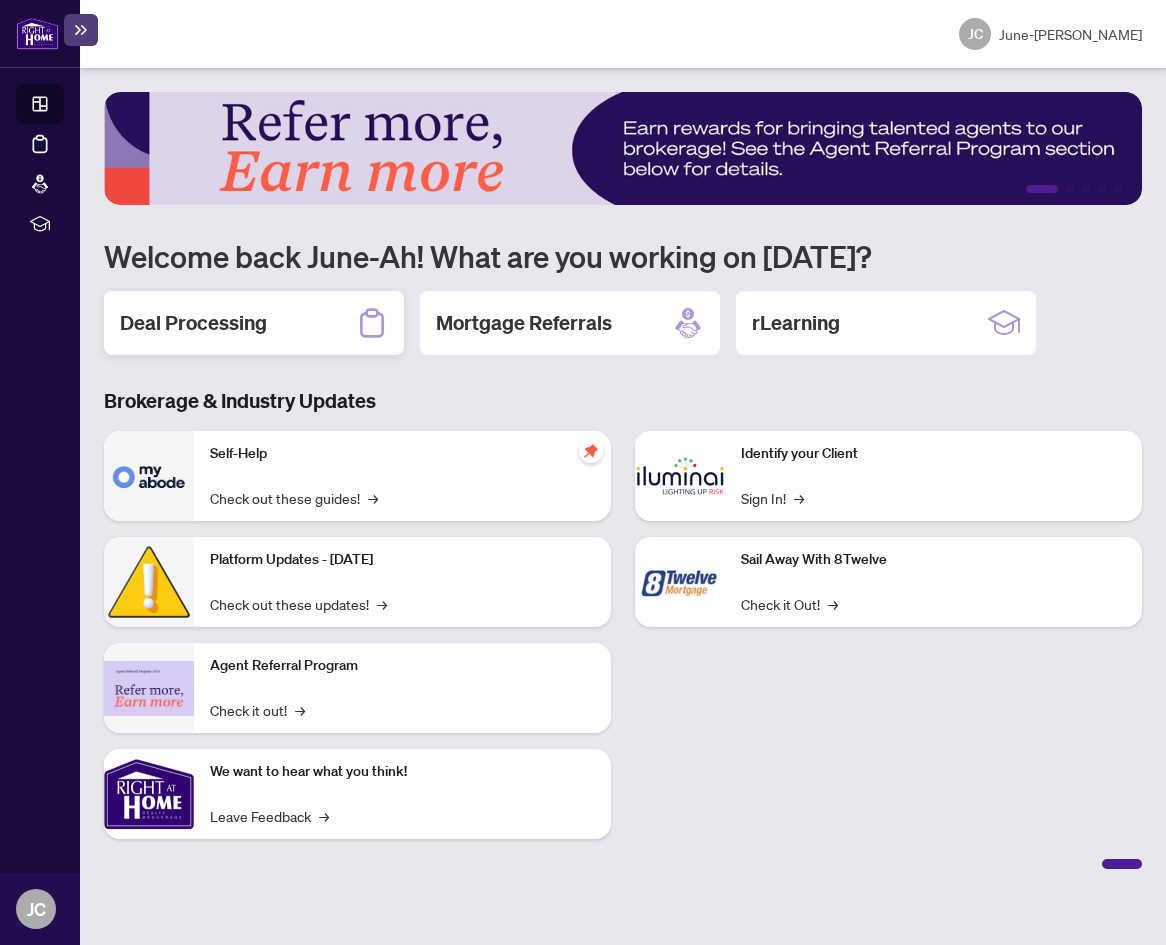click on "Deal Processing" at bounding box center (254, 323) 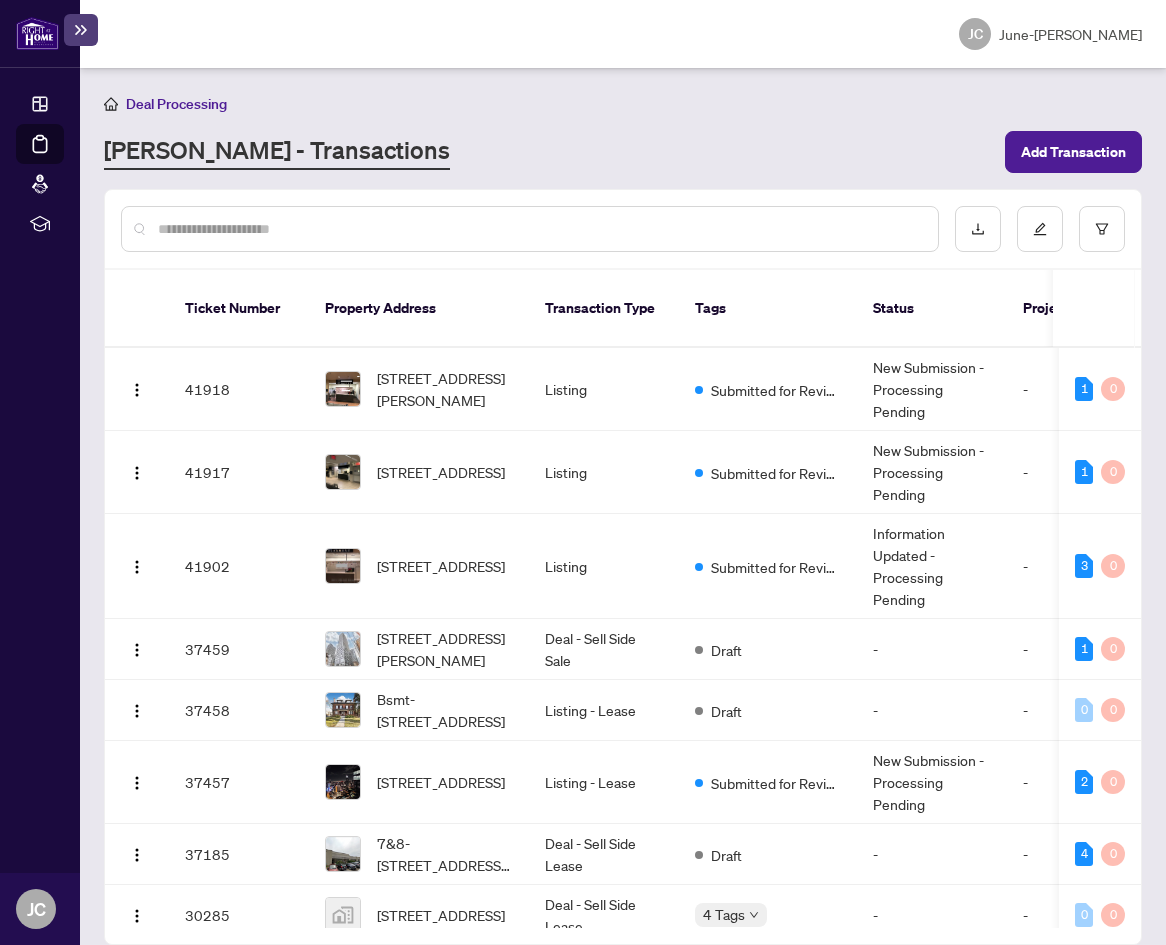 click on "5-[STREET_ADDRESS]" at bounding box center [445, 976] 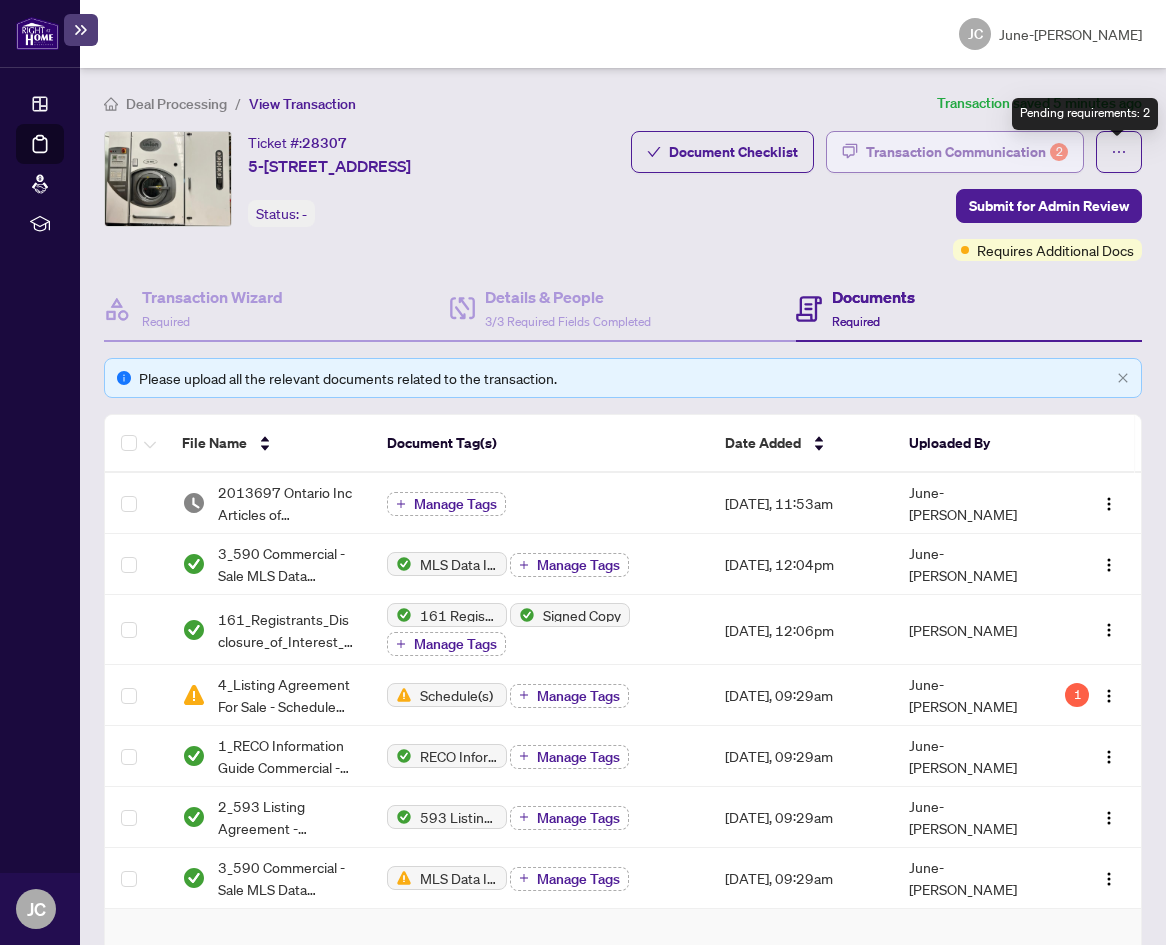 click on "2" at bounding box center (1059, 152) 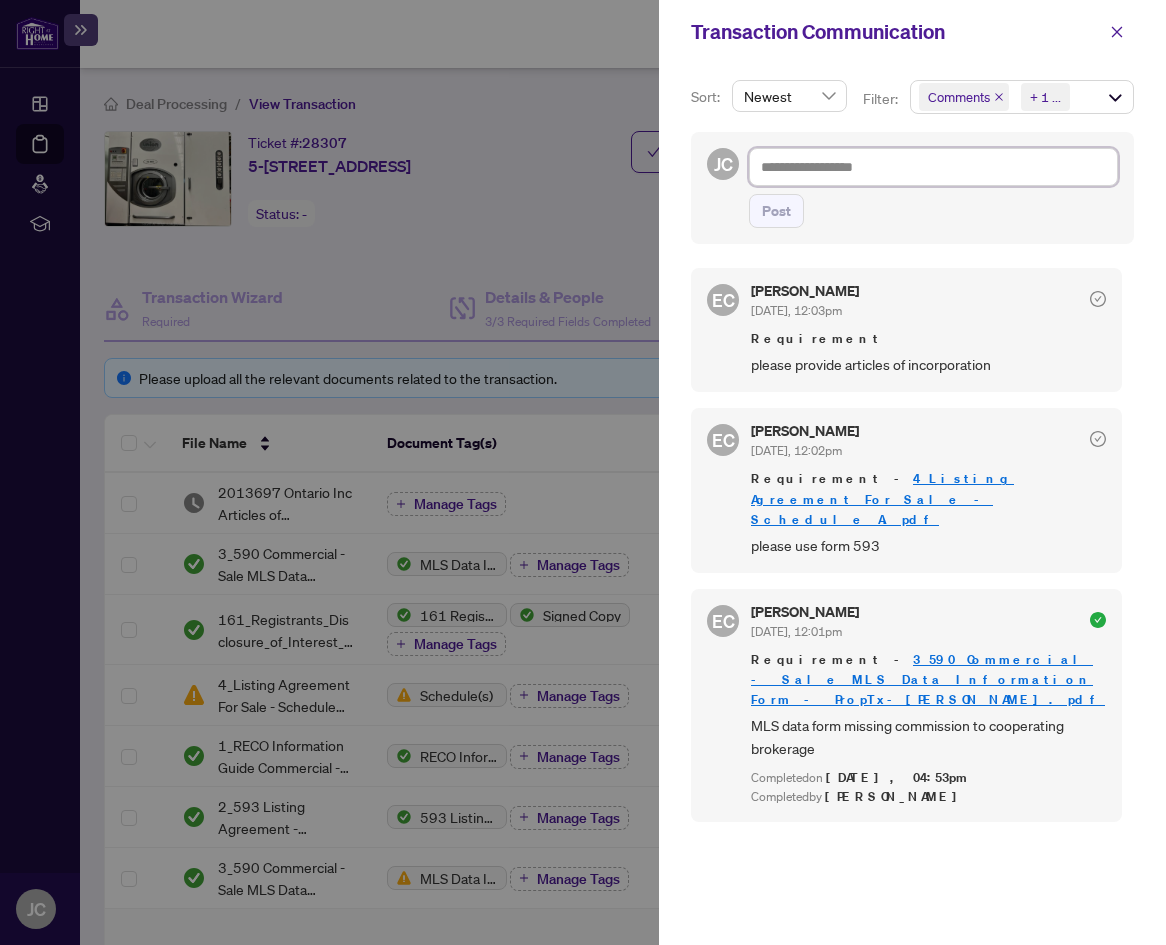 click at bounding box center (933, 167) 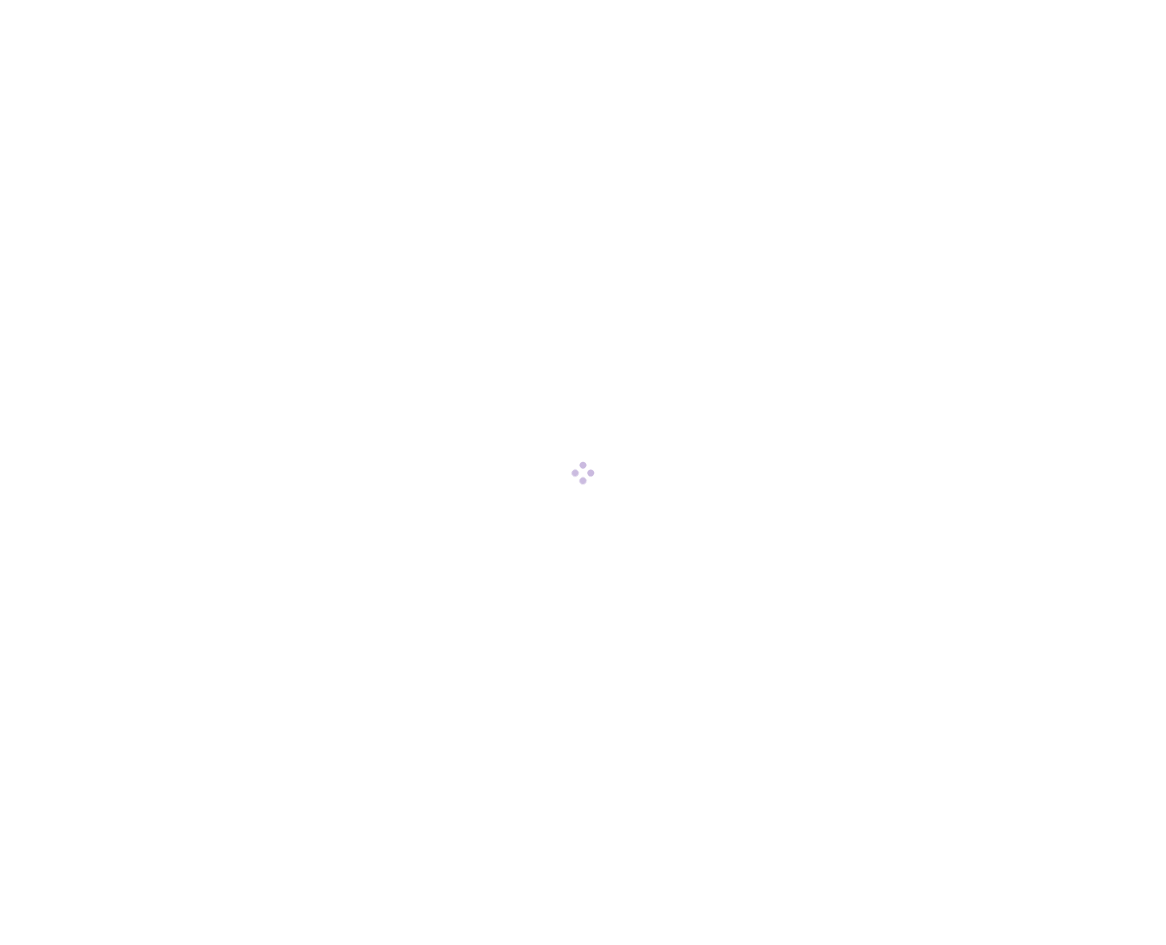 scroll, scrollTop: 0, scrollLeft: 0, axis: both 